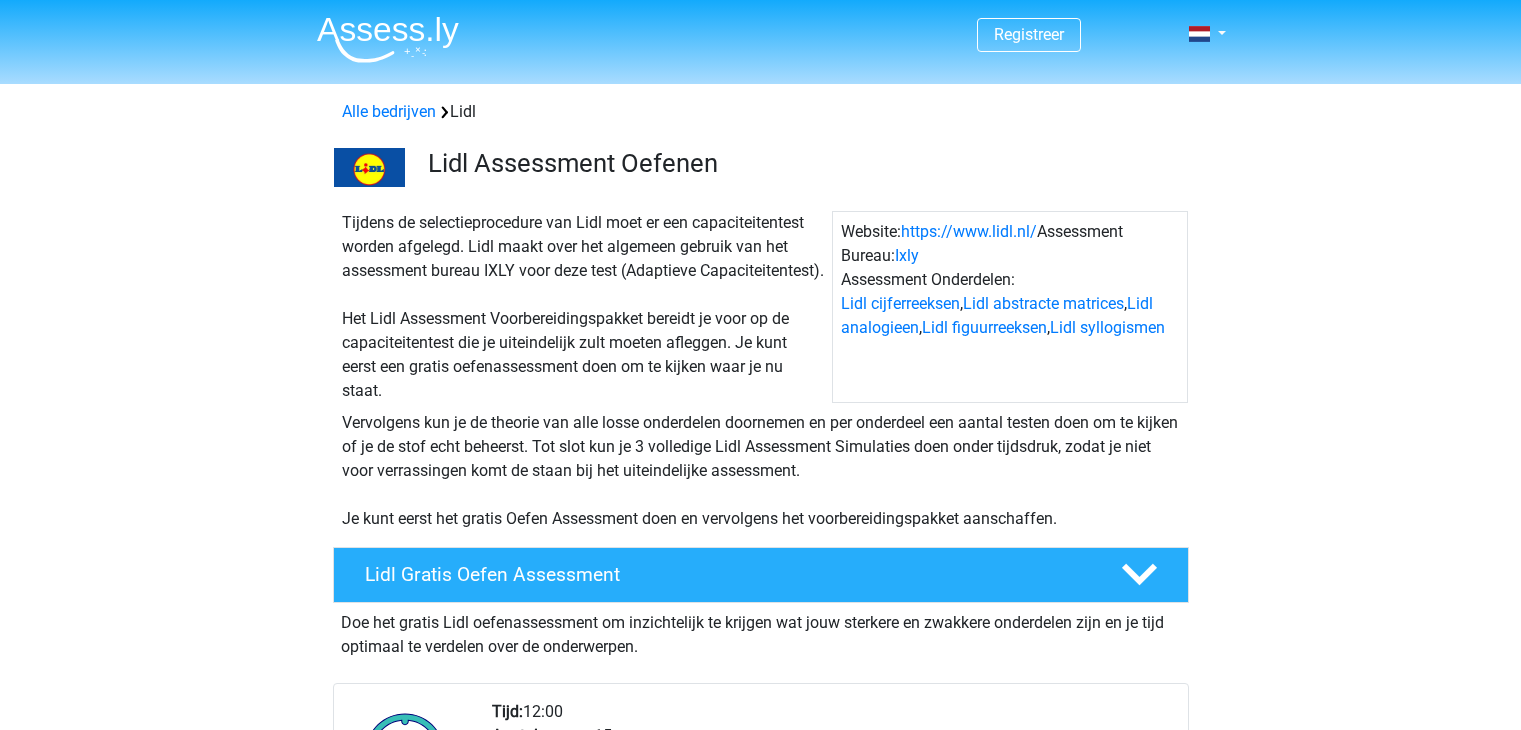 scroll, scrollTop: 0, scrollLeft: 0, axis: both 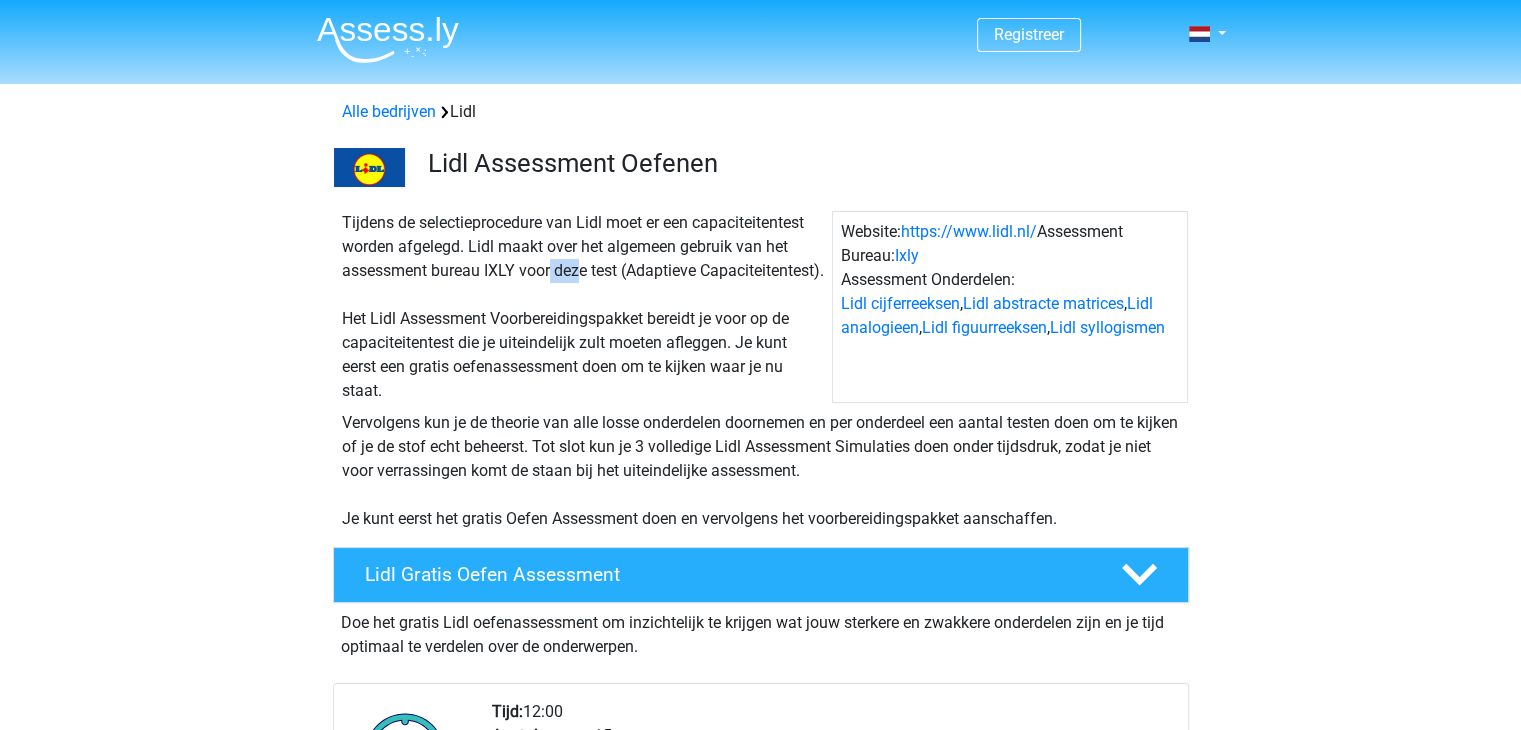 drag, startPoint x: 486, startPoint y: 271, endPoint x: 514, endPoint y: 271, distance: 28 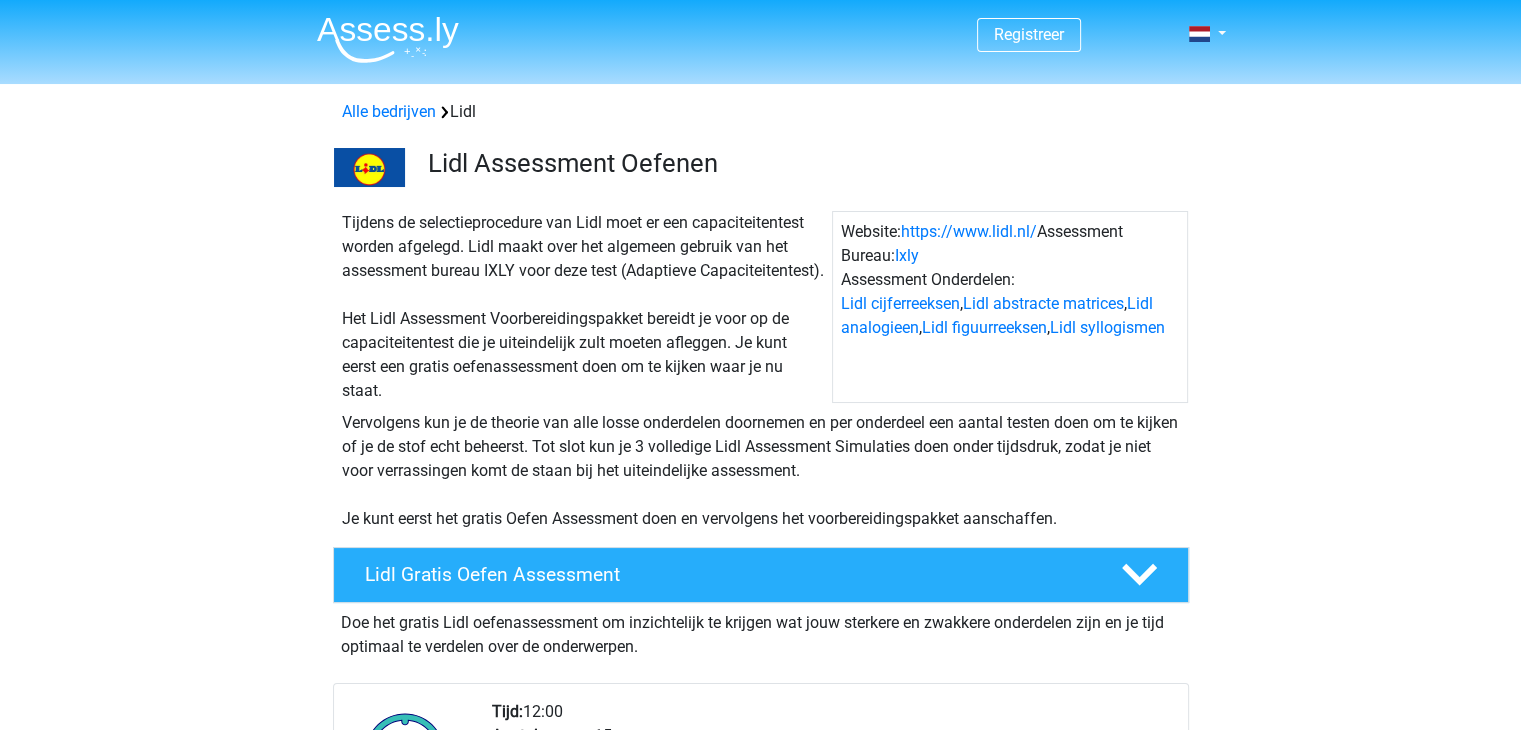 click on "Tijdens de selectieprocedure van Lidl moet er een capaciteitentest
worden afgelegd. Lidl maakt over het algemeen gebruik van het assessment bureau
IXLY voor deze test (Adaptieve Capaciteitentest).  Het Lidl Assessment Voorbereidingspakket
bereidt je voor op de capaciteitentest die je uiteindelijk zult moeten afleggen.
Je kunt eerst  een gratis oefenassessment doen om te kijken waar je nu staat." at bounding box center (583, 307) 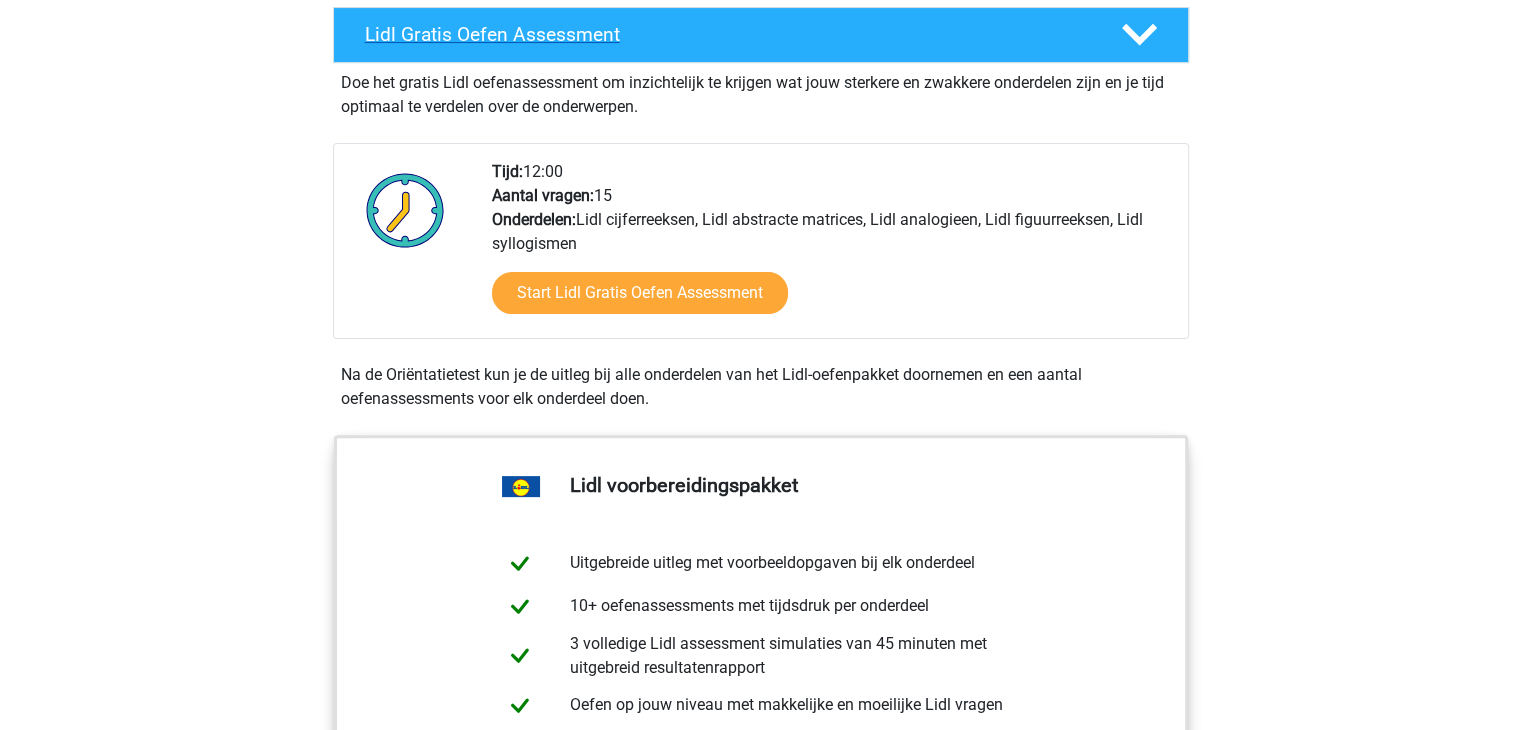 scroll, scrollTop: 543, scrollLeft: 0, axis: vertical 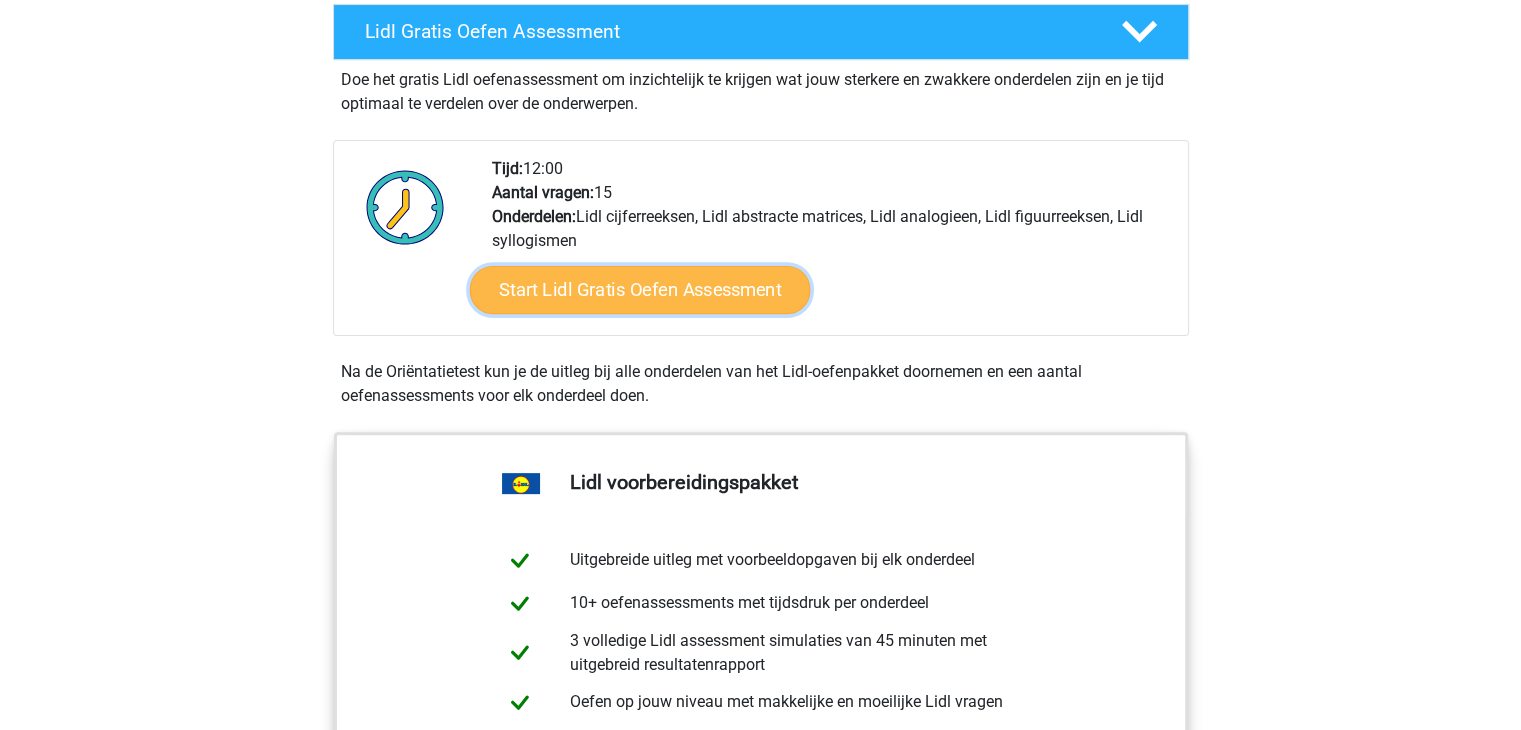 click on "Start Lidl Gratis Oefen Assessment" at bounding box center [639, 290] 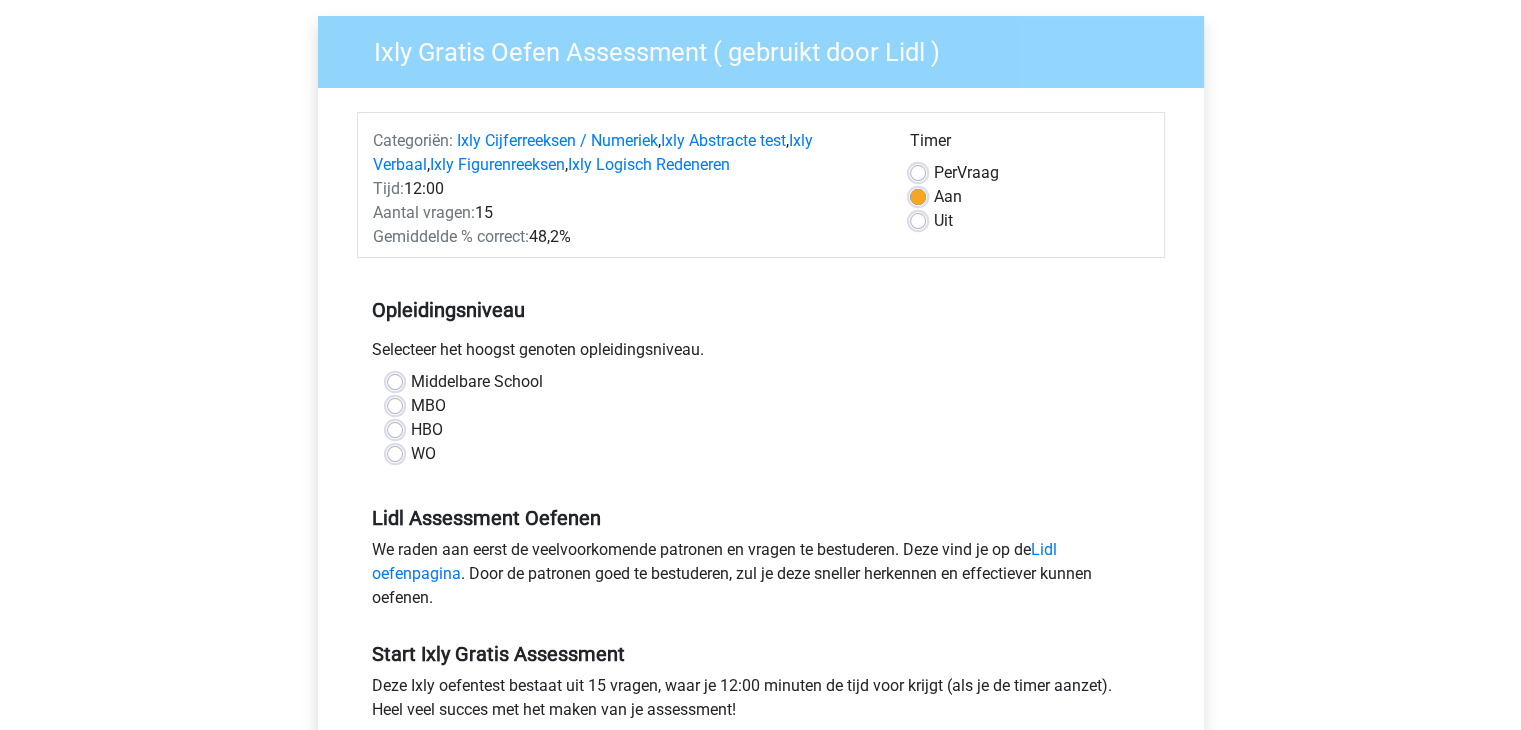 scroll, scrollTop: 155, scrollLeft: 0, axis: vertical 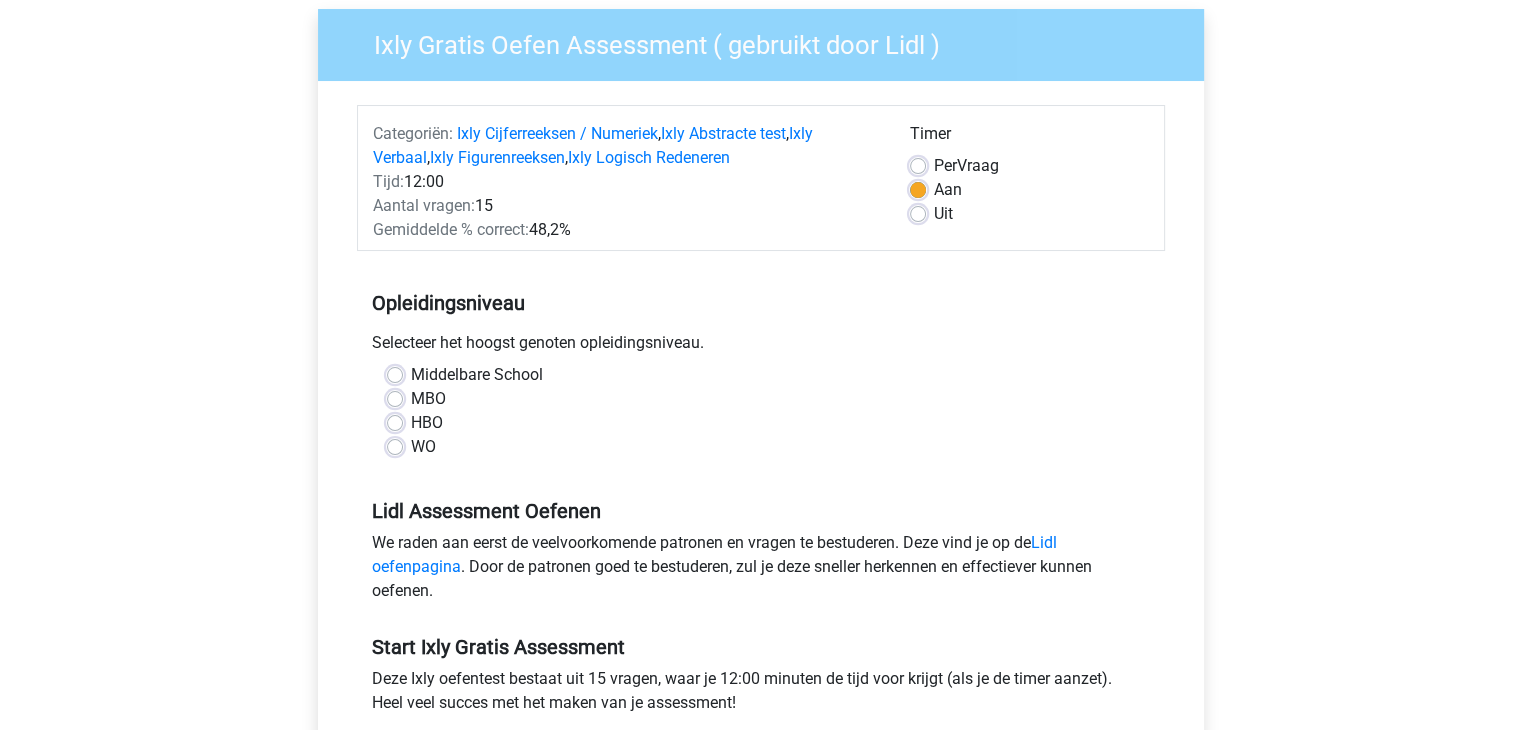 click on "HBO" at bounding box center [427, 423] 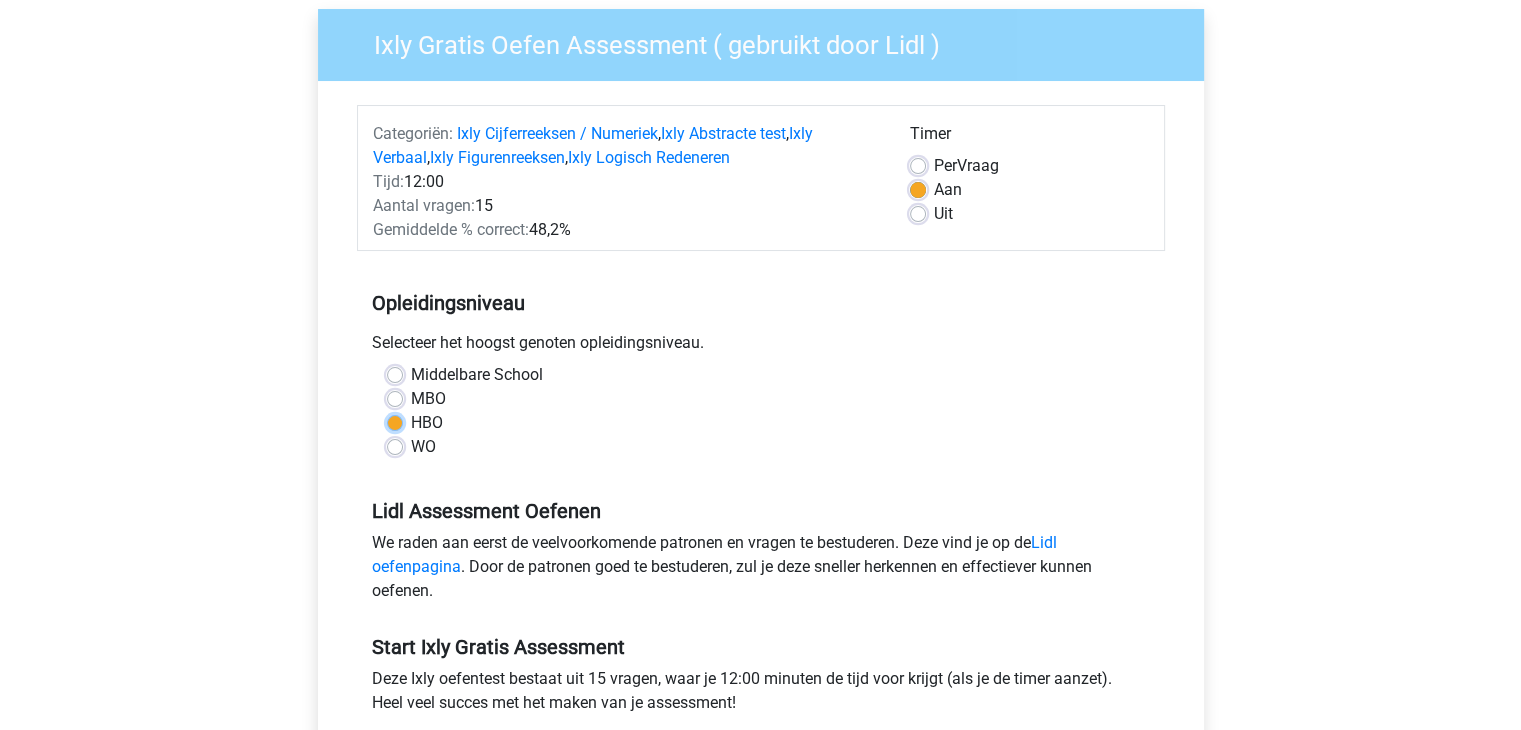 click on "HBO" at bounding box center (395, 421) 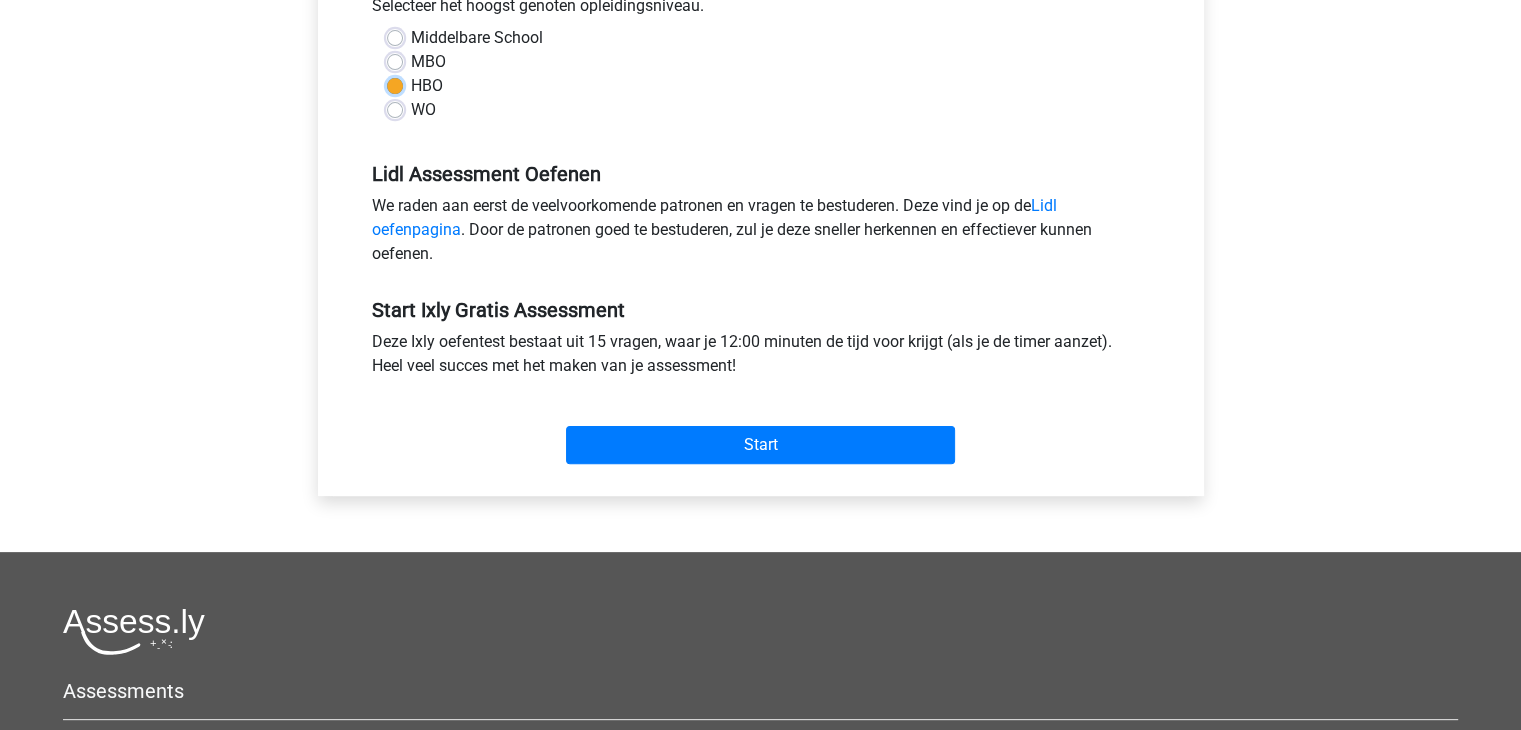 scroll, scrollTop: 491, scrollLeft: 0, axis: vertical 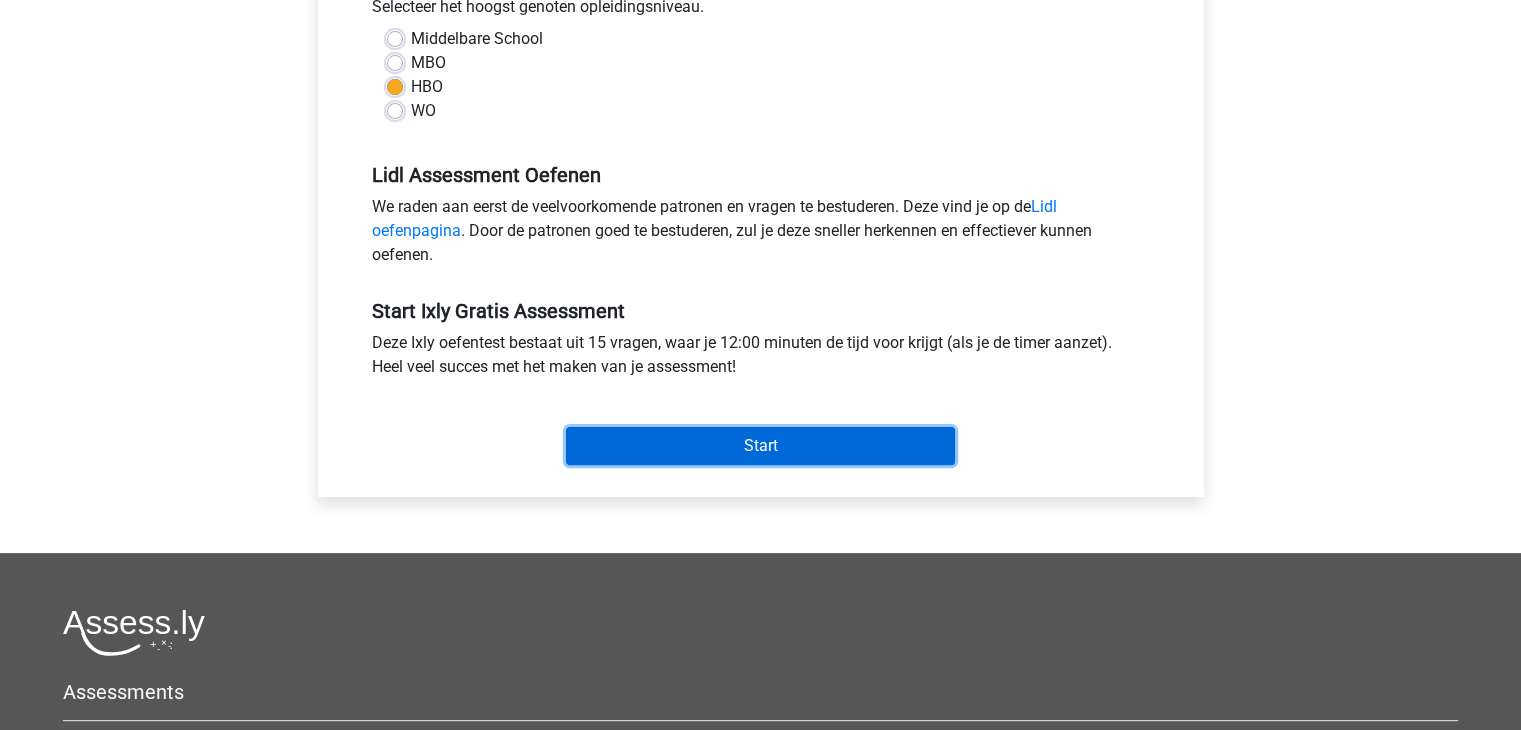 click on "Start" at bounding box center [760, 446] 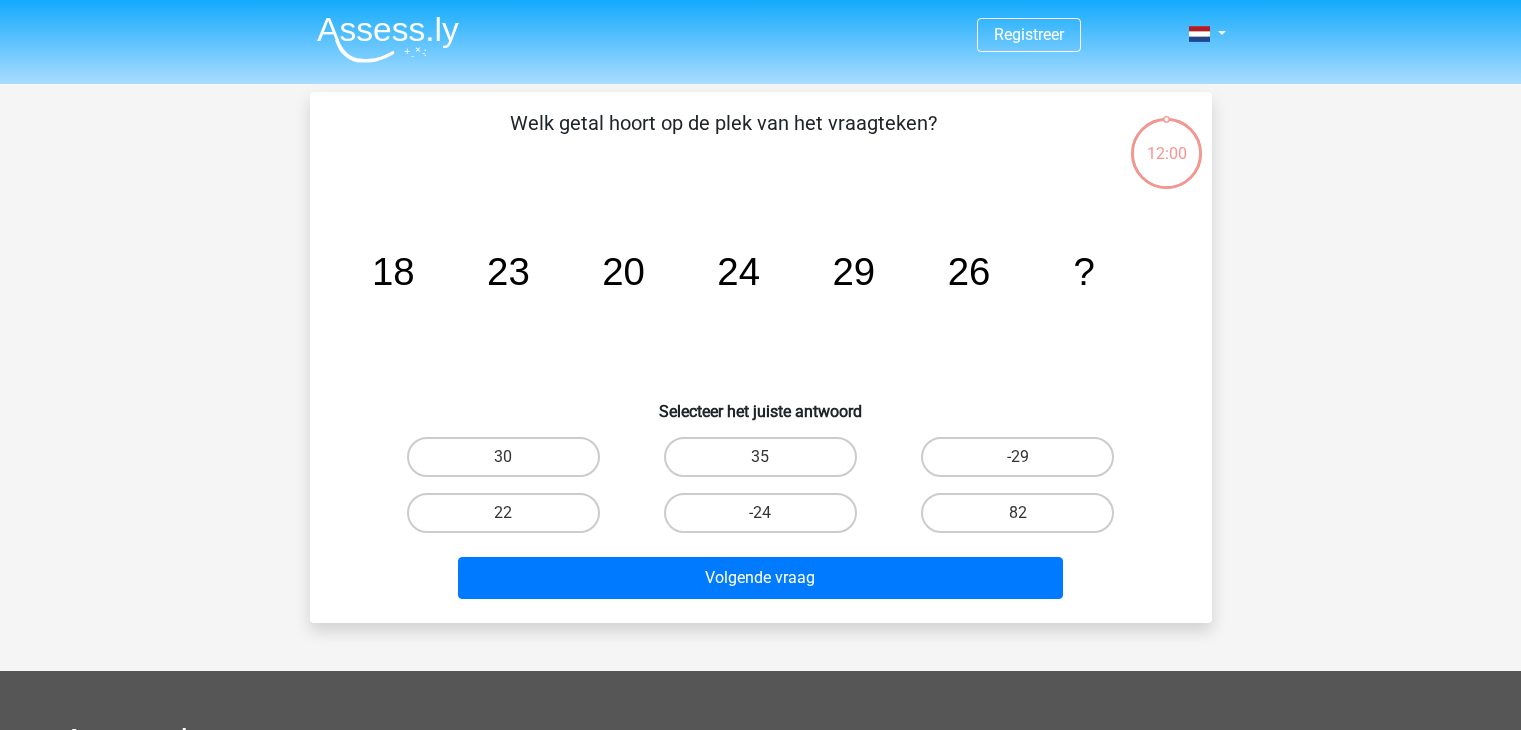 scroll, scrollTop: 0, scrollLeft: 0, axis: both 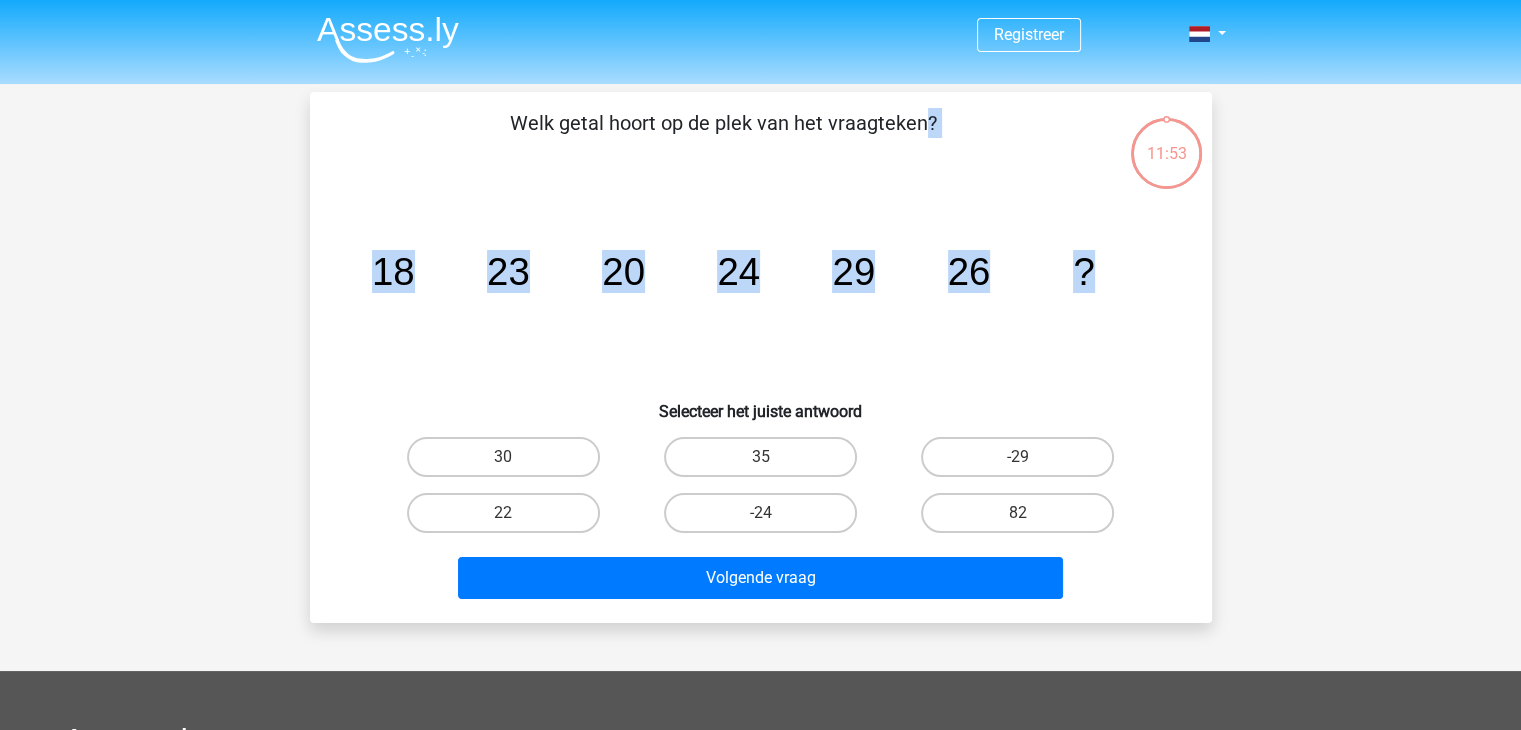 drag, startPoint x: 517, startPoint y: 123, endPoint x: 1213, endPoint y: 288, distance: 715.29083 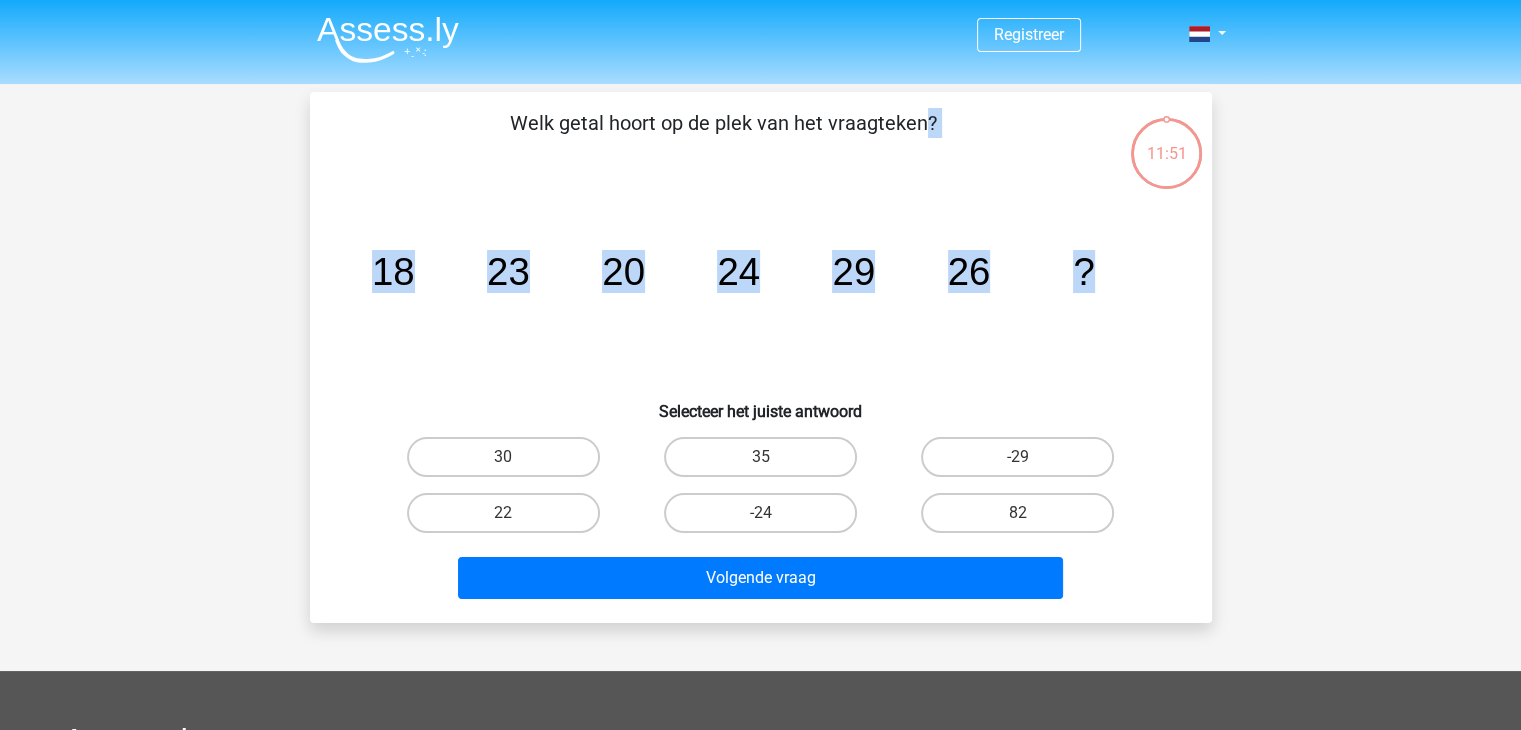 copy on "Welk getal hoort op de plek van het vraagteken?
image/svg+xml
18
23
20
24
29
26
?" 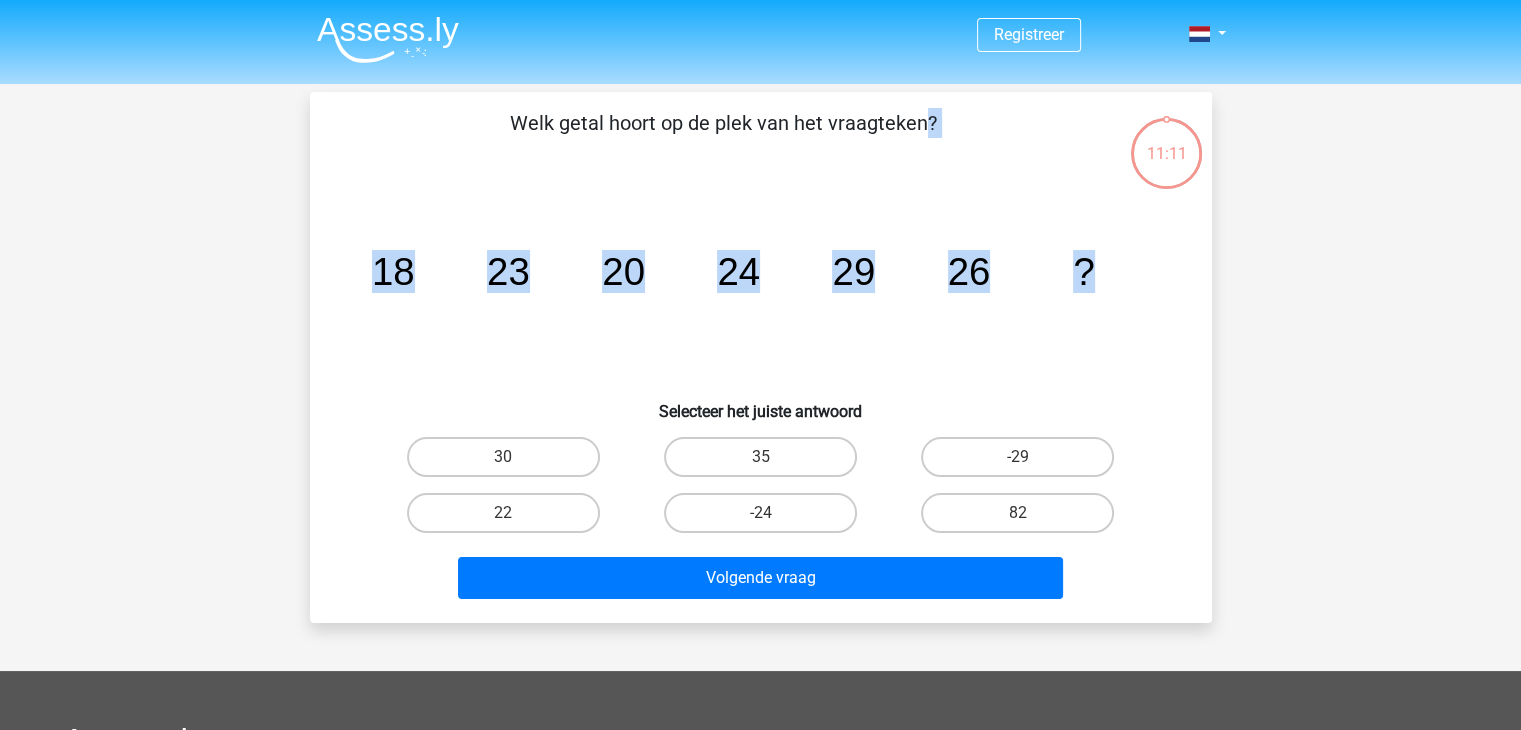 click on "image/svg+xml
18
23
20
24
29
26
?" 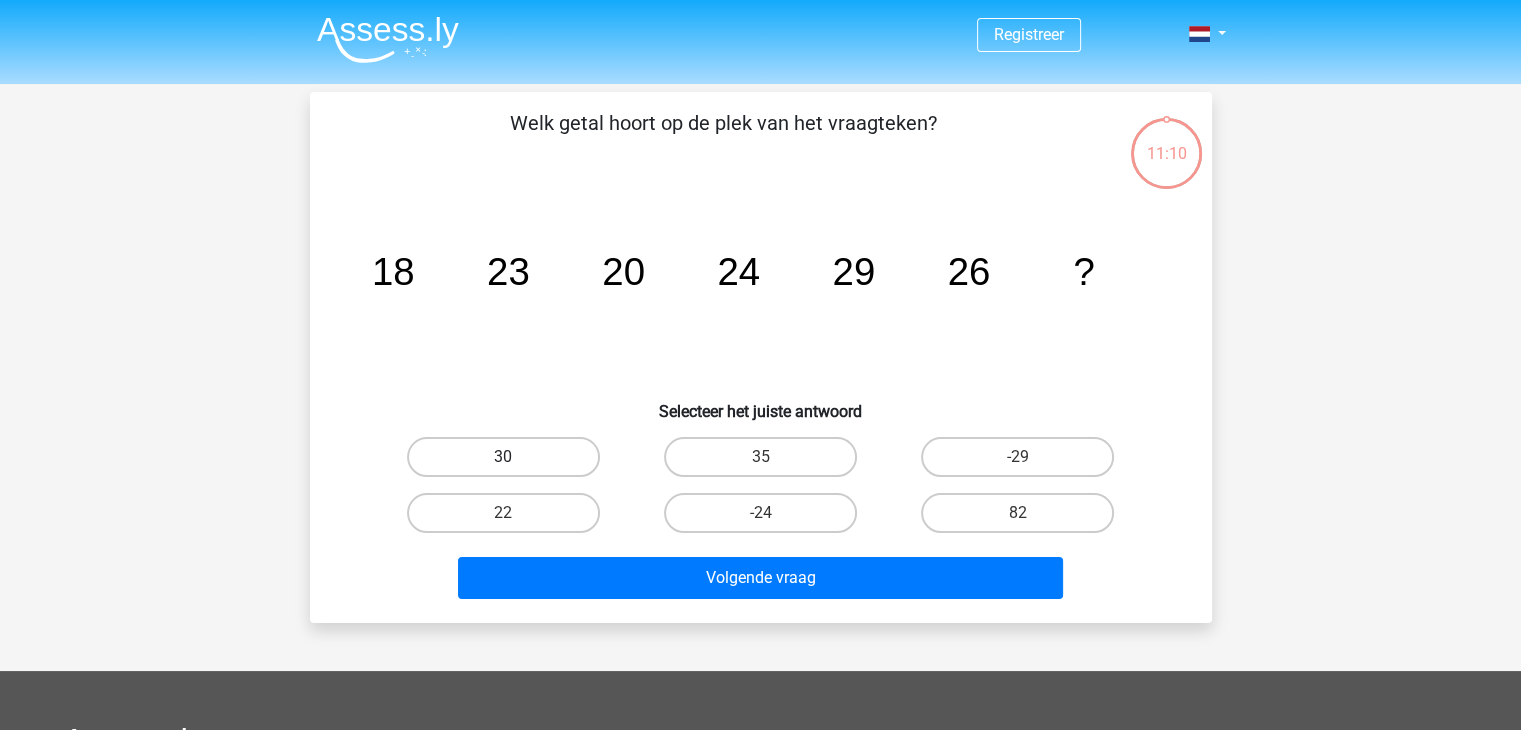 click on "30" at bounding box center (503, 457) 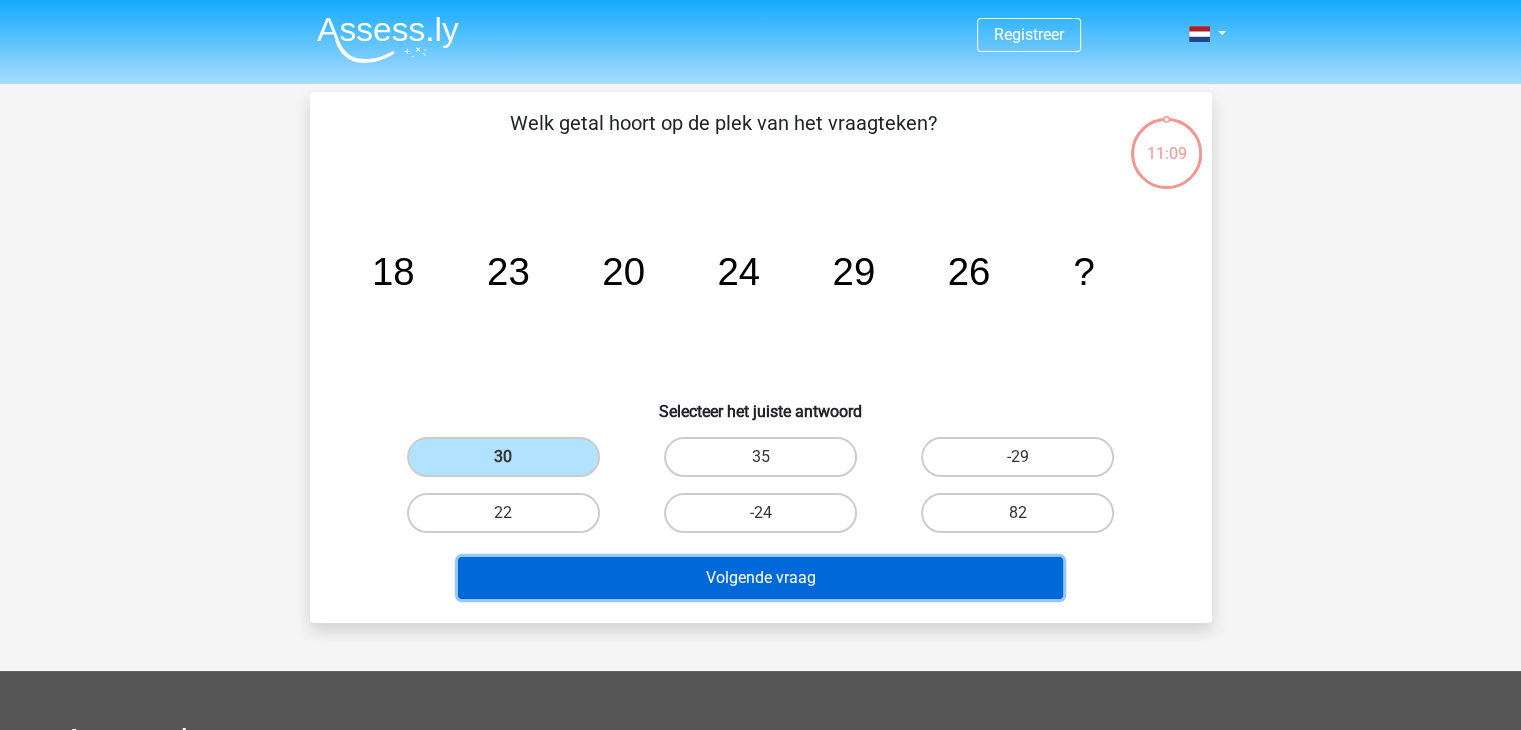 click on "Volgende vraag" at bounding box center [760, 578] 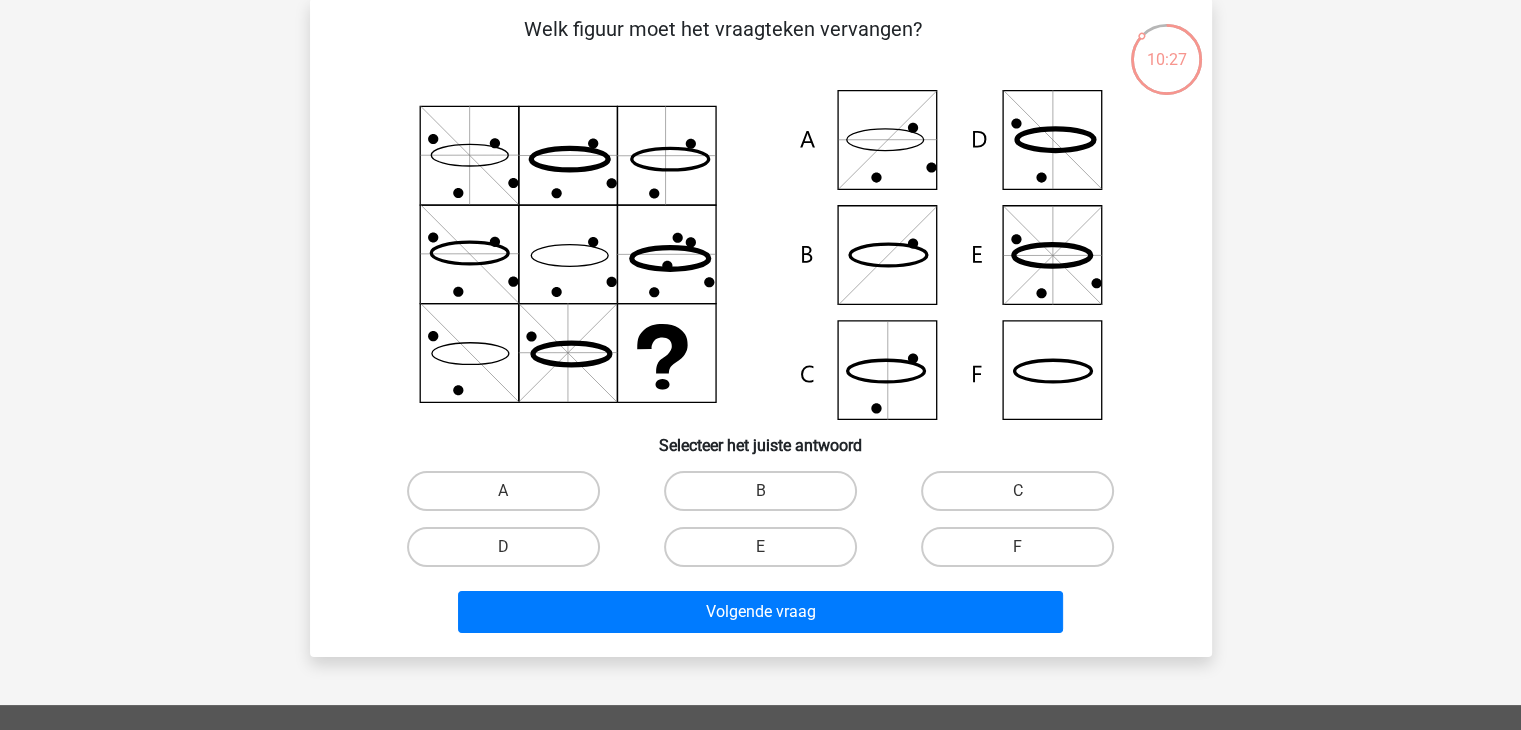 scroll, scrollTop: 91, scrollLeft: 0, axis: vertical 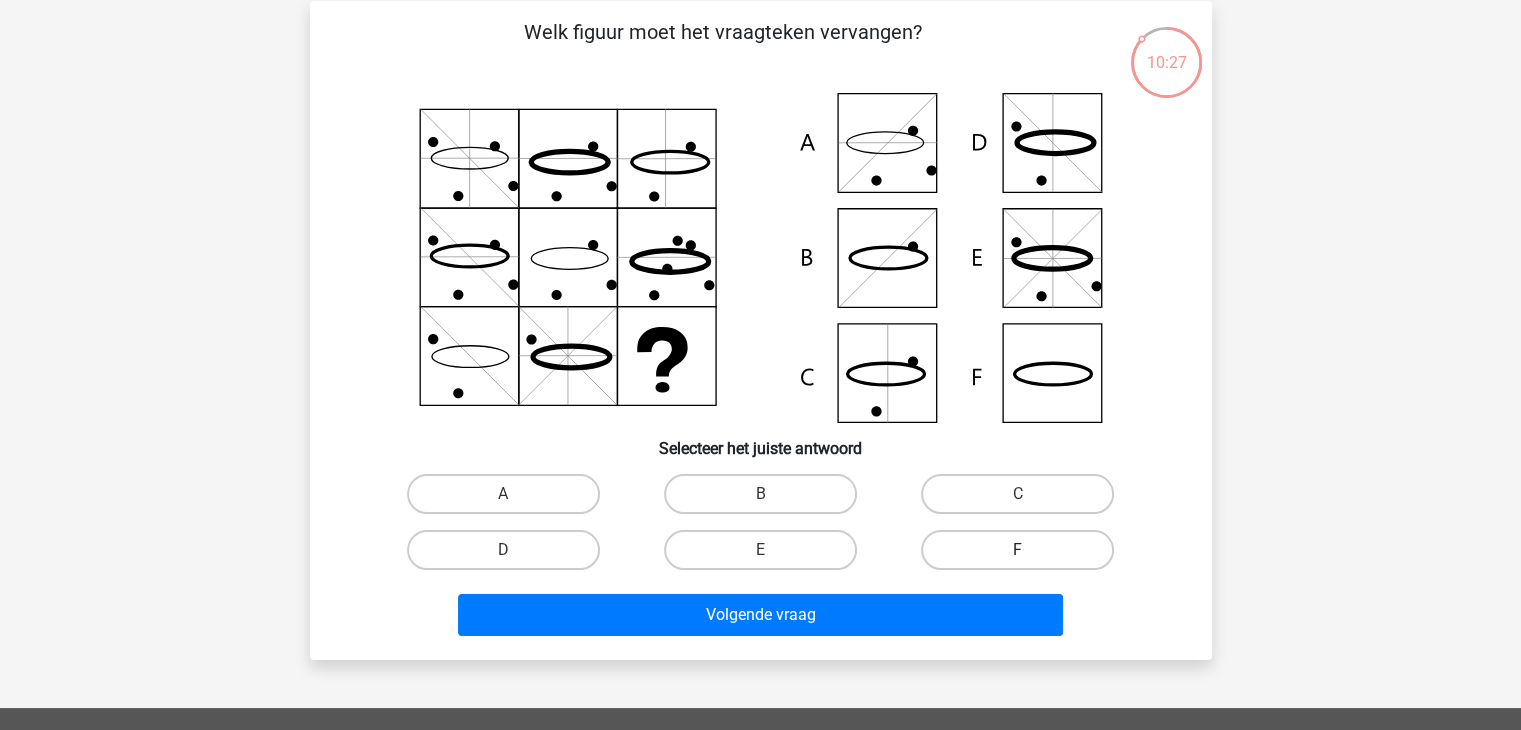 click on "F" at bounding box center (1017, 550) 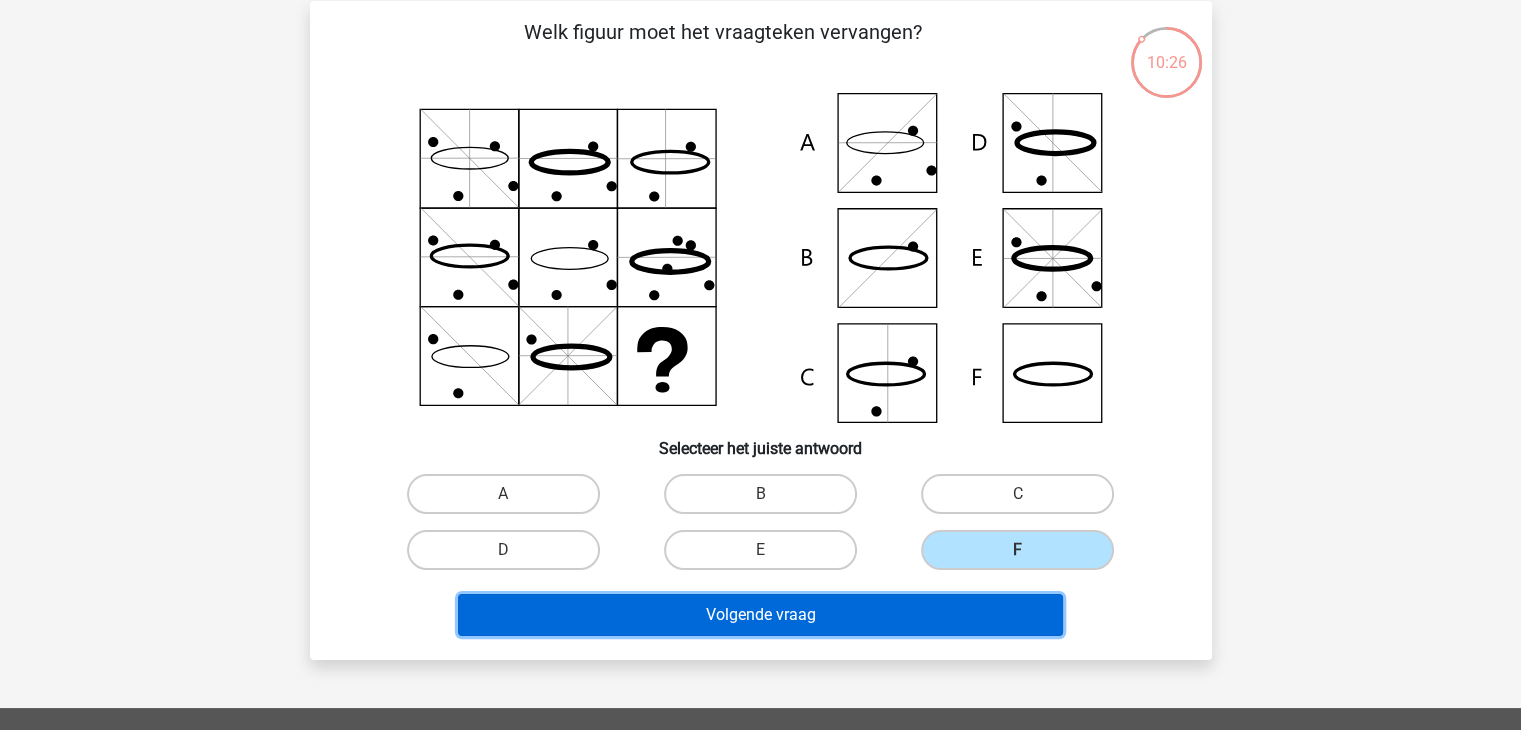 click on "Volgende vraag" at bounding box center (760, 615) 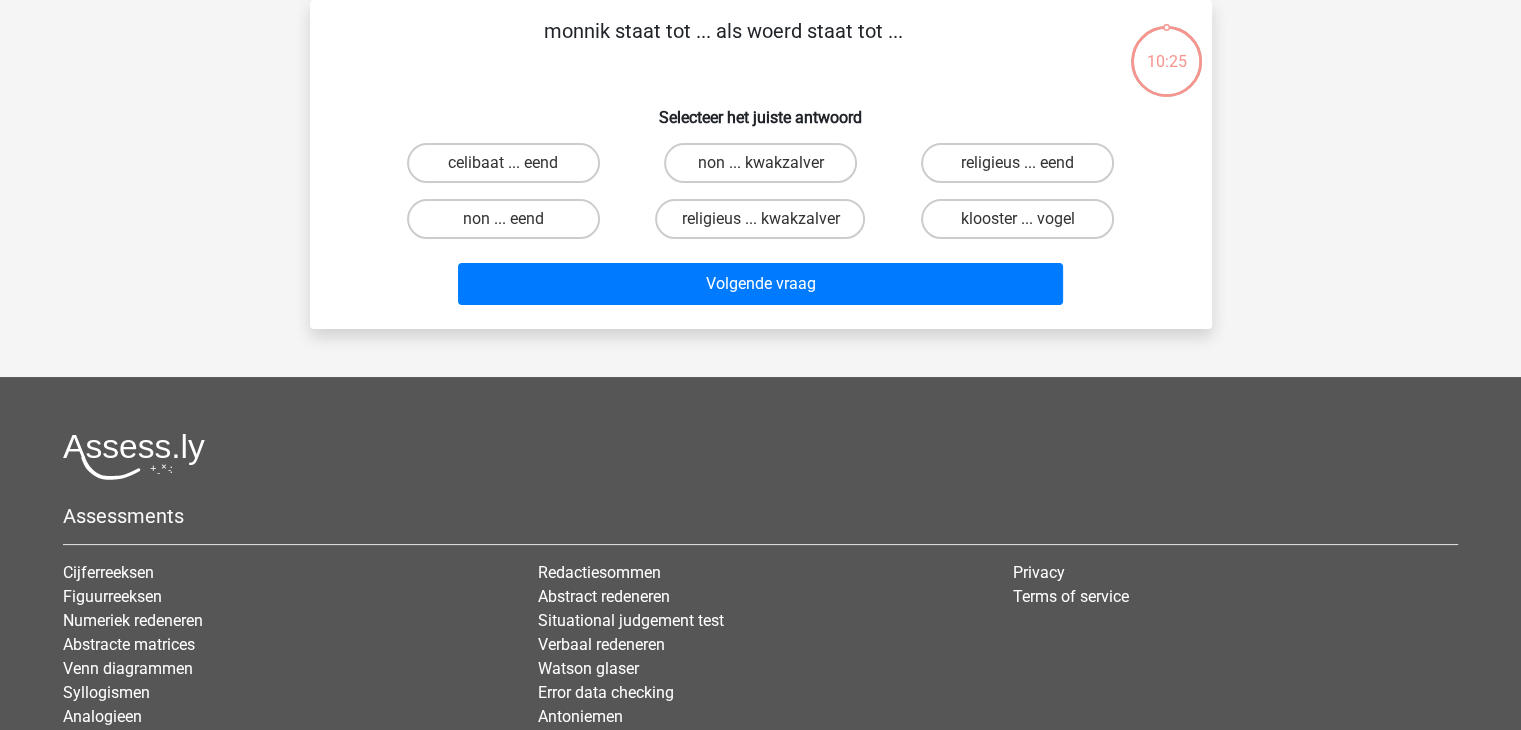 scroll, scrollTop: 0, scrollLeft: 0, axis: both 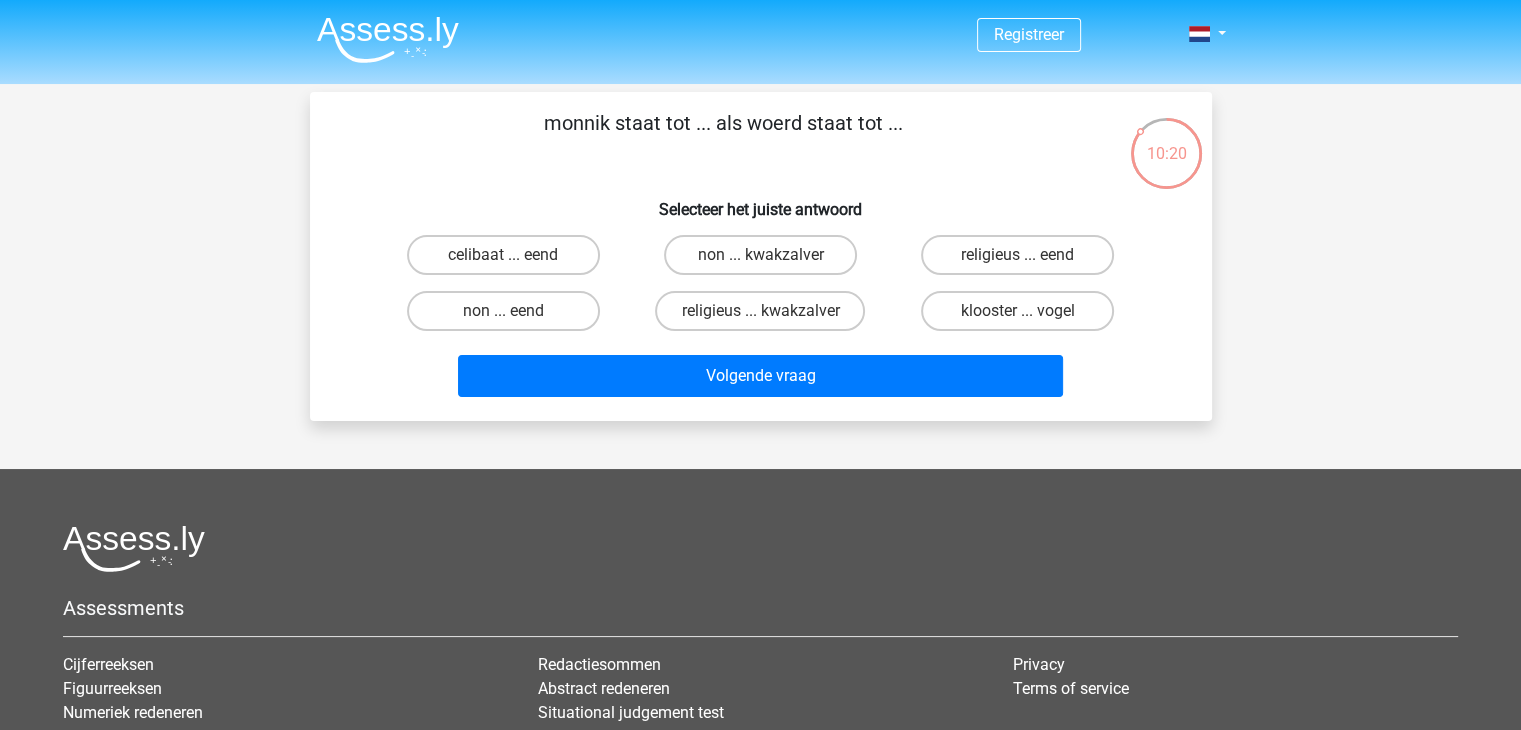 drag, startPoint x: 545, startPoint y: 120, endPoint x: 1120, endPoint y: 363, distance: 624.2387 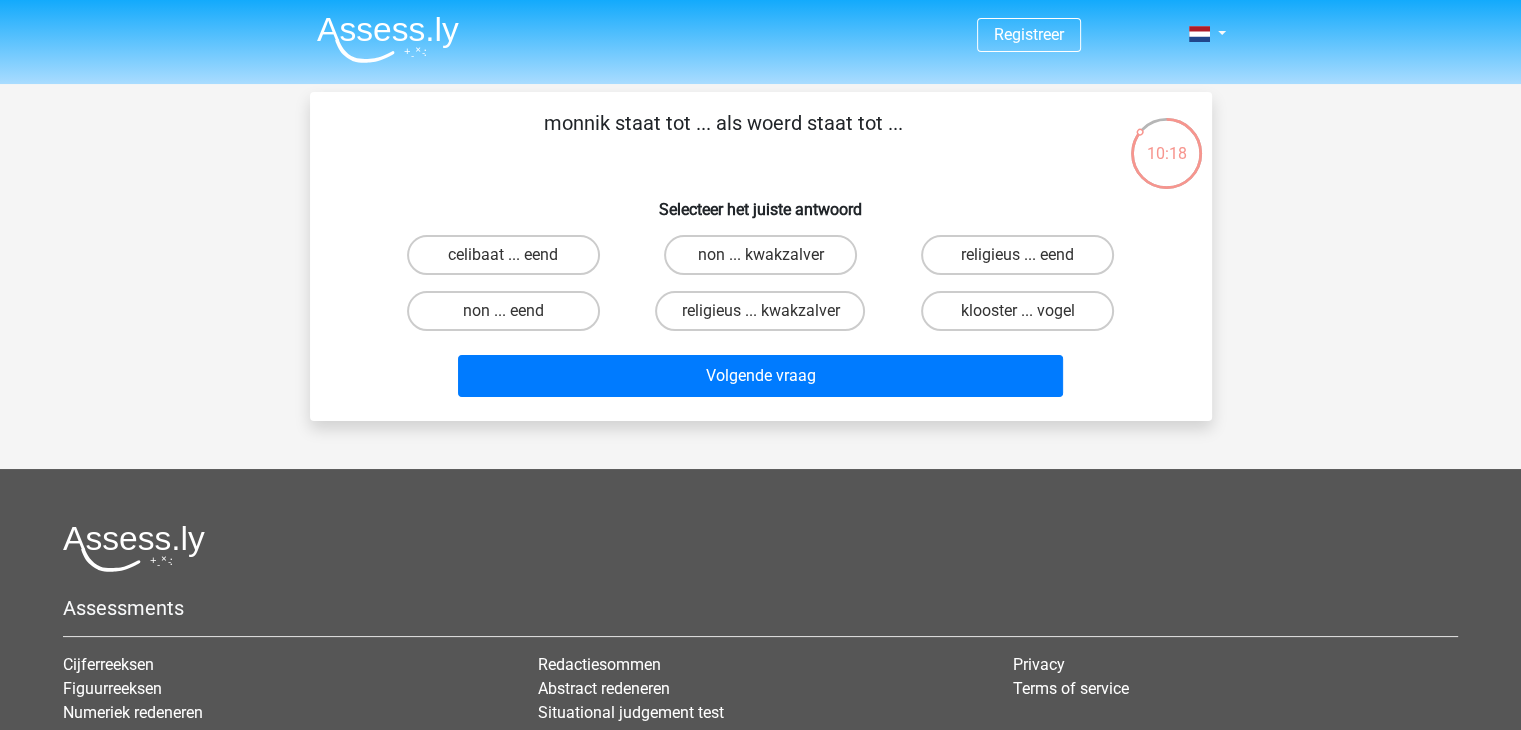 drag, startPoint x: 1095, startPoint y: 314, endPoint x: 659, endPoint y: 293, distance: 436.50543 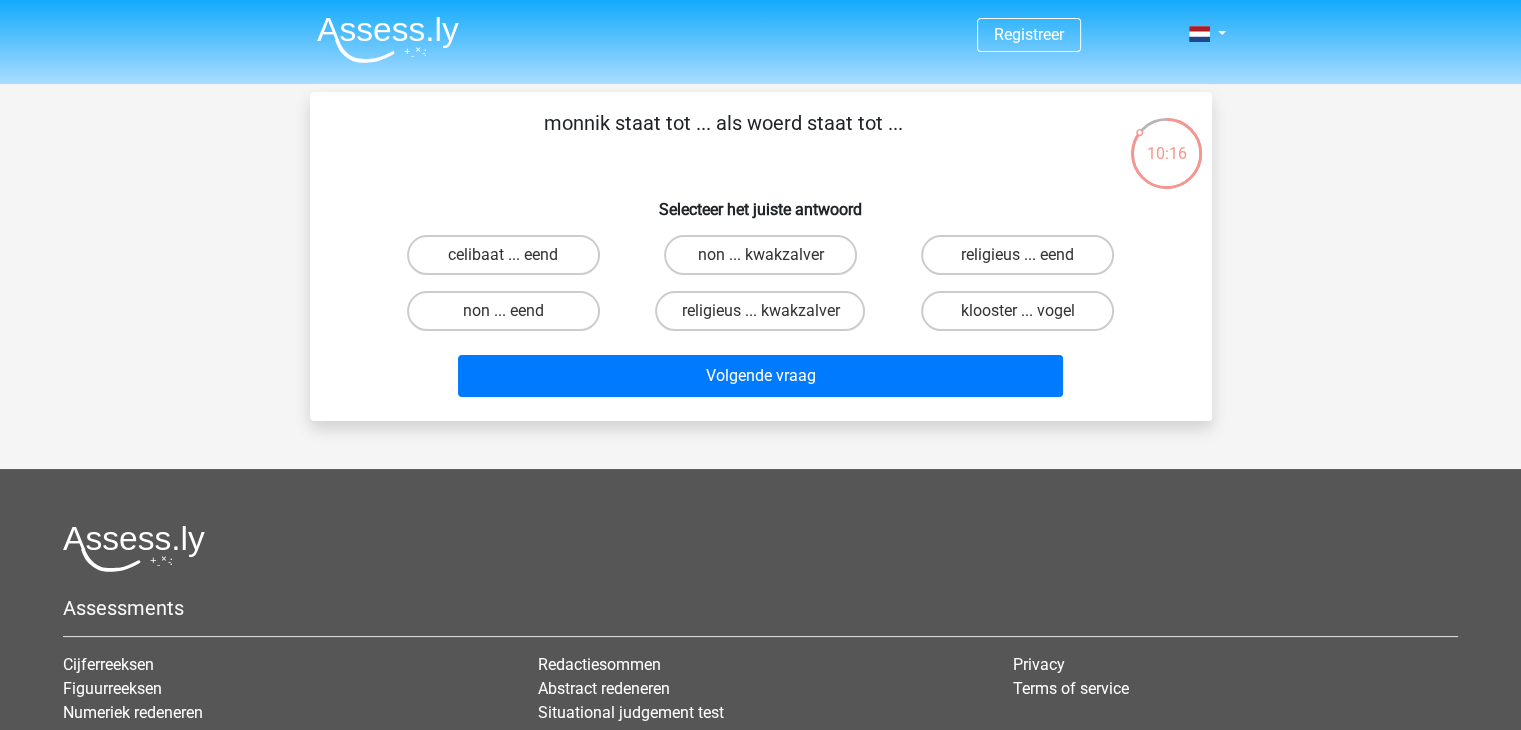 drag, startPoint x: 537, startPoint y: 133, endPoint x: 1184, endPoint y: 373, distance: 690.079 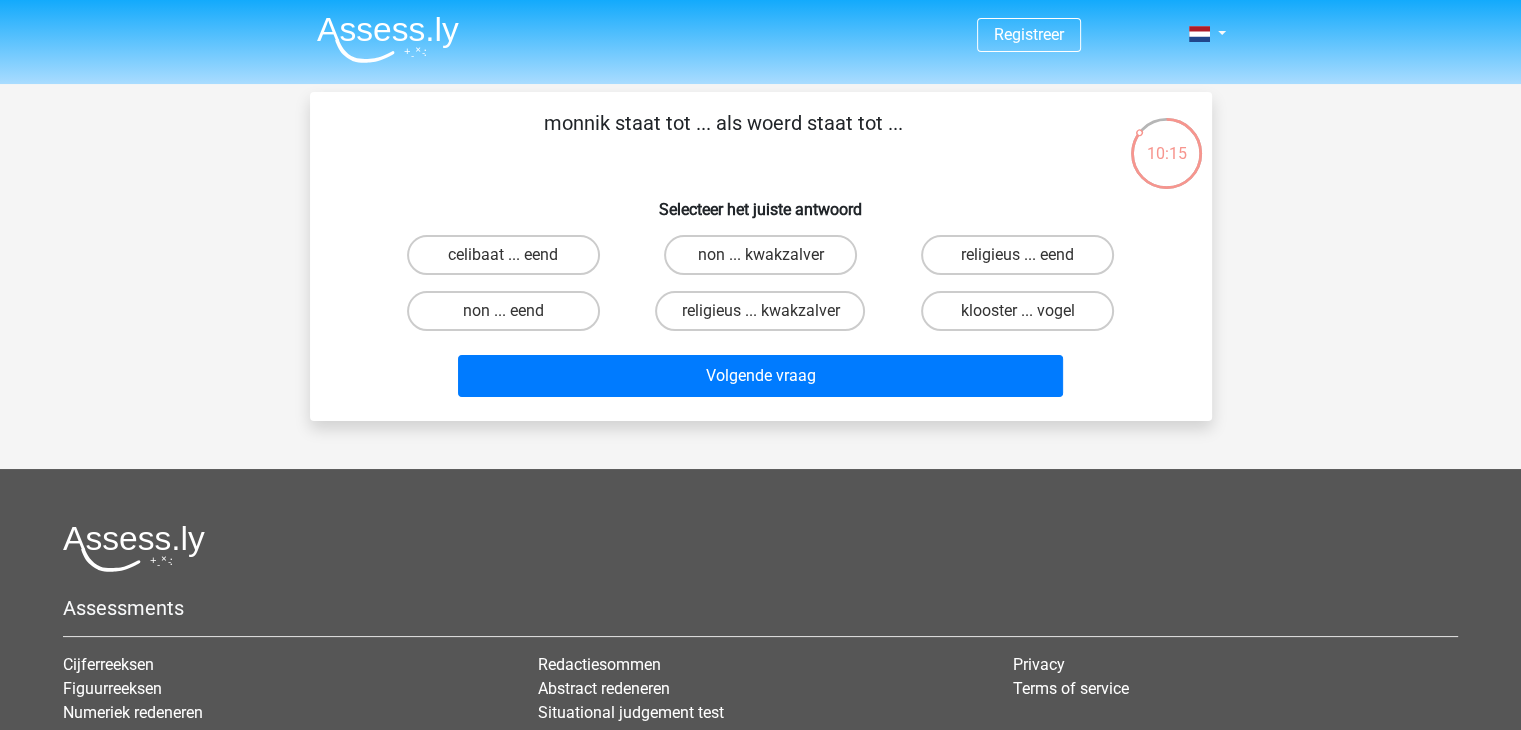 click on "Selecteer het juiste antwoord" at bounding box center [761, 201] 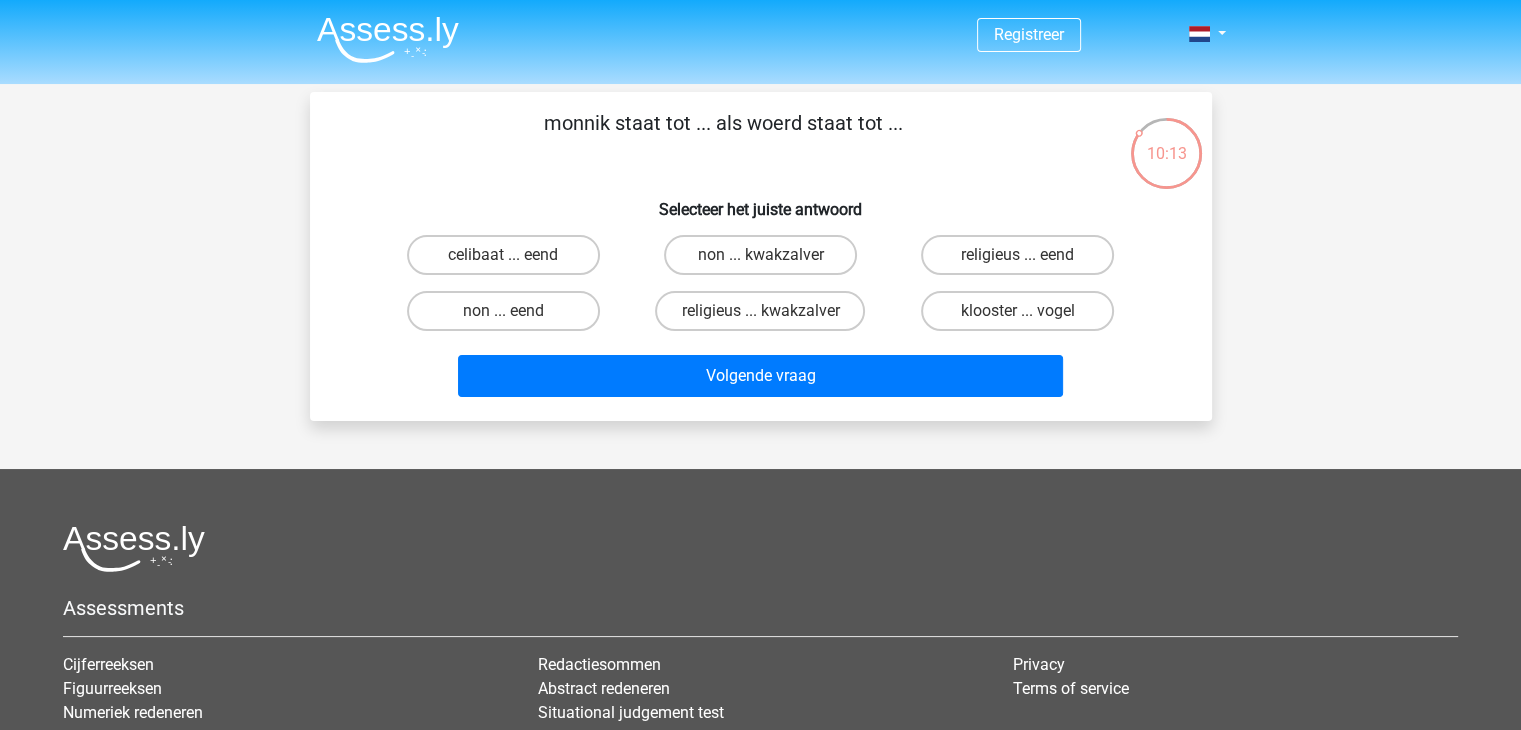 drag, startPoint x: 543, startPoint y: 117, endPoint x: 1050, endPoint y: 152, distance: 508.20667 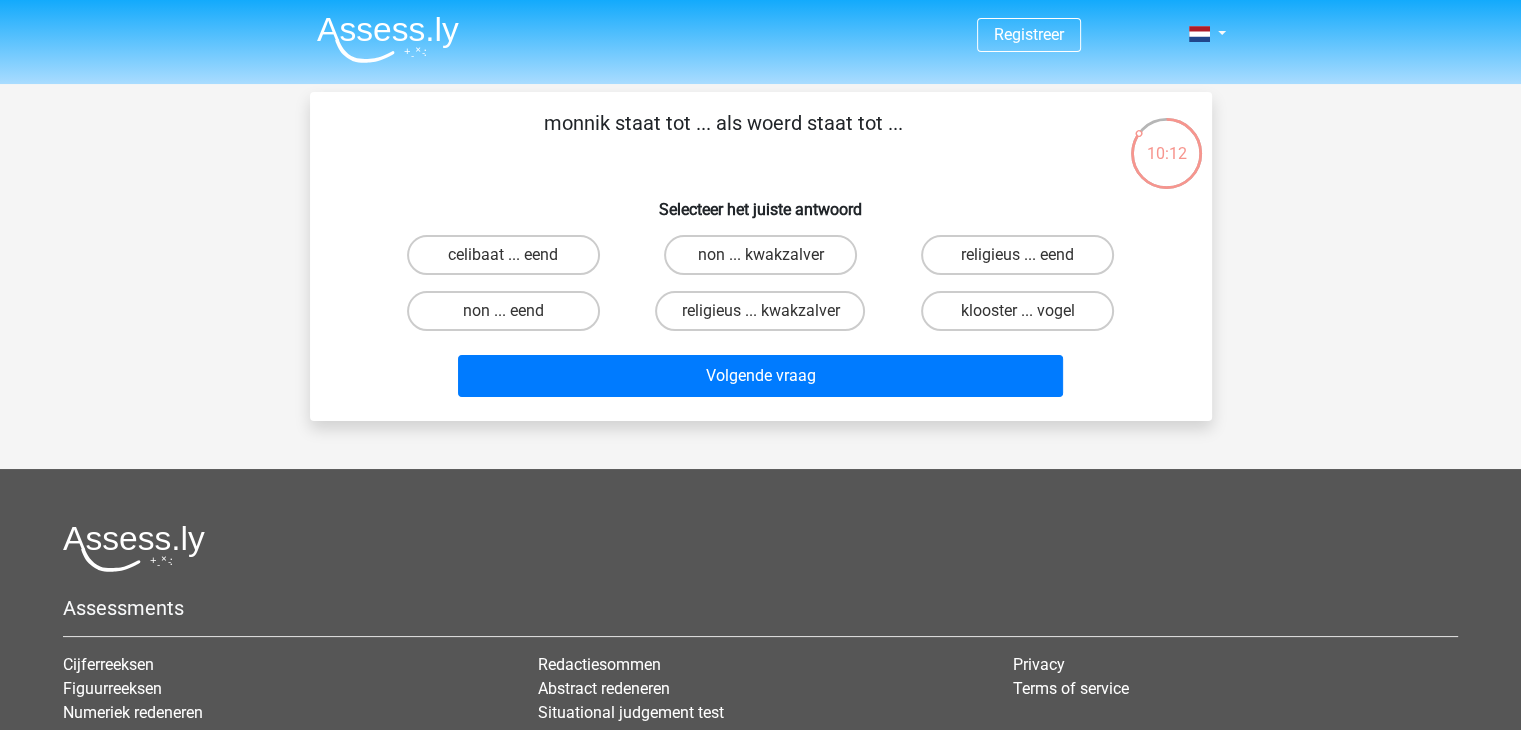 copy on "monnik staat tot ... als woerd staat tot ..." 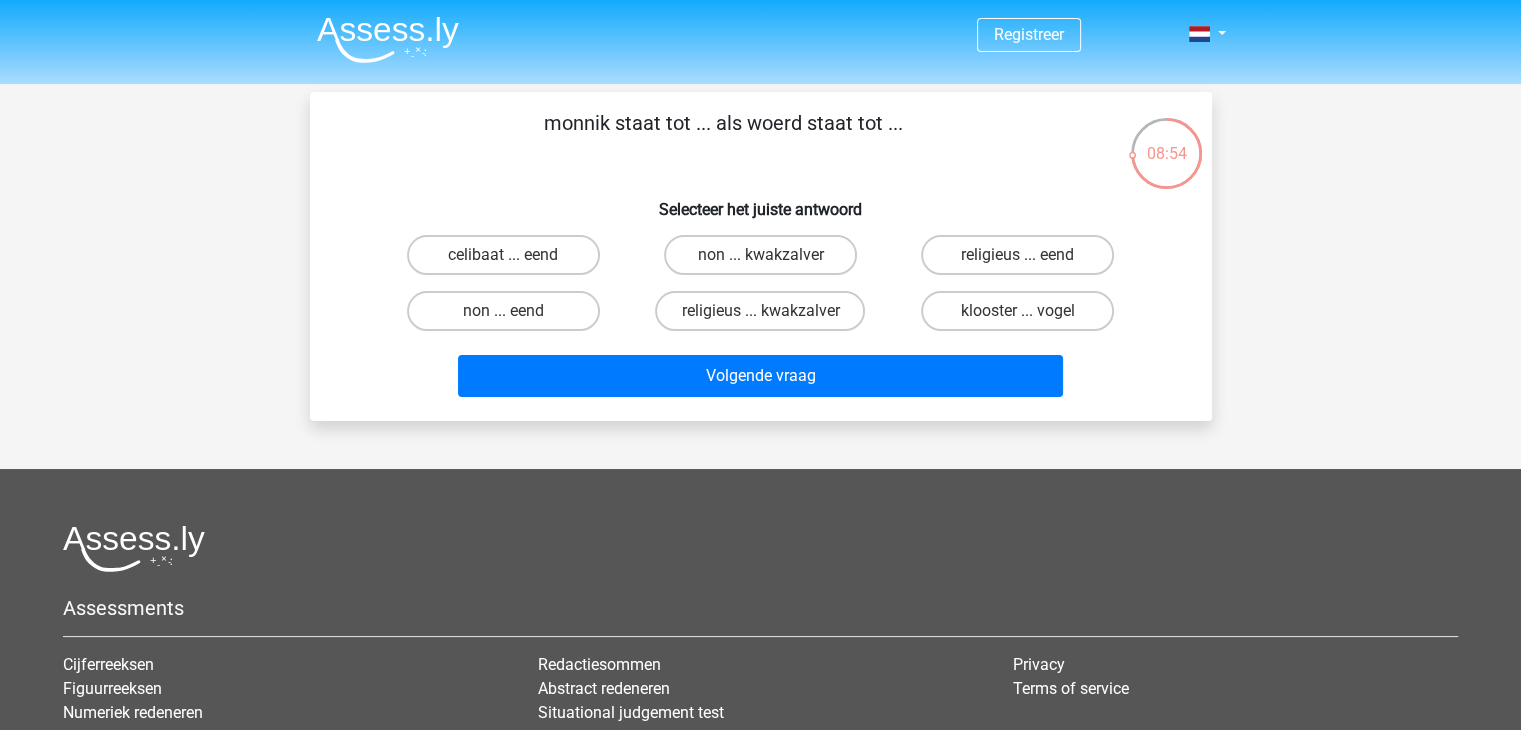 click on "Assessments
Cijferreeksen
Figuurreeksen
Numeriek redeneren
Abstracte matrices
Venn diagrammen" at bounding box center [760, 693] 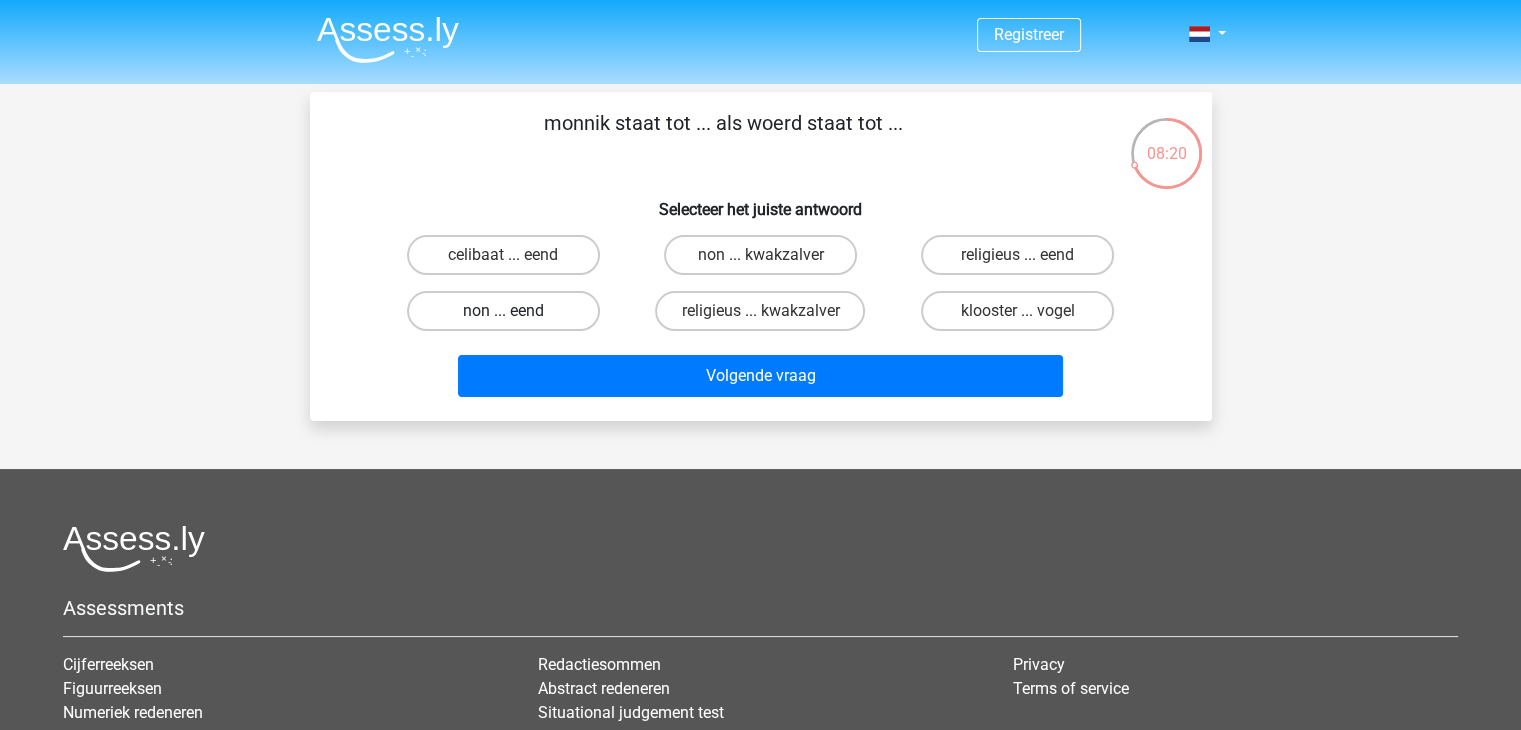 click on "non ... eend" at bounding box center (503, 311) 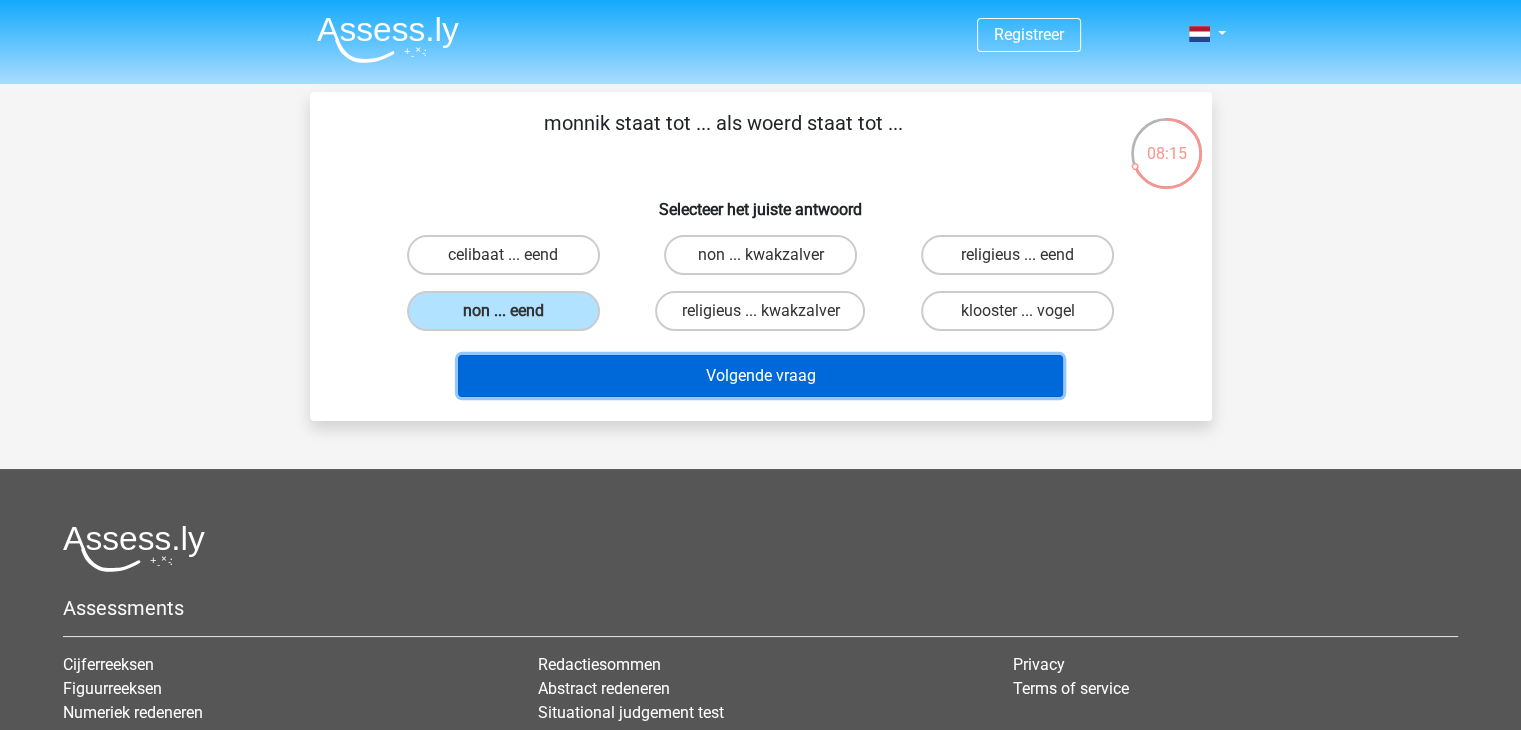 click on "Volgende vraag" at bounding box center (760, 376) 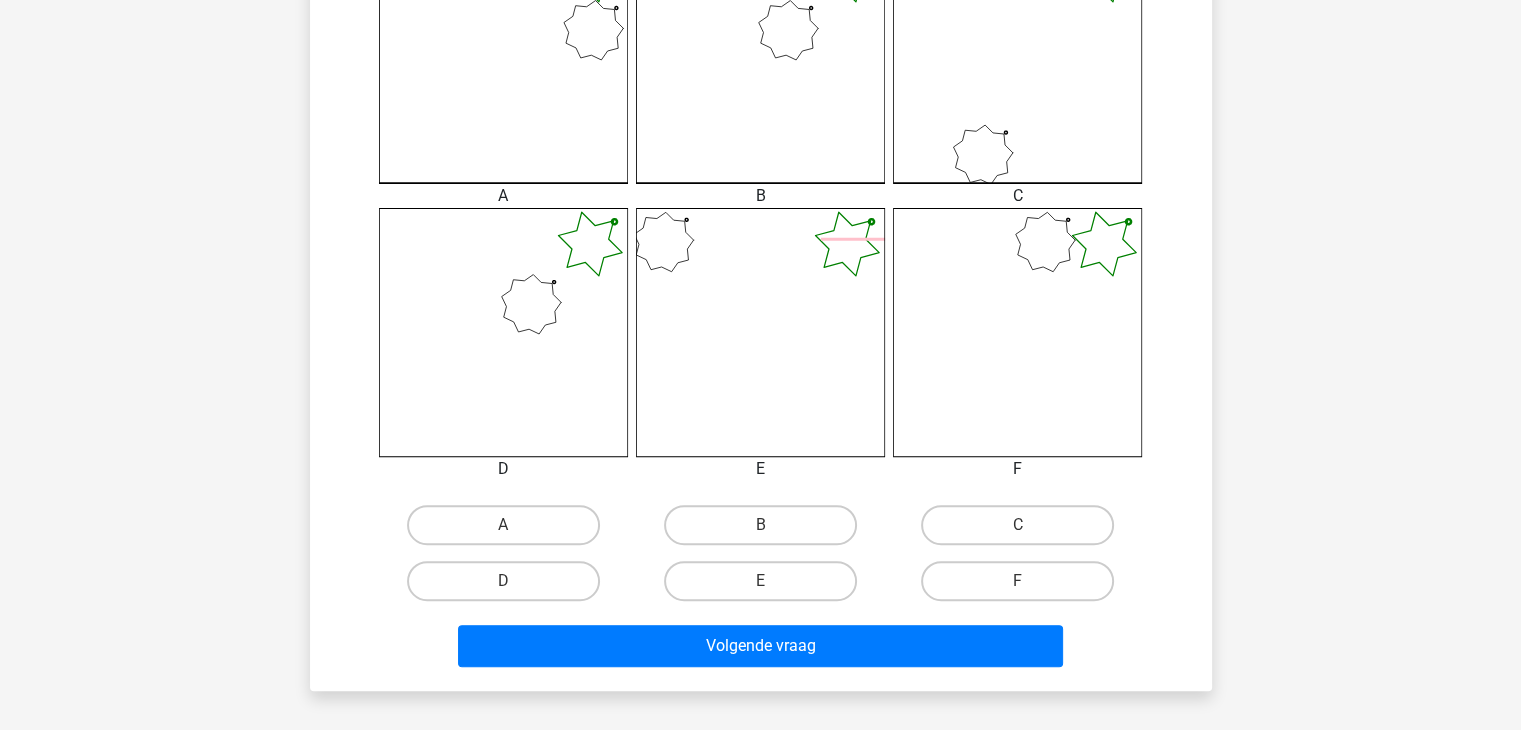 scroll, scrollTop: 630, scrollLeft: 0, axis: vertical 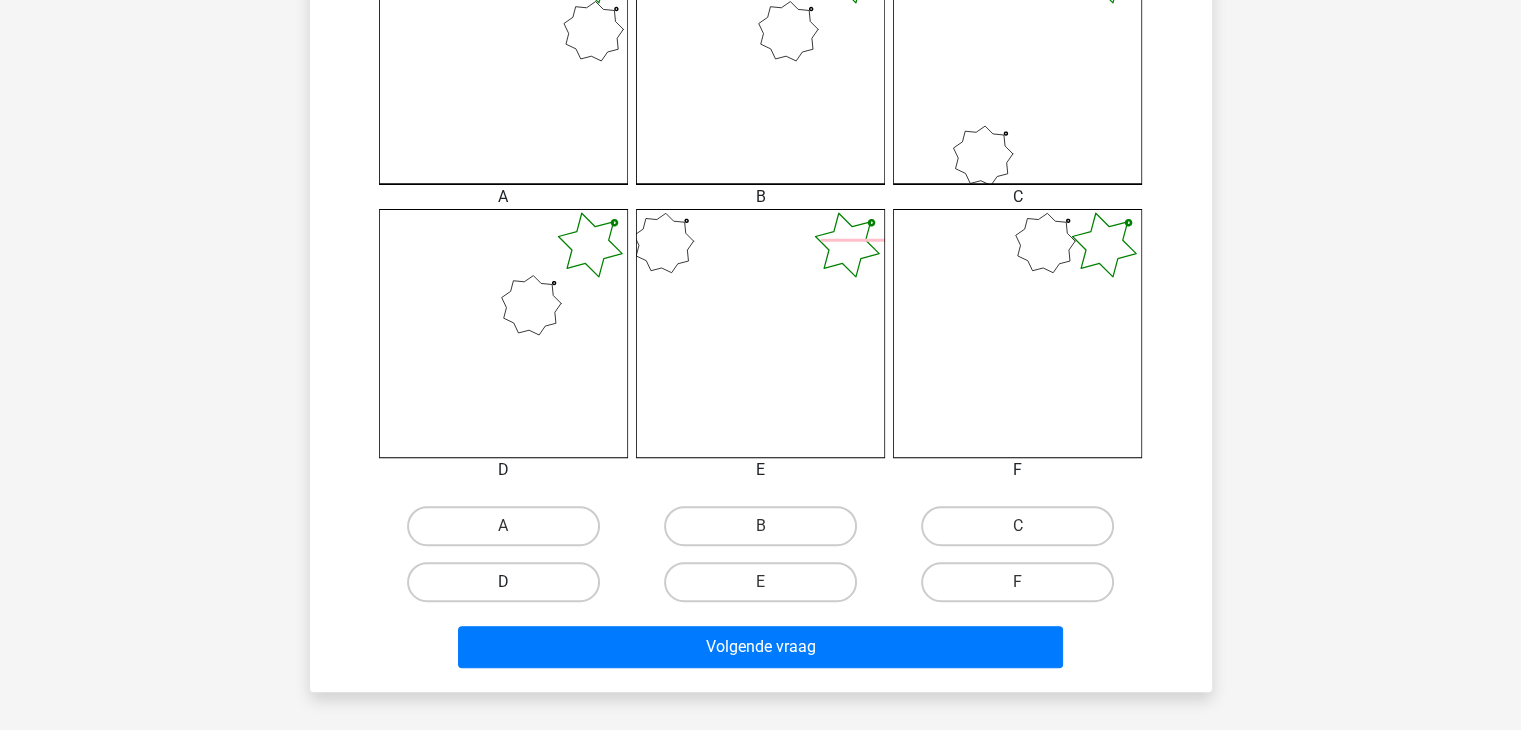 click on "D" at bounding box center [503, 582] 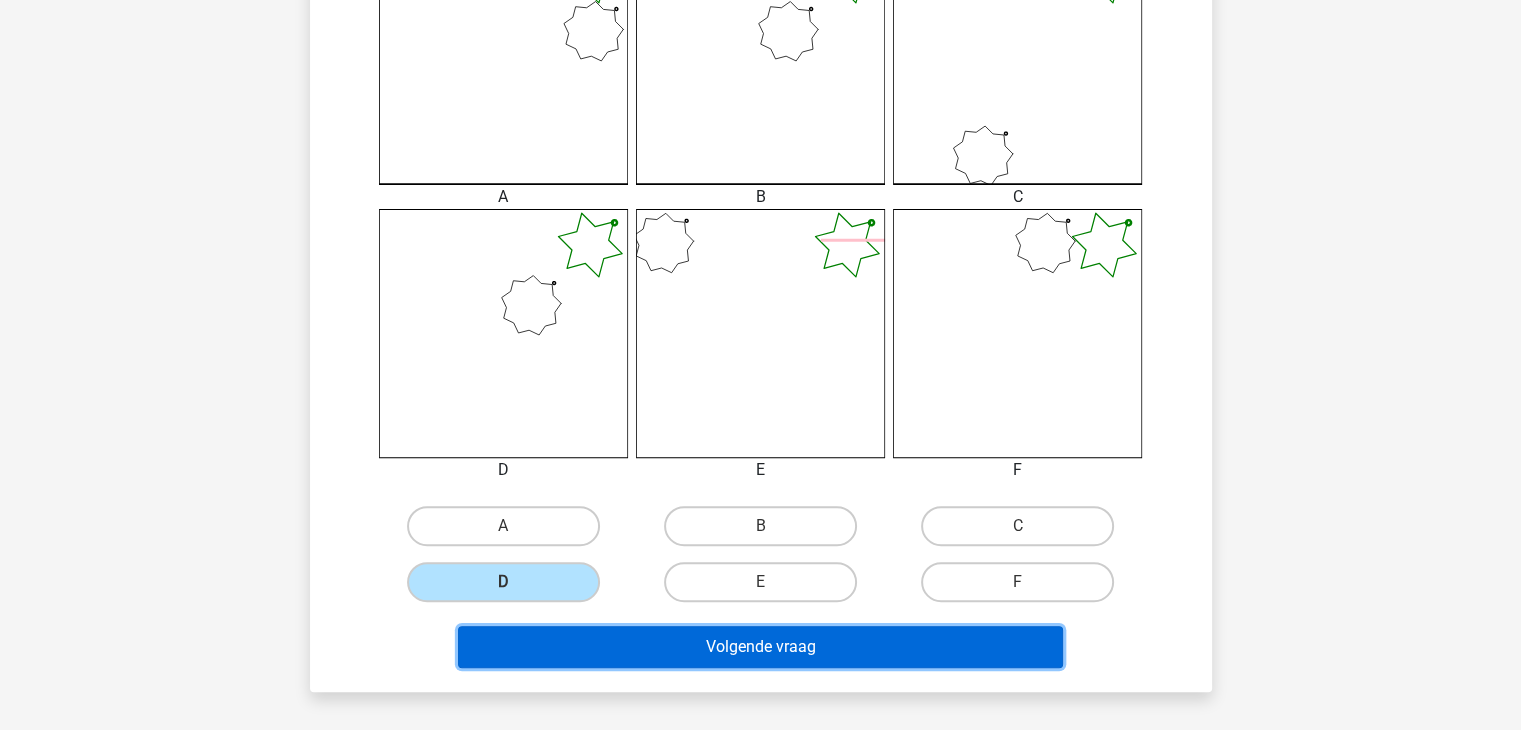 click on "Volgende vraag" at bounding box center [760, 647] 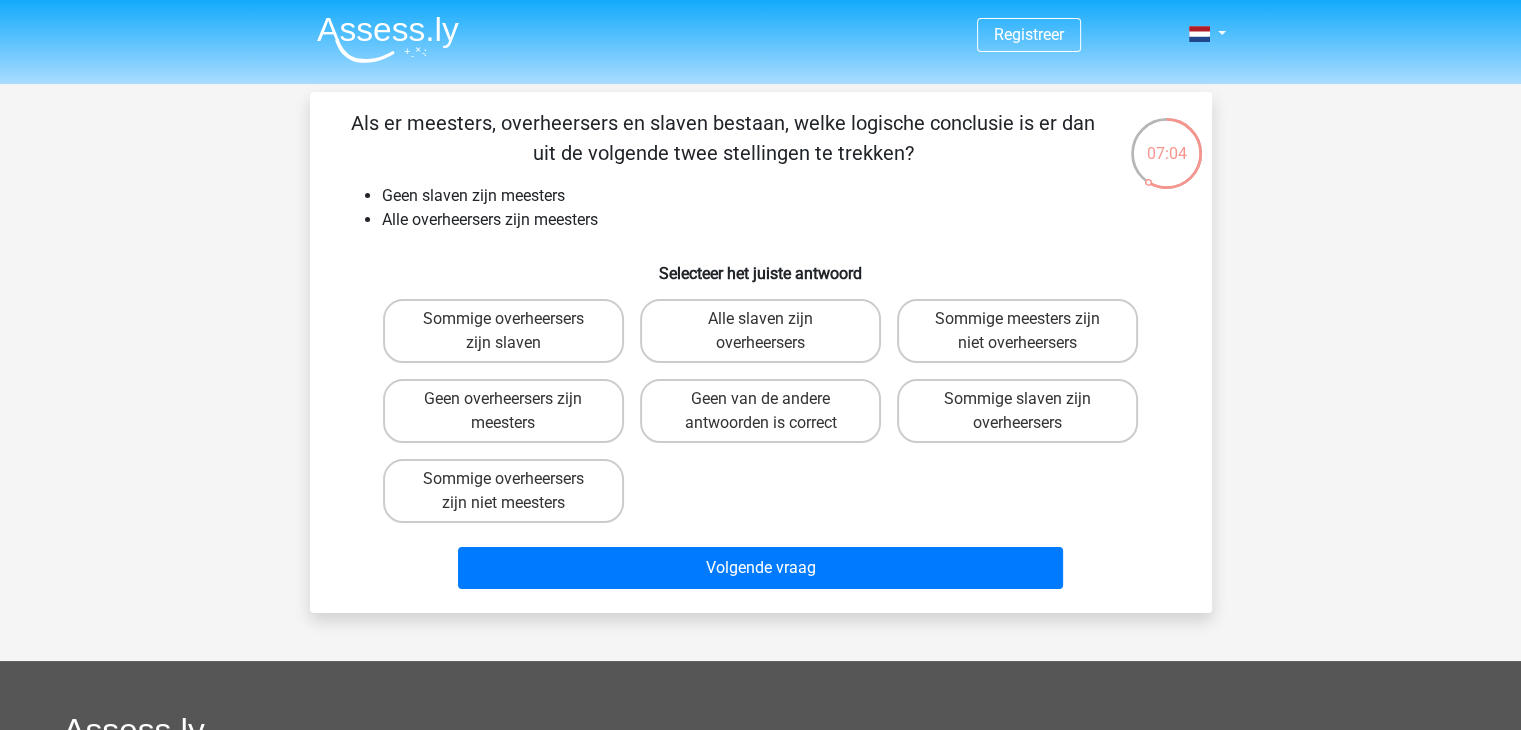 scroll, scrollTop: 0, scrollLeft: 0, axis: both 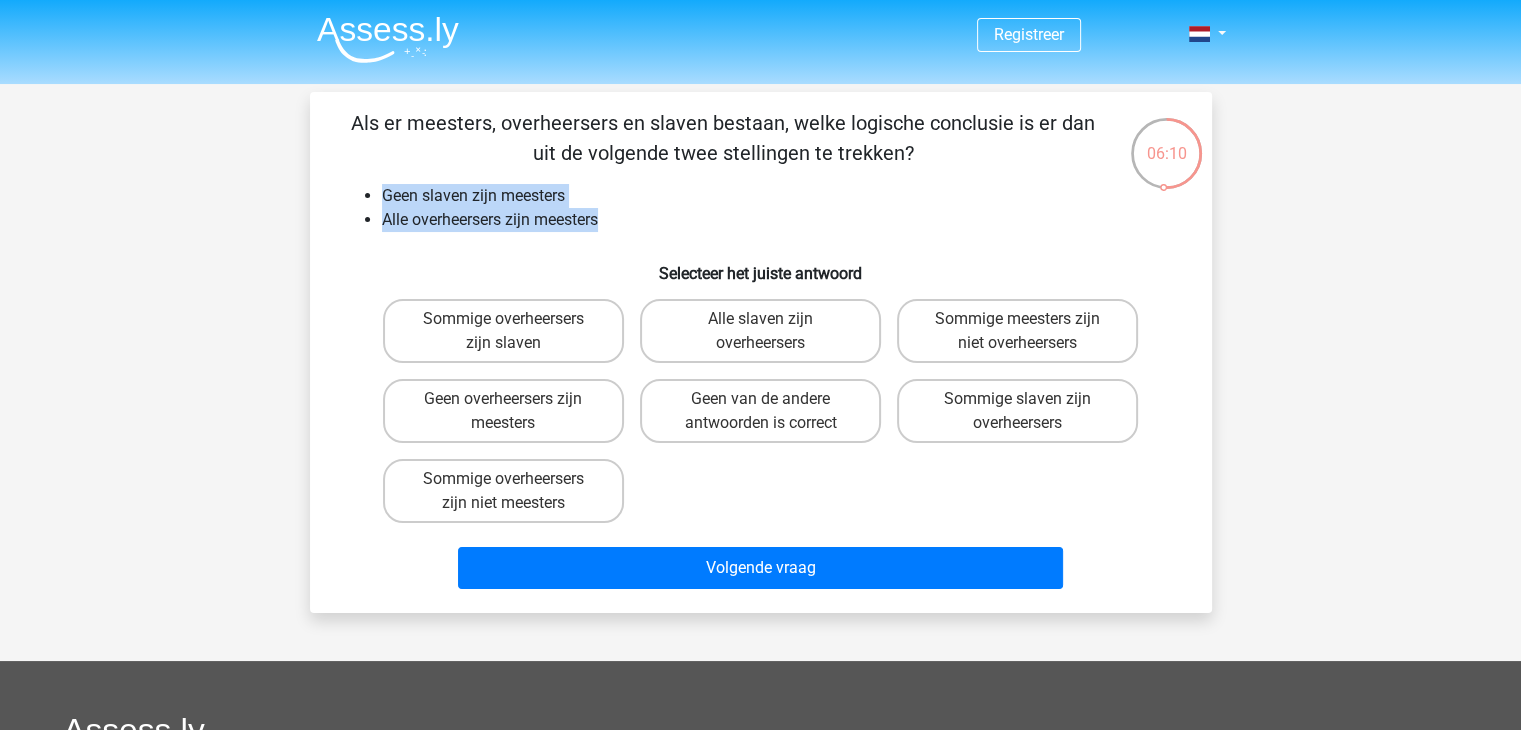 drag, startPoint x: 382, startPoint y: 194, endPoint x: 620, endPoint y: 231, distance: 240.85889 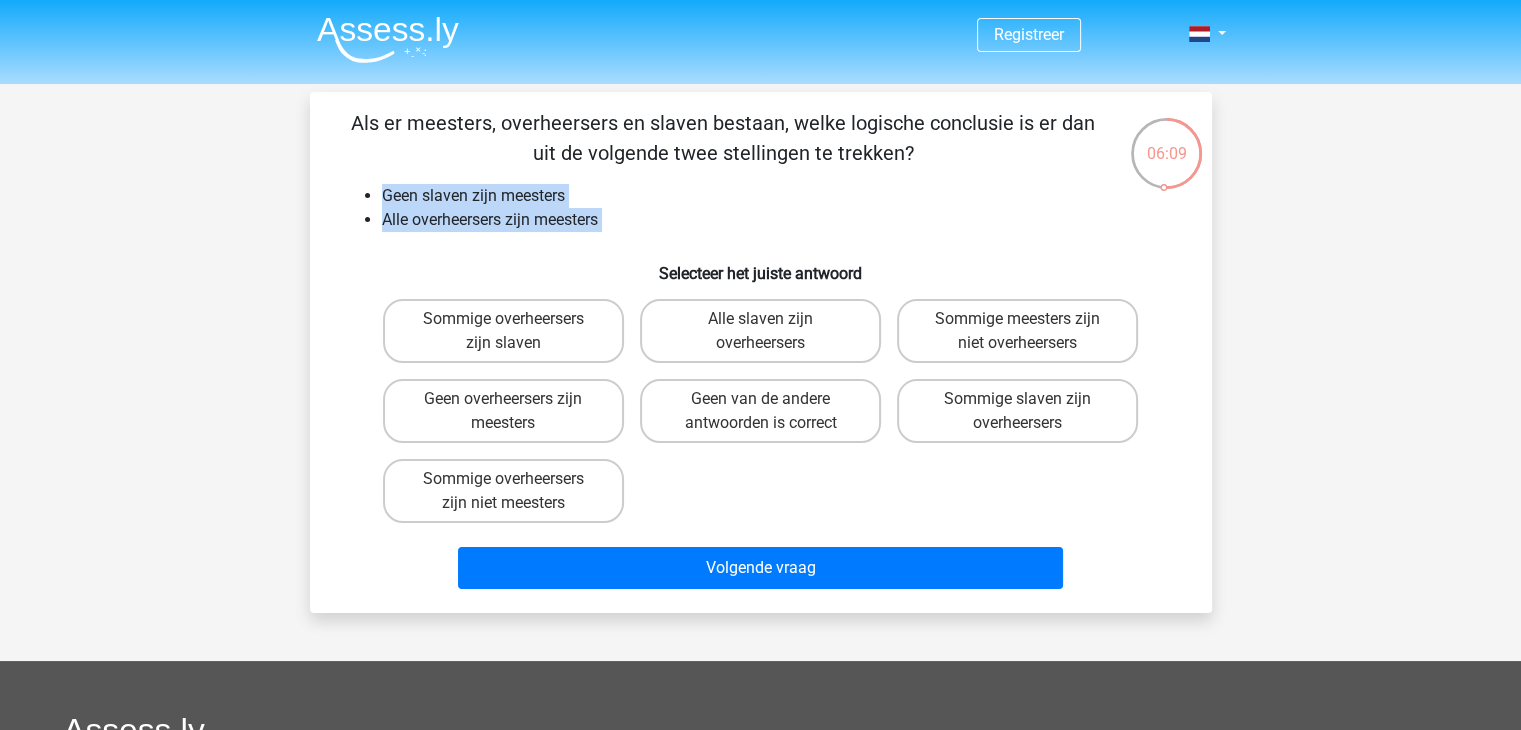 click on "Geen slaven zijn meesters" at bounding box center (781, 196) 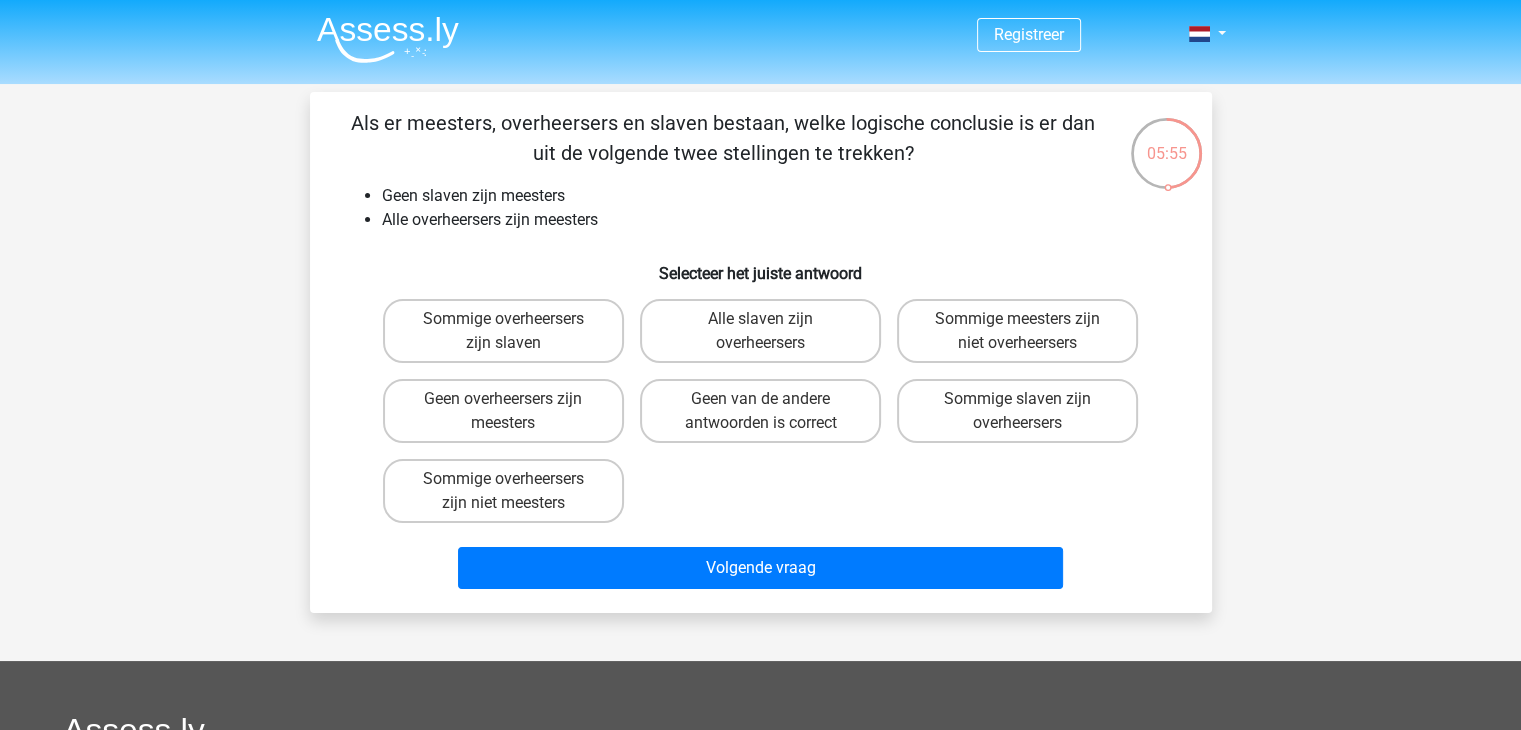 click on "Geen slaven zijn meesters" at bounding box center [781, 196] 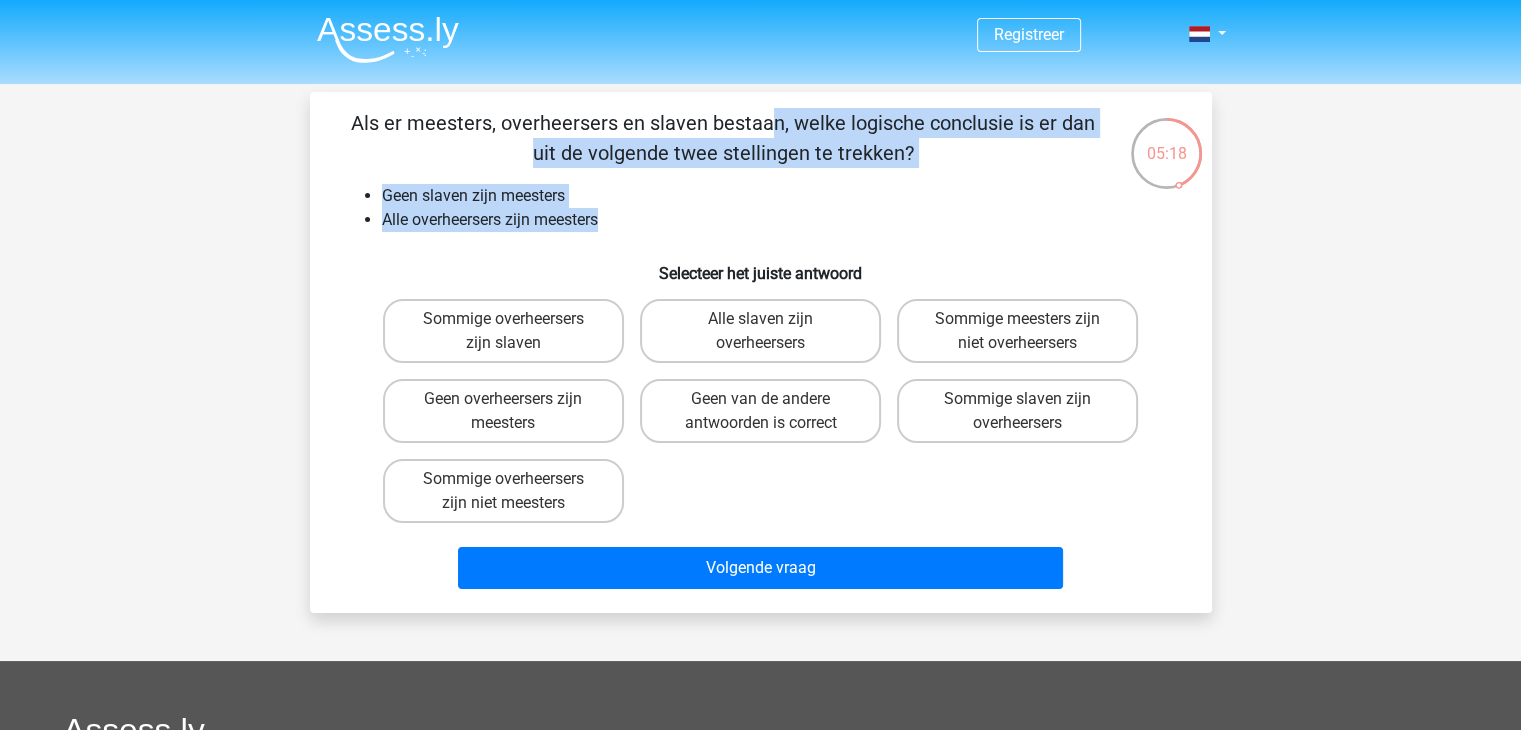 drag, startPoint x: 349, startPoint y: 110, endPoint x: 627, endPoint y: 221, distance: 299.34094 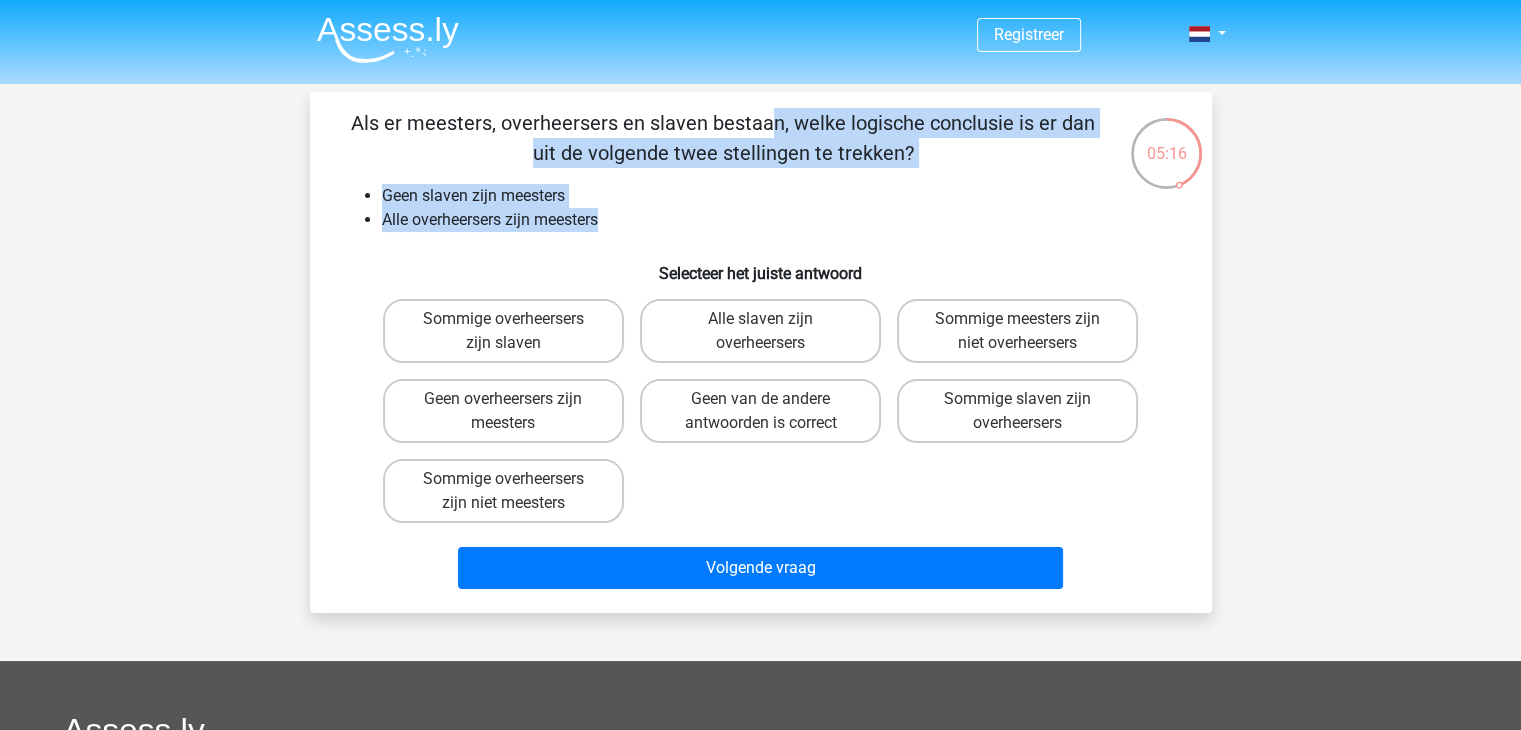 copy on "Als er meesters, overheersers en slaven bestaan, welke logische conclusie is er dan uit de volgende twee stellingen te trekken? Geen slaven zijn meesters Alle overheersers zijn meesters" 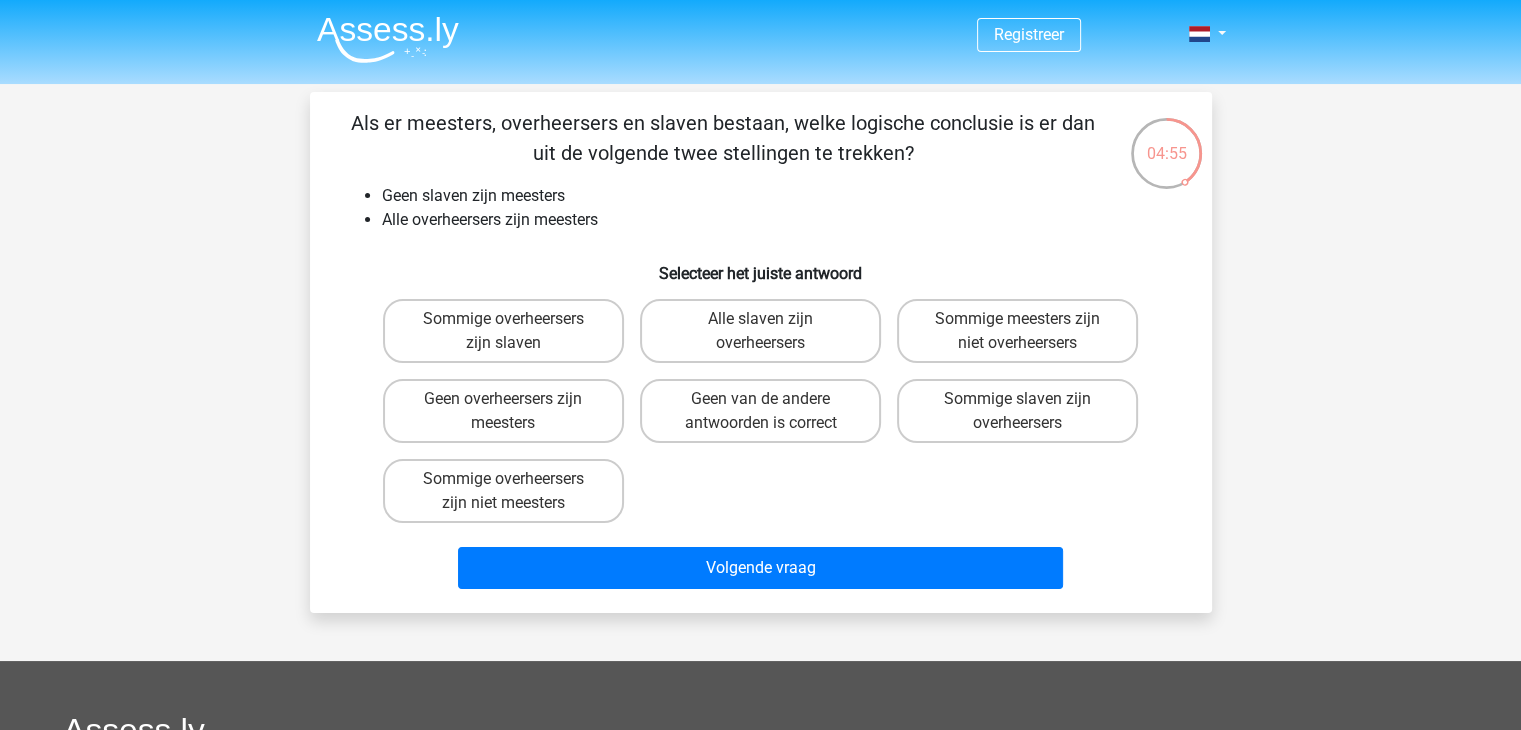 click on "Registreer" at bounding box center (760, 594) 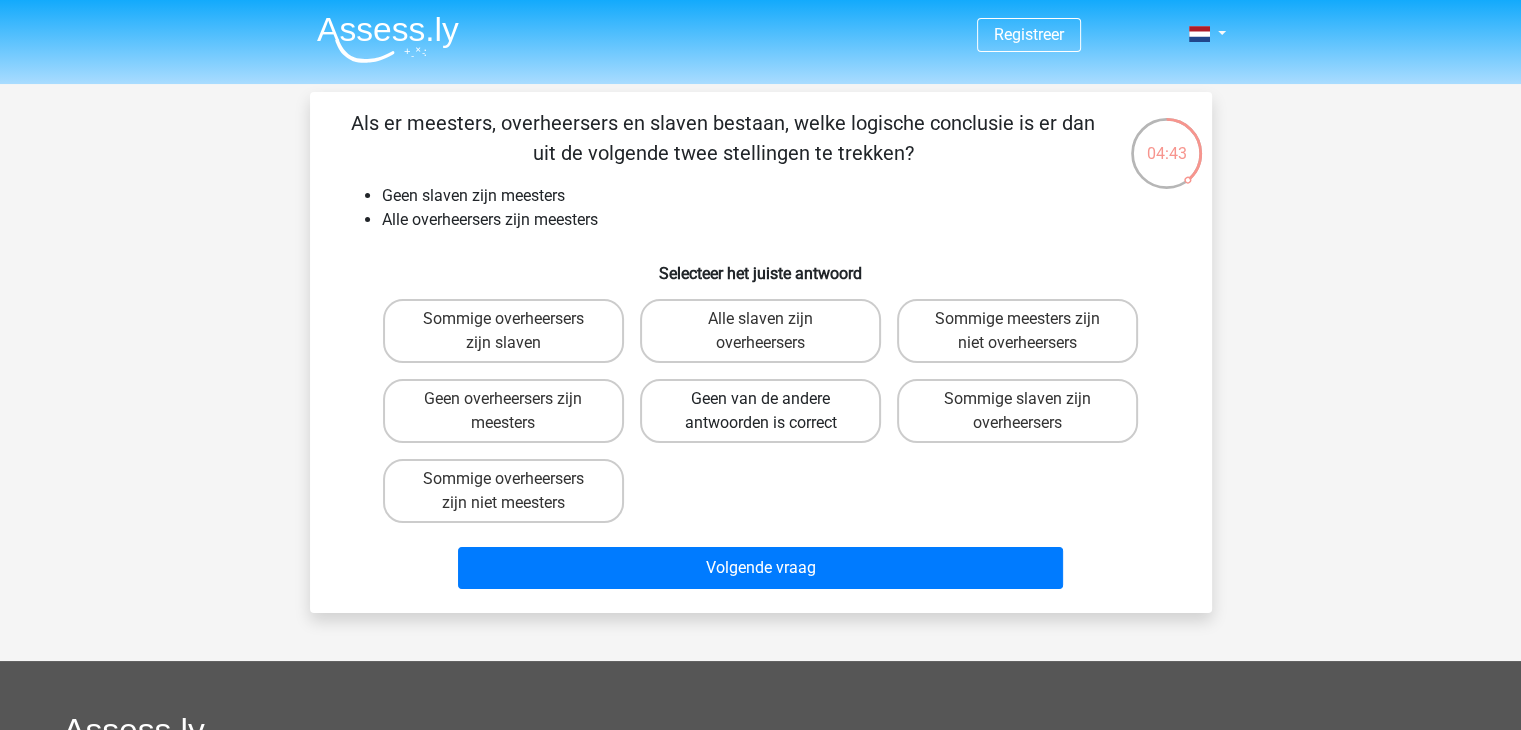 click on "Geen van de andere antwoorden is correct" at bounding box center [760, 411] 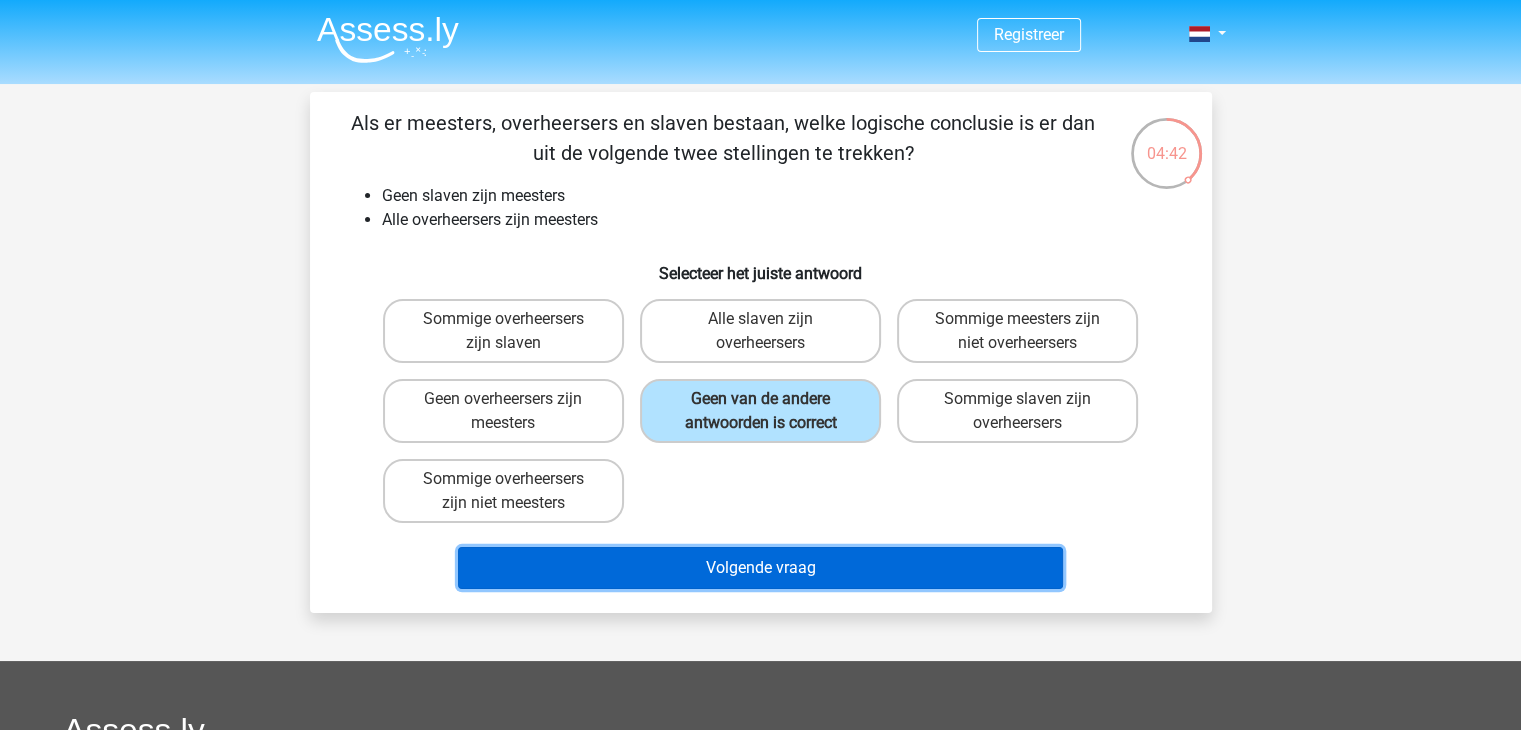 click on "Volgende vraag" at bounding box center (760, 568) 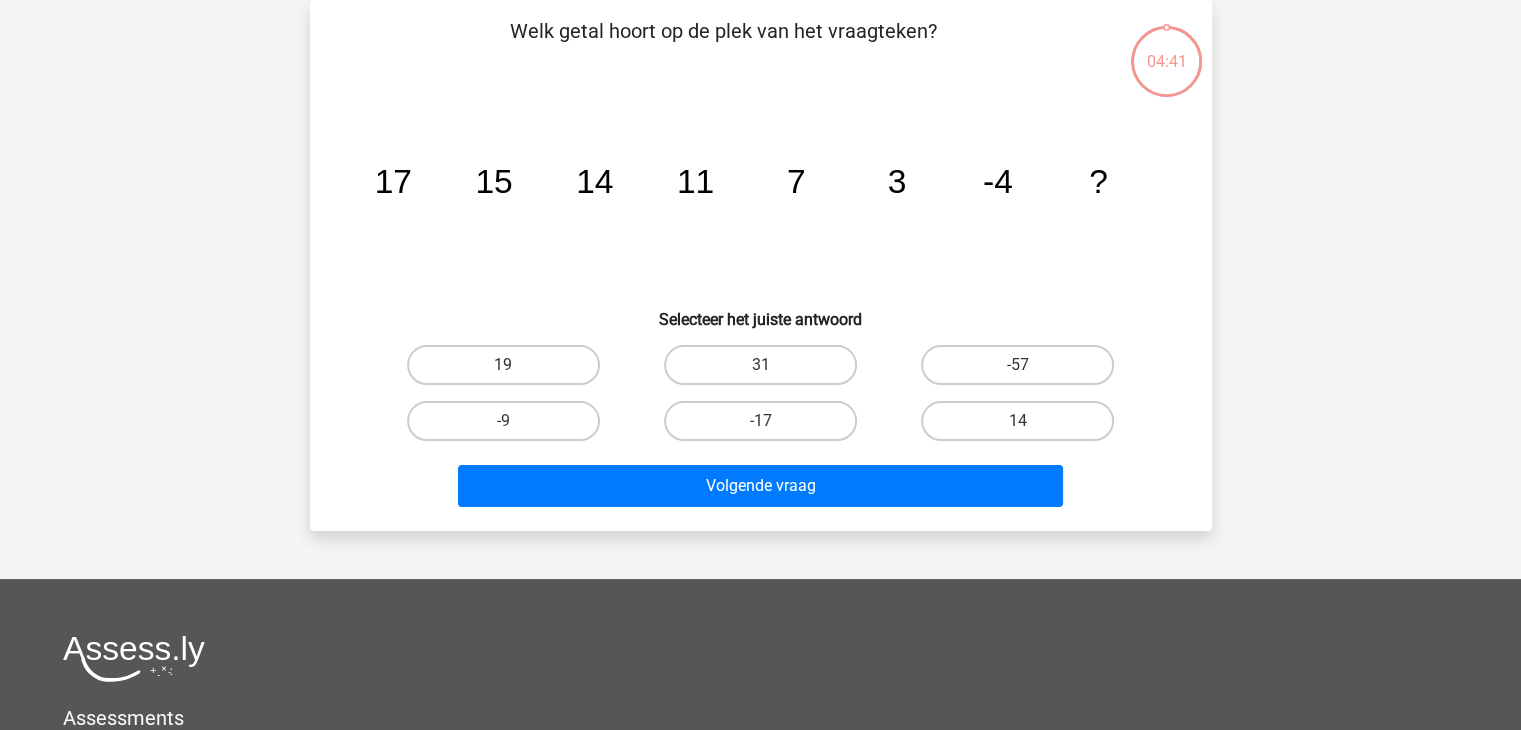 scroll, scrollTop: 34, scrollLeft: 0, axis: vertical 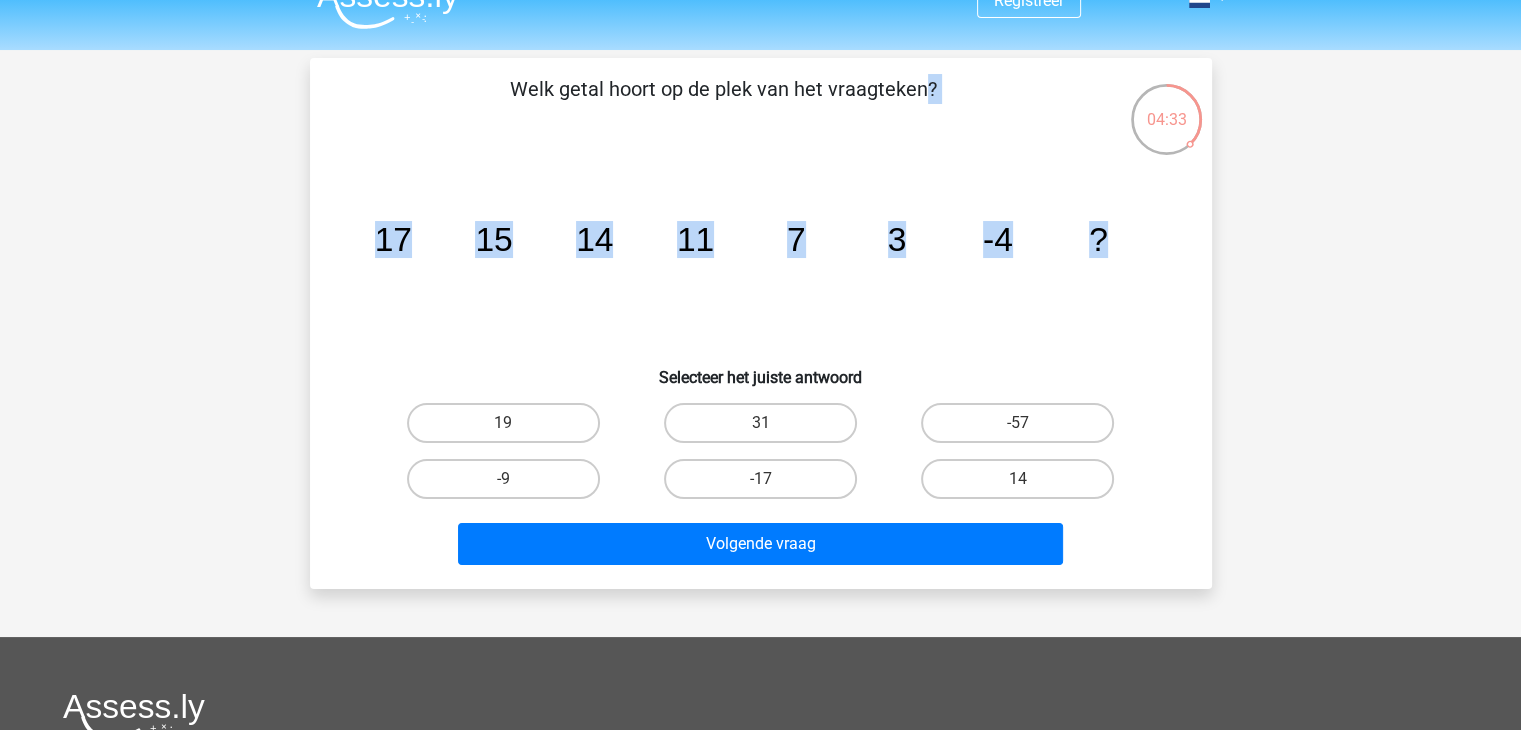 drag, startPoint x: 509, startPoint y: 77, endPoint x: 1177, endPoint y: 256, distance: 691.5671 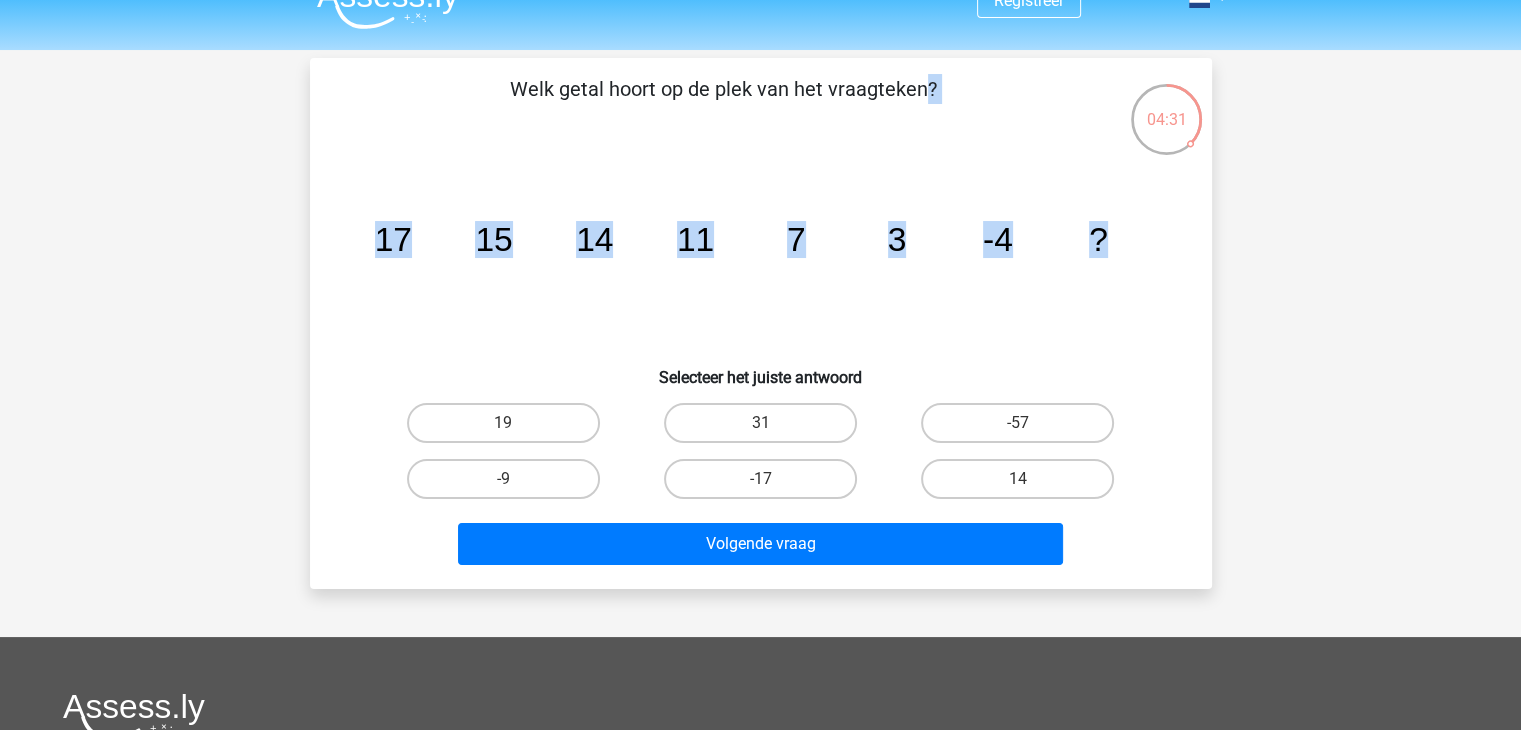 copy on "Welk getal hoort op de plek van het vraagteken?
image/svg+xml
17
15
14
11
7
3
-4
?" 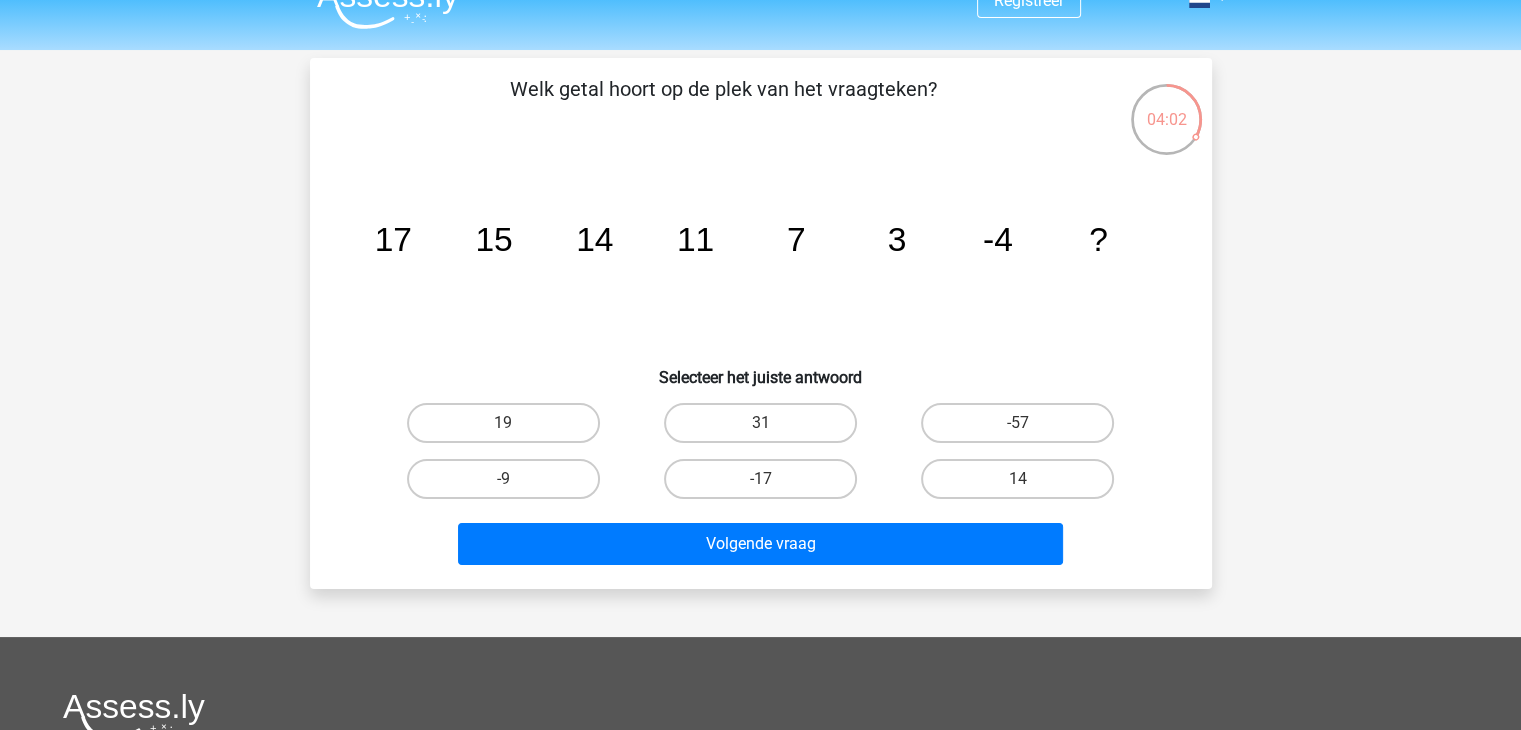 click on "19
31
-57
-9
-17" at bounding box center (761, 451) 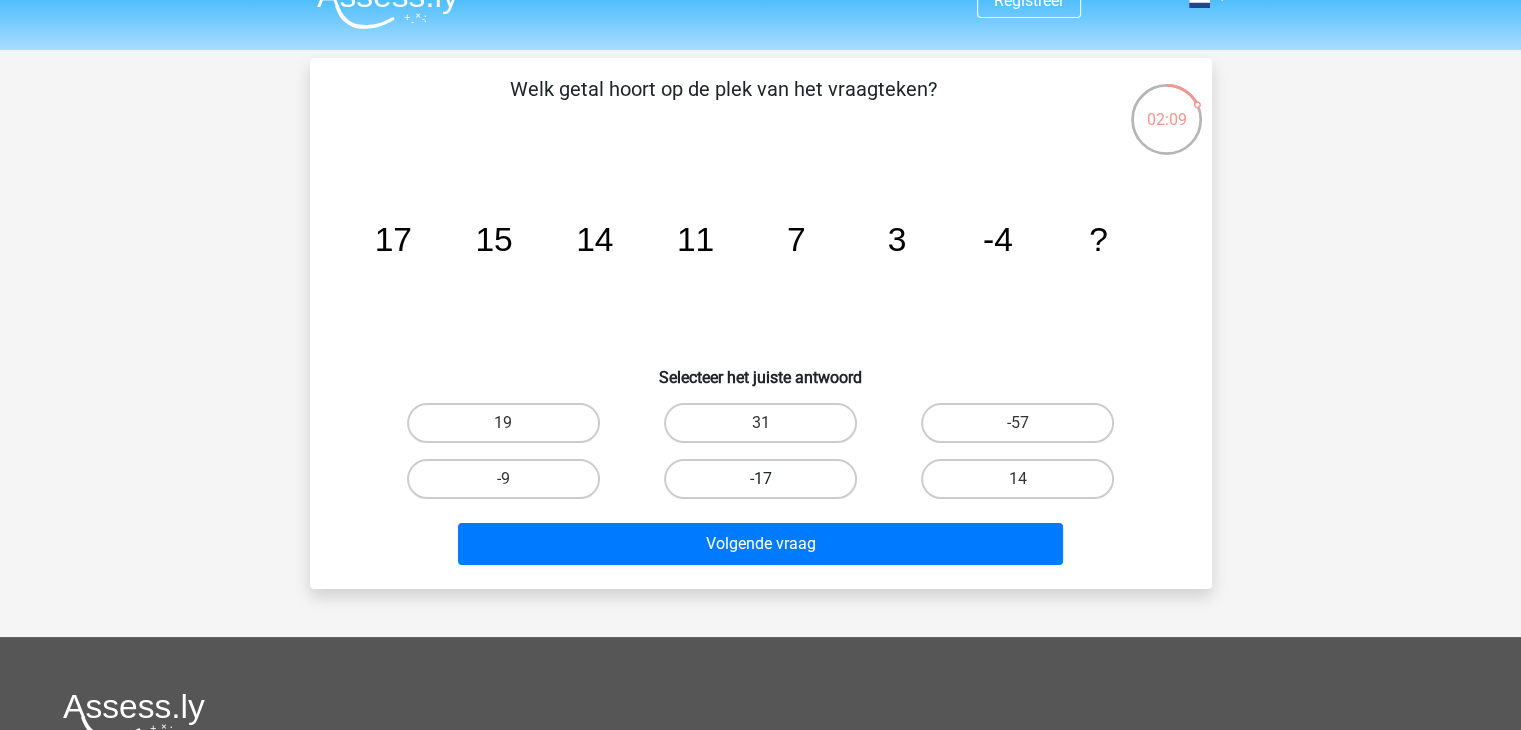click on "-17" at bounding box center (760, 479) 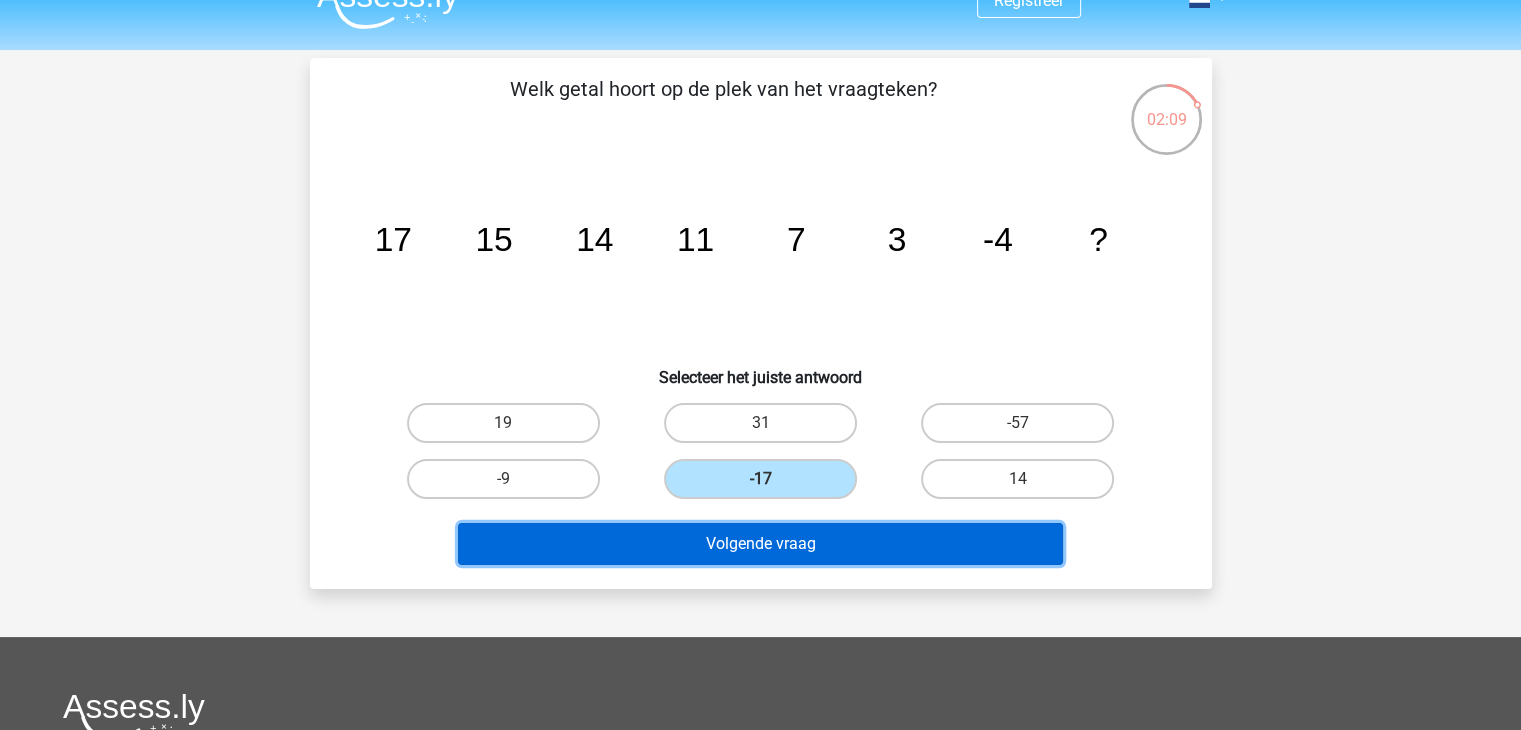 click on "Volgende vraag" at bounding box center (760, 544) 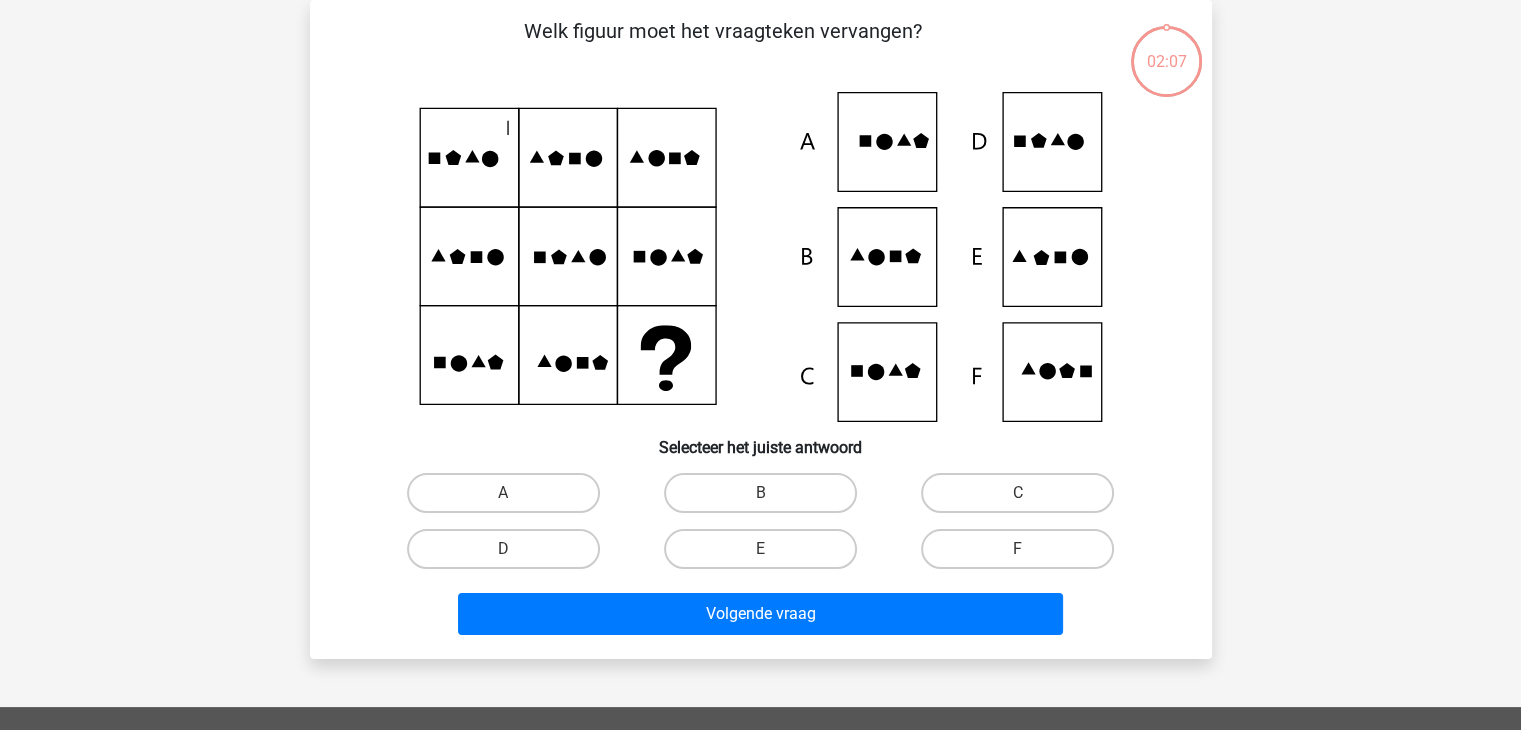 scroll, scrollTop: 66, scrollLeft: 0, axis: vertical 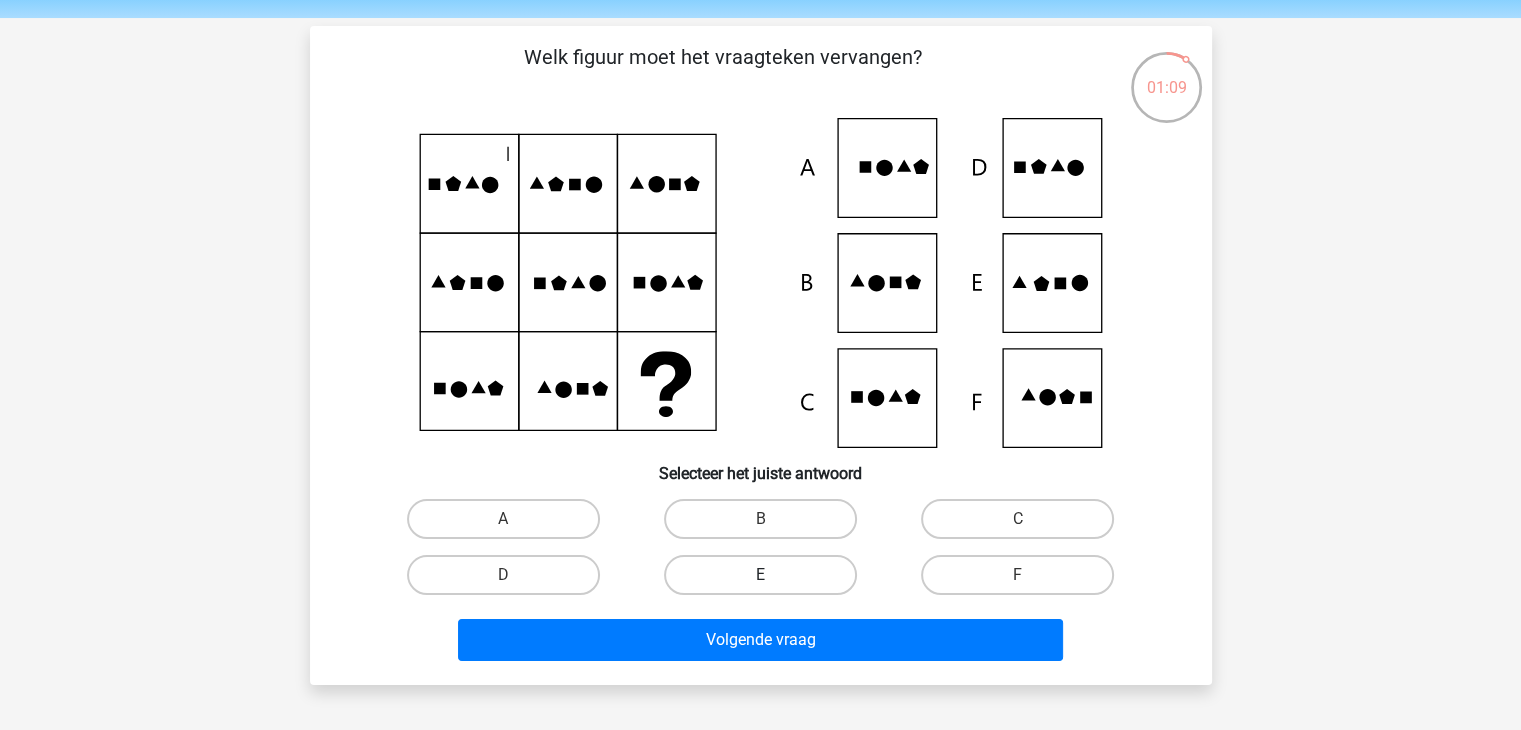 click on "E" at bounding box center [760, 575] 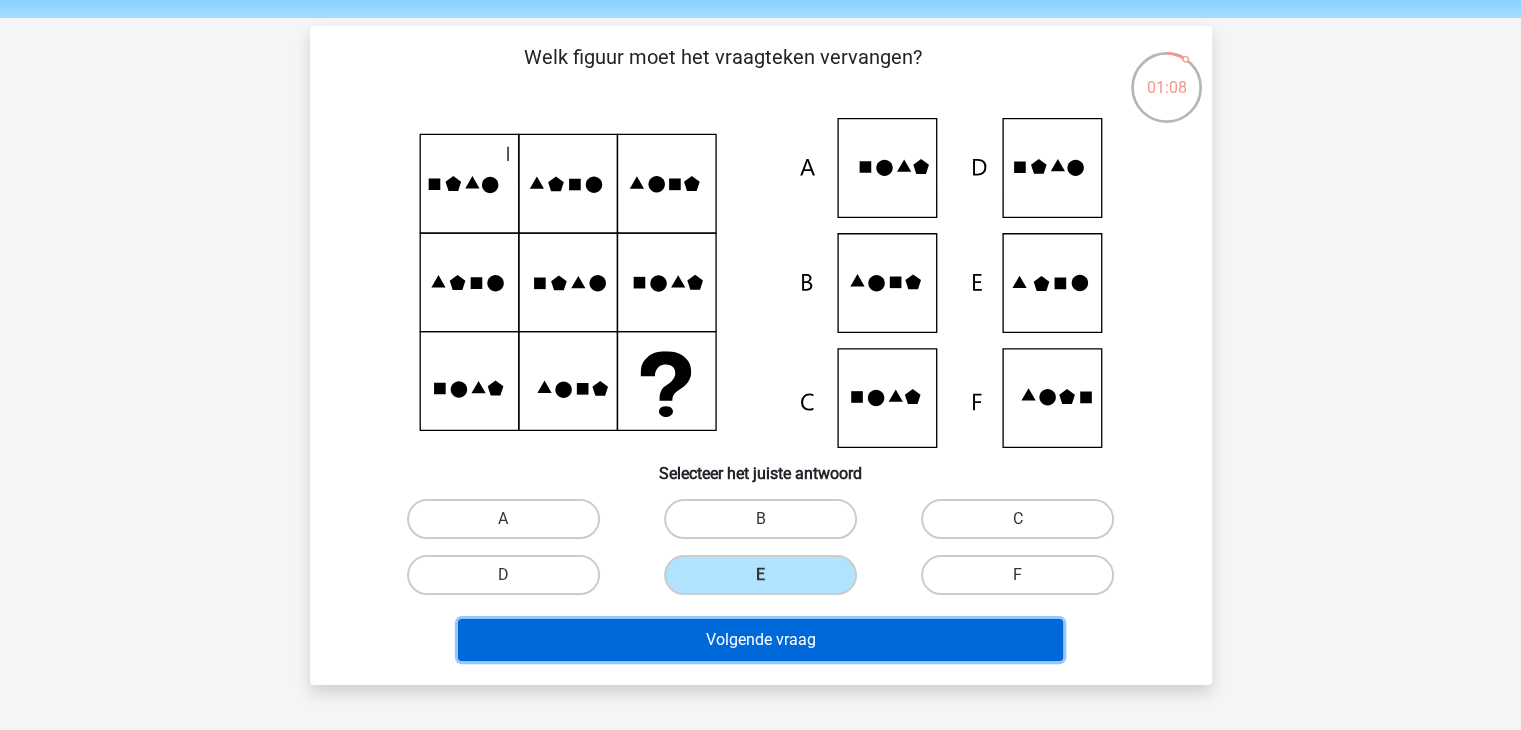 click on "Volgende vraag" at bounding box center [760, 640] 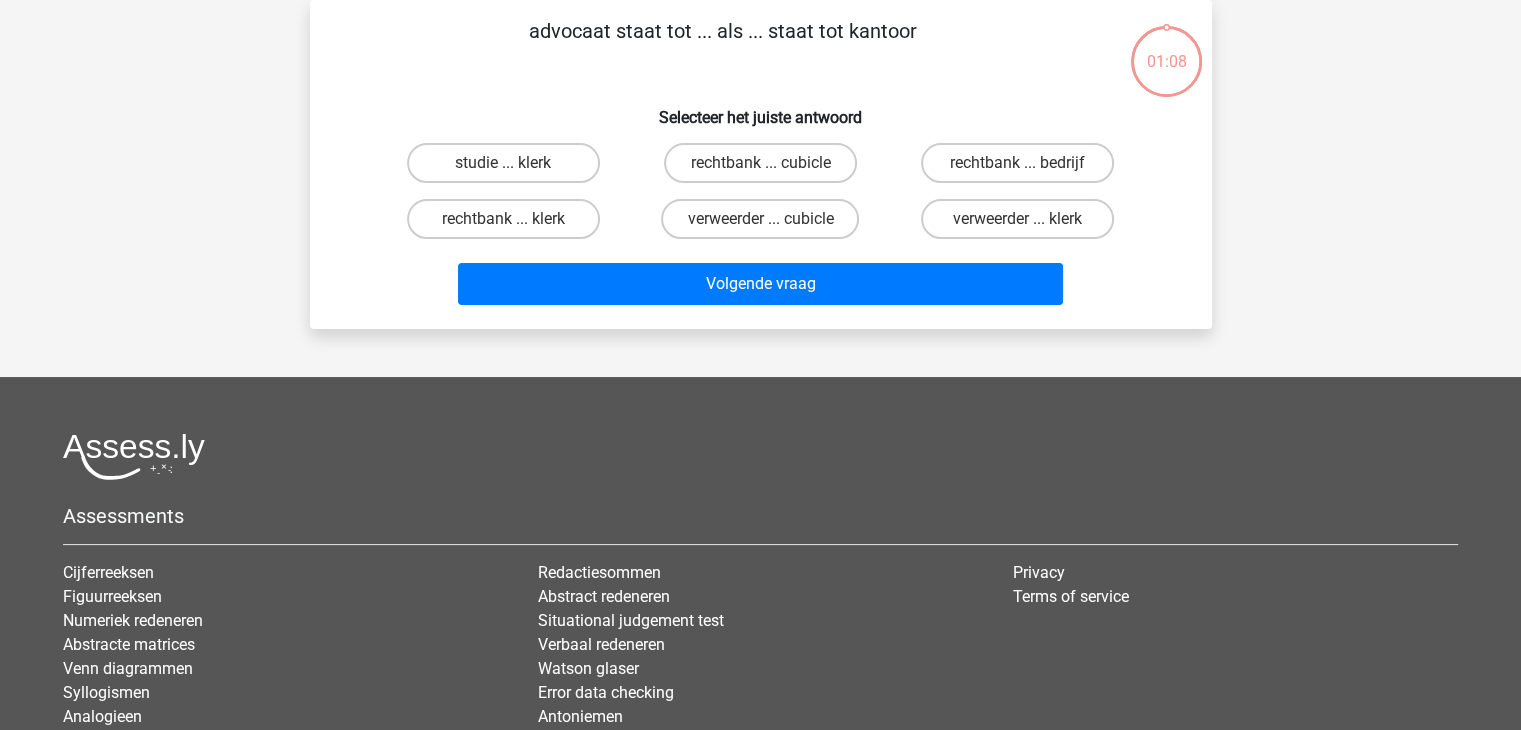 scroll, scrollTop: 0, scrollLeft: 0, axis: both 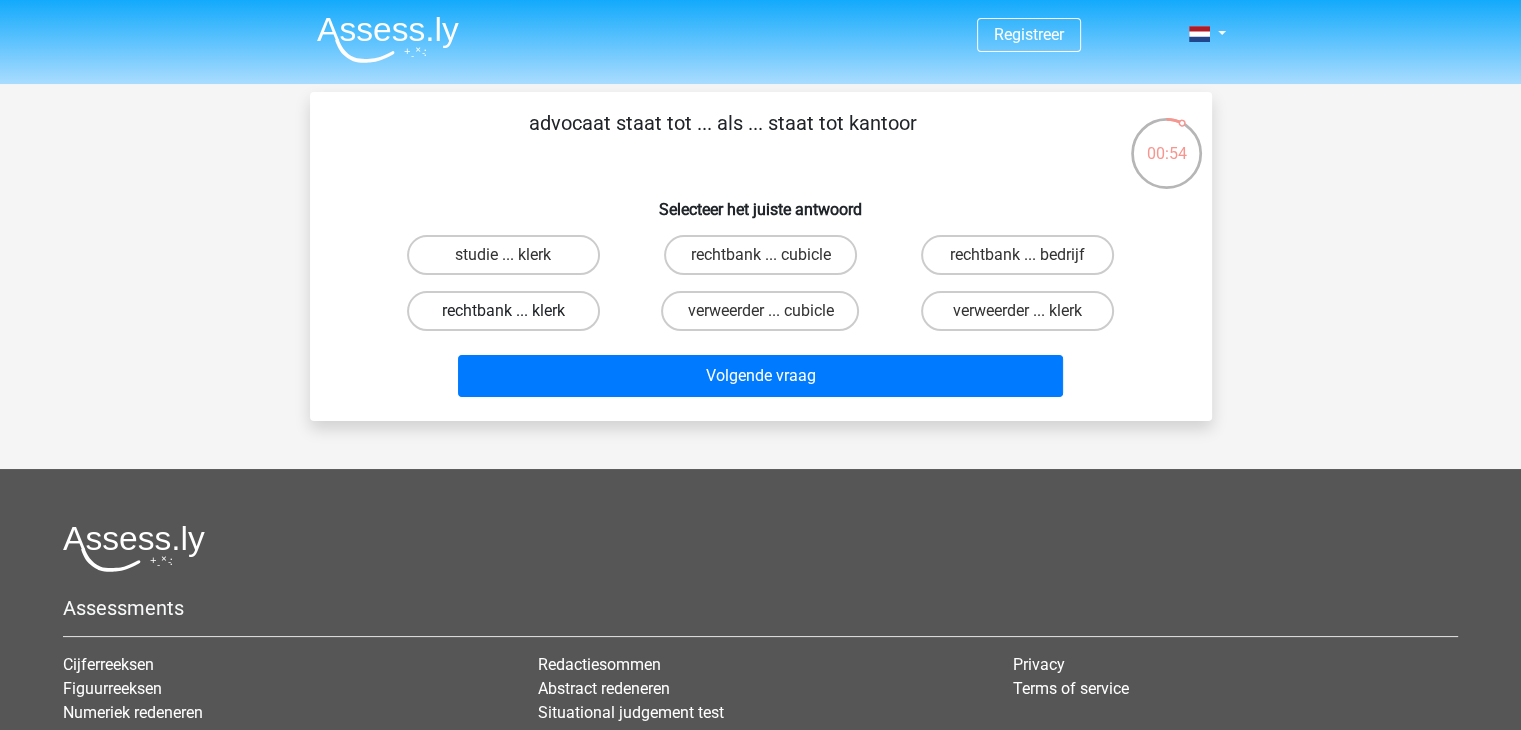 click on "rechtbank ... klerk" at bounding box center [503, 311] 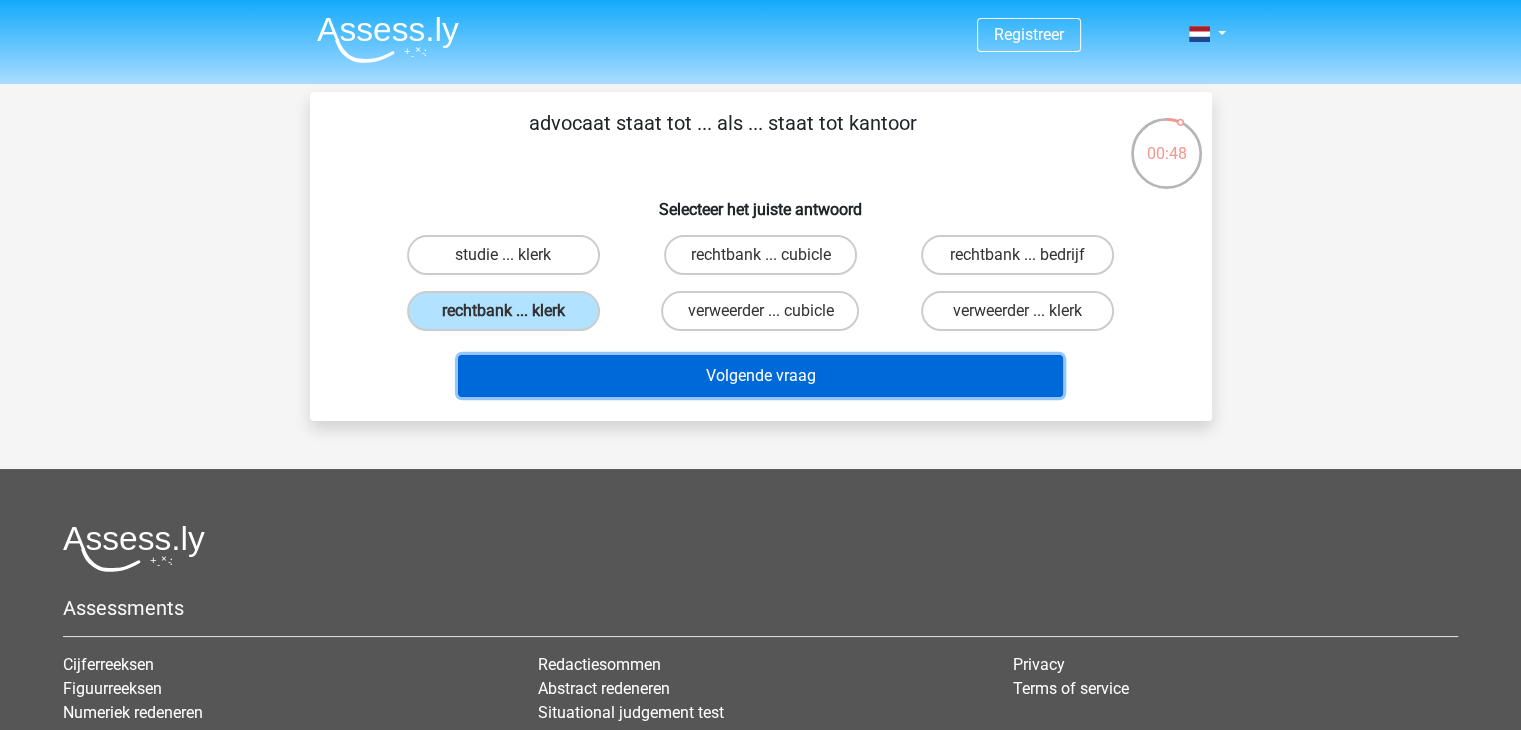 click on "Volgende vraag" at bounding box center [760, 376] 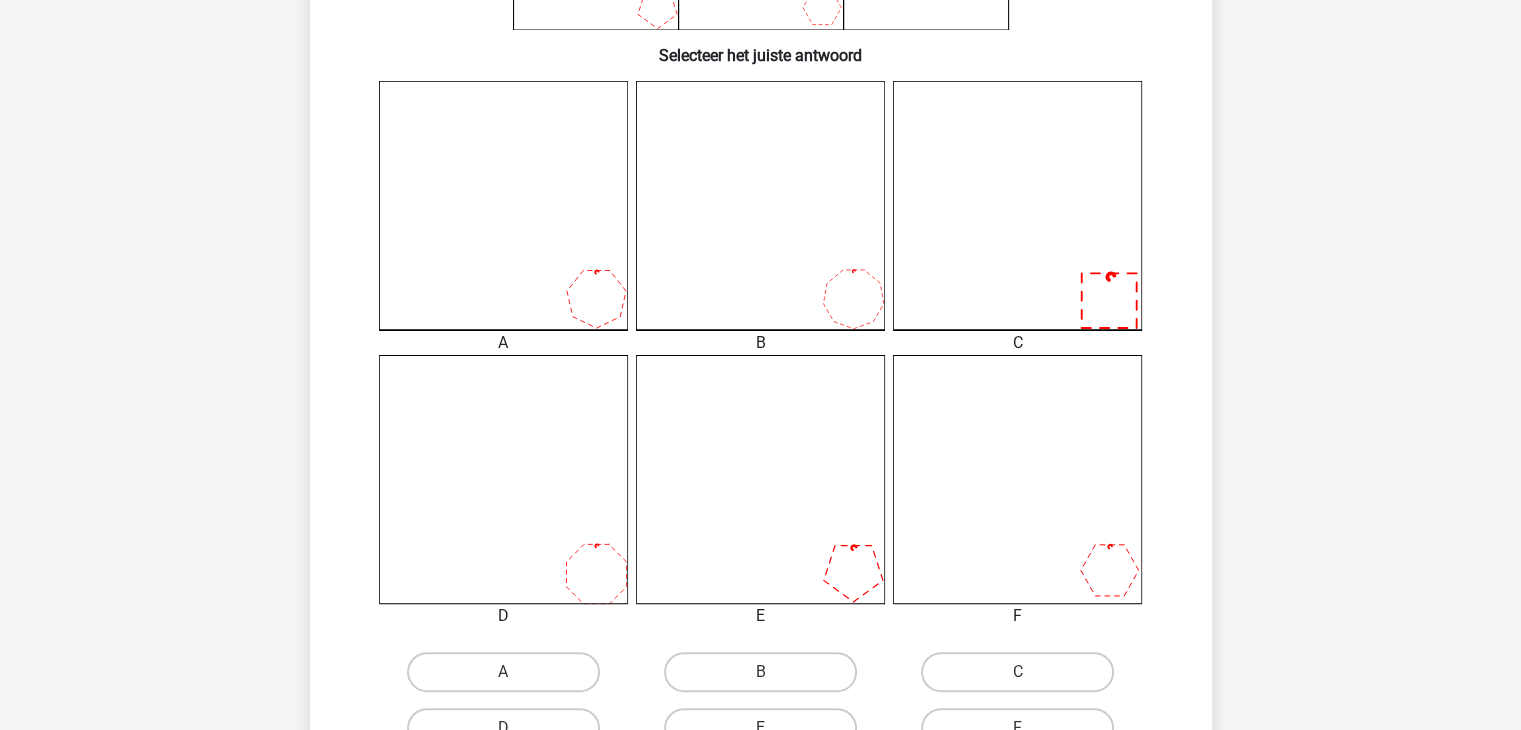 scroll, scrollTop: 824, scrollLeft: 0, axis: vertical 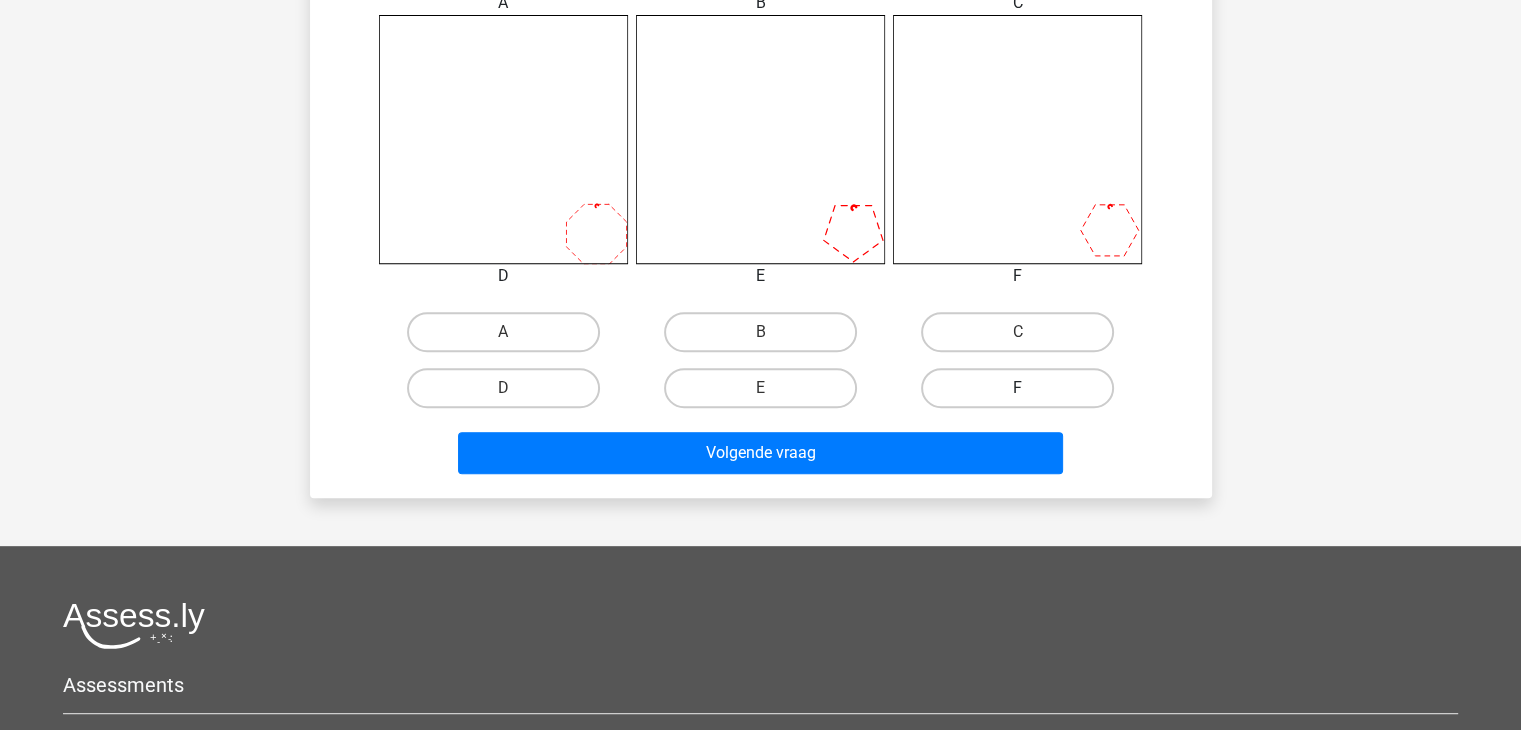 click on "F" at bounding box center (1017, 388) 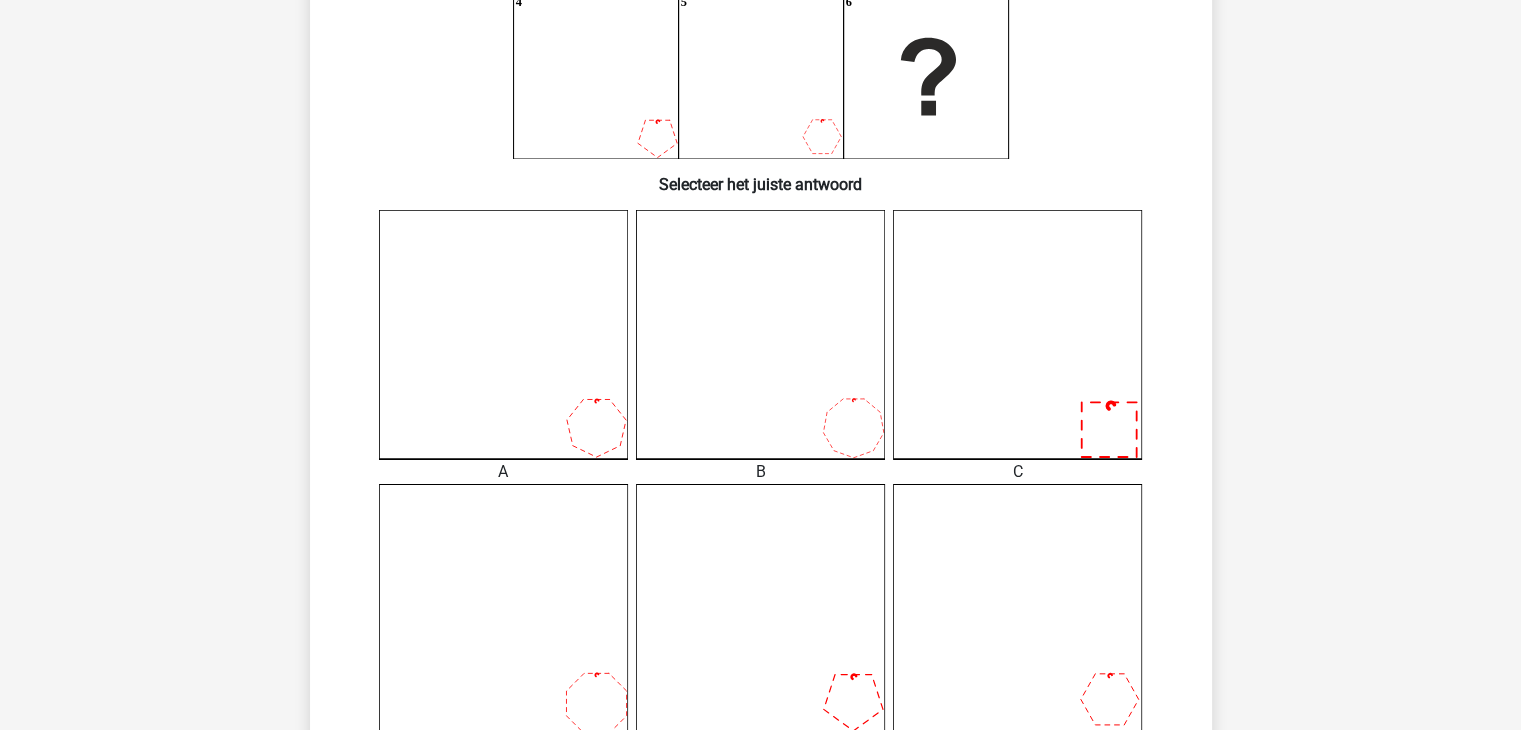 scroll, scrollTop: 670, scrollLeft: 0, axis: vertical 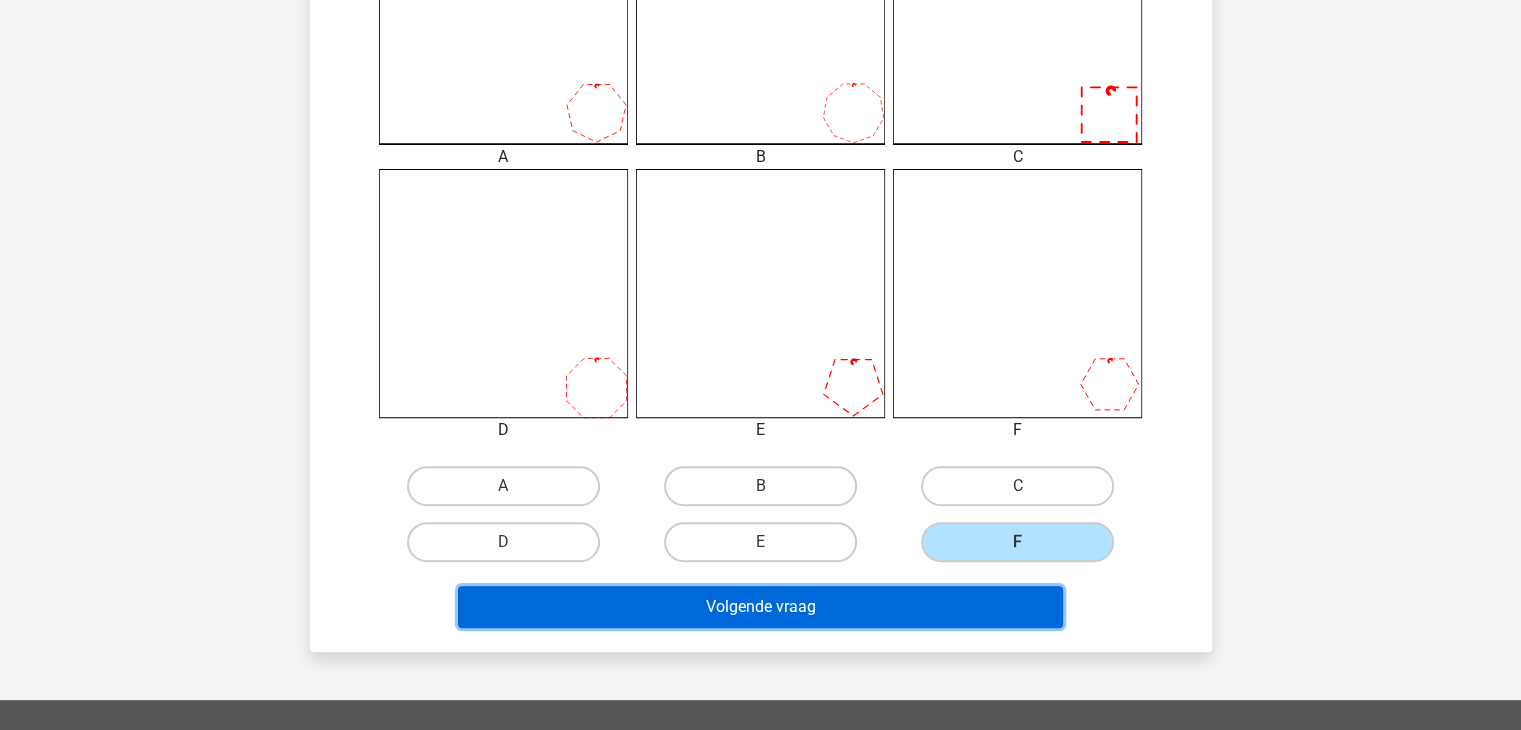 click on "Volgende vraag" at bounding box center [760, 607] 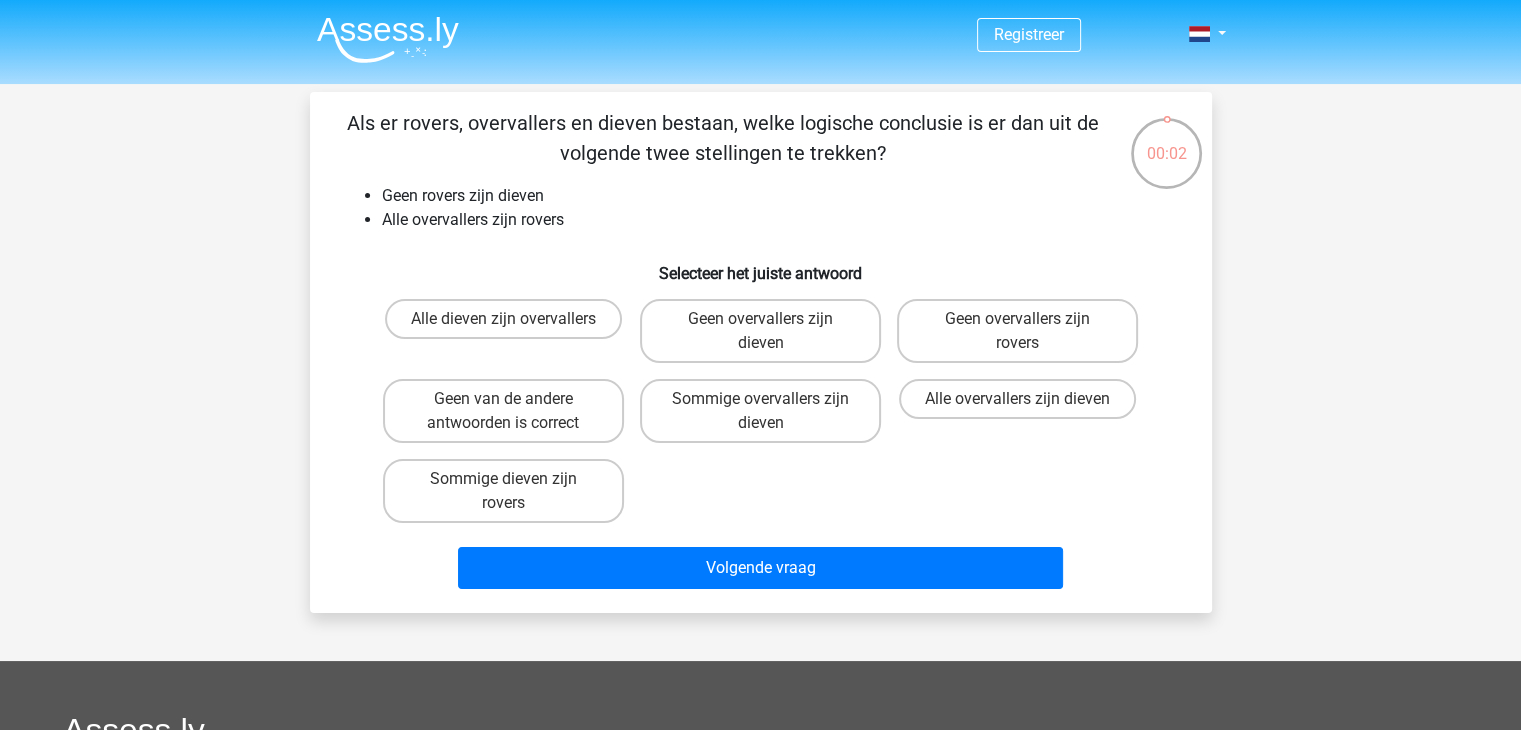 scroll, scrollTop: 0, scrollLeft: 0, axis: both 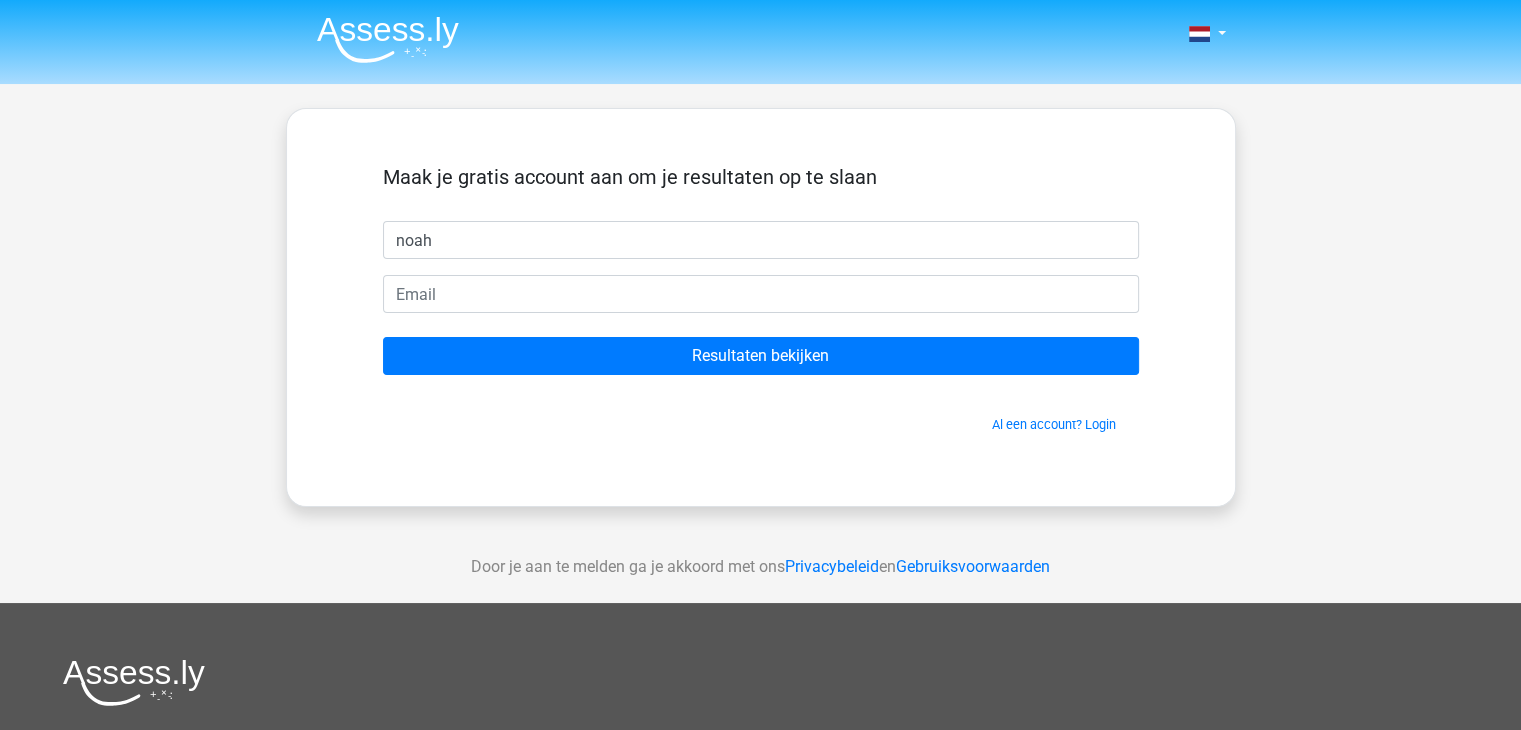 type on "noah" 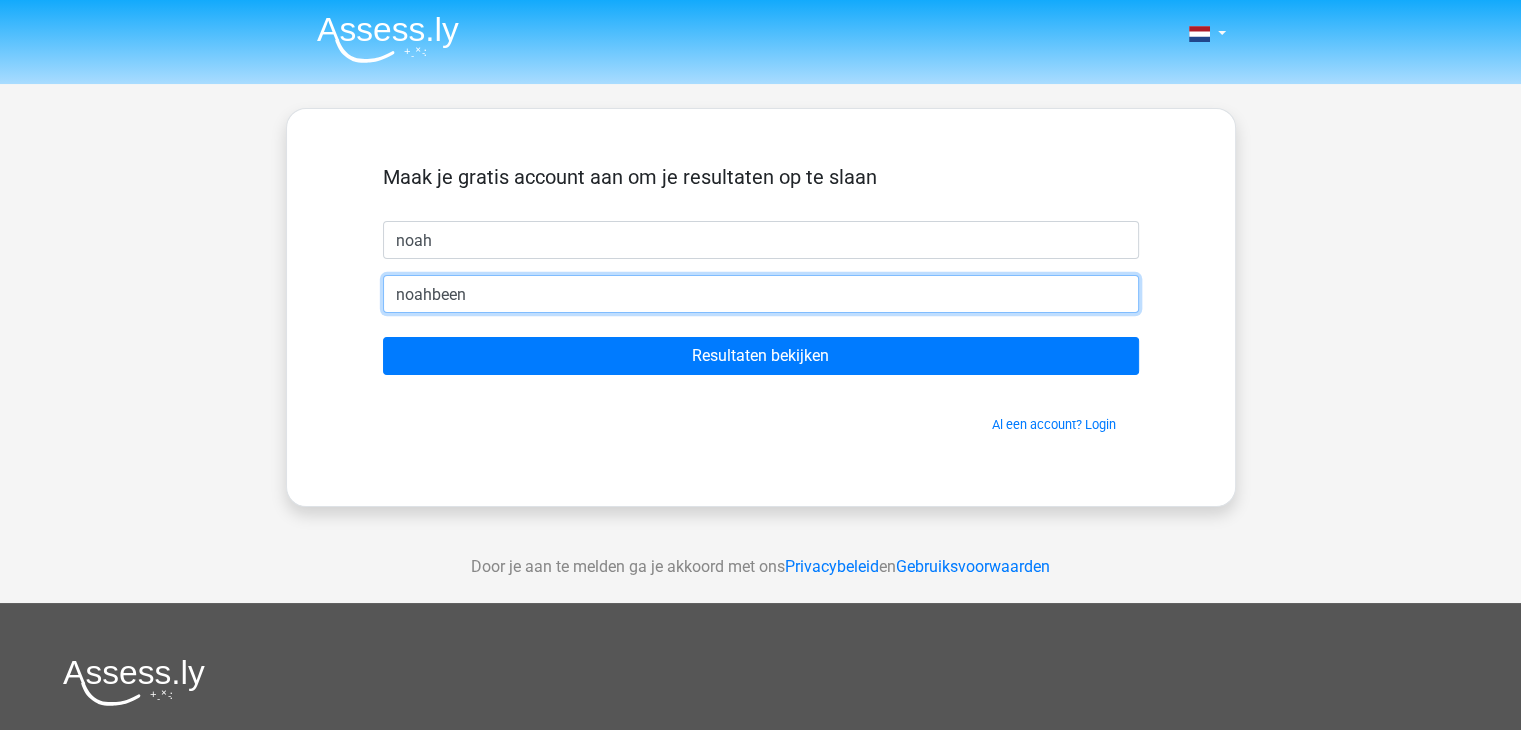 type on "noahbeen3@gmail.com" 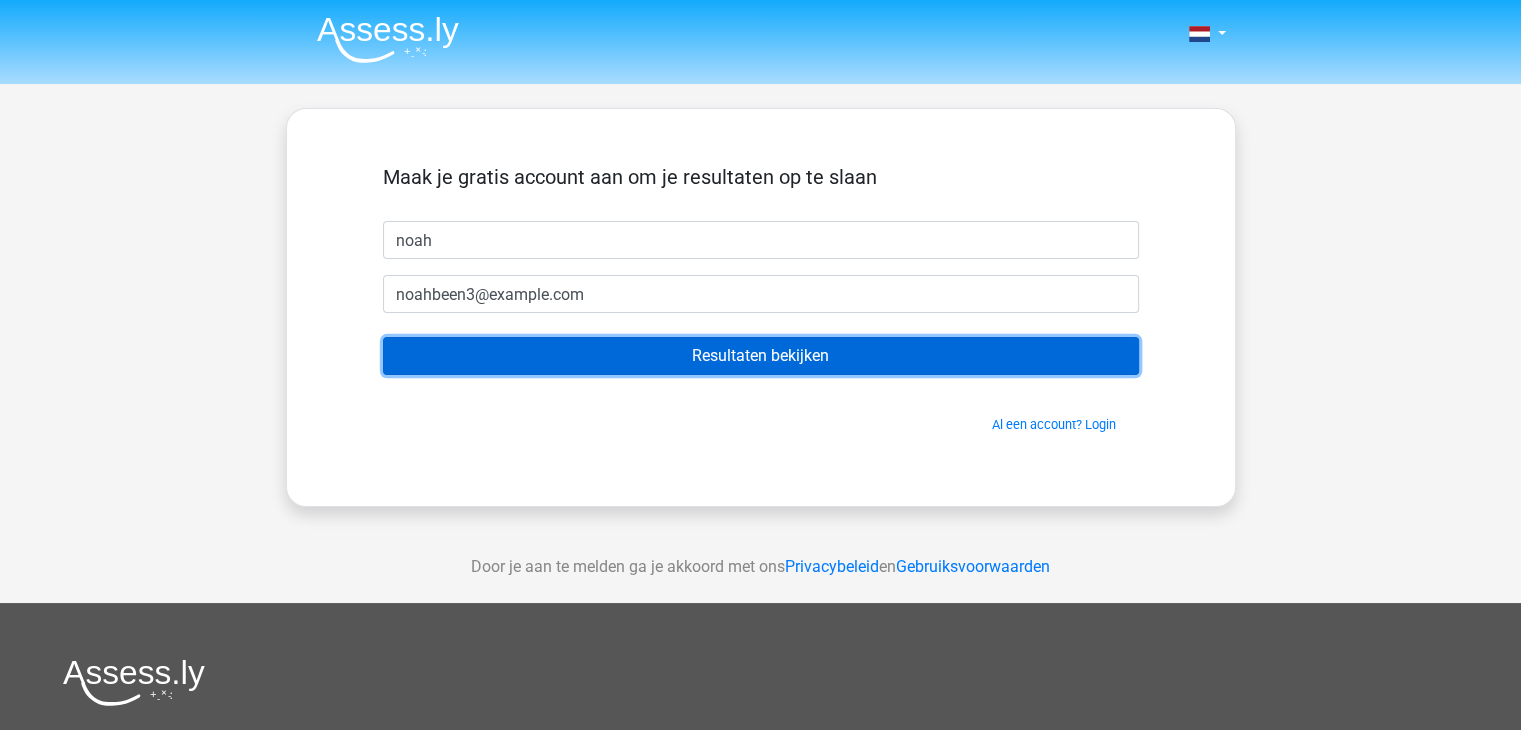 click on "Resultaten bekijken" at bounding box center [761, 356] 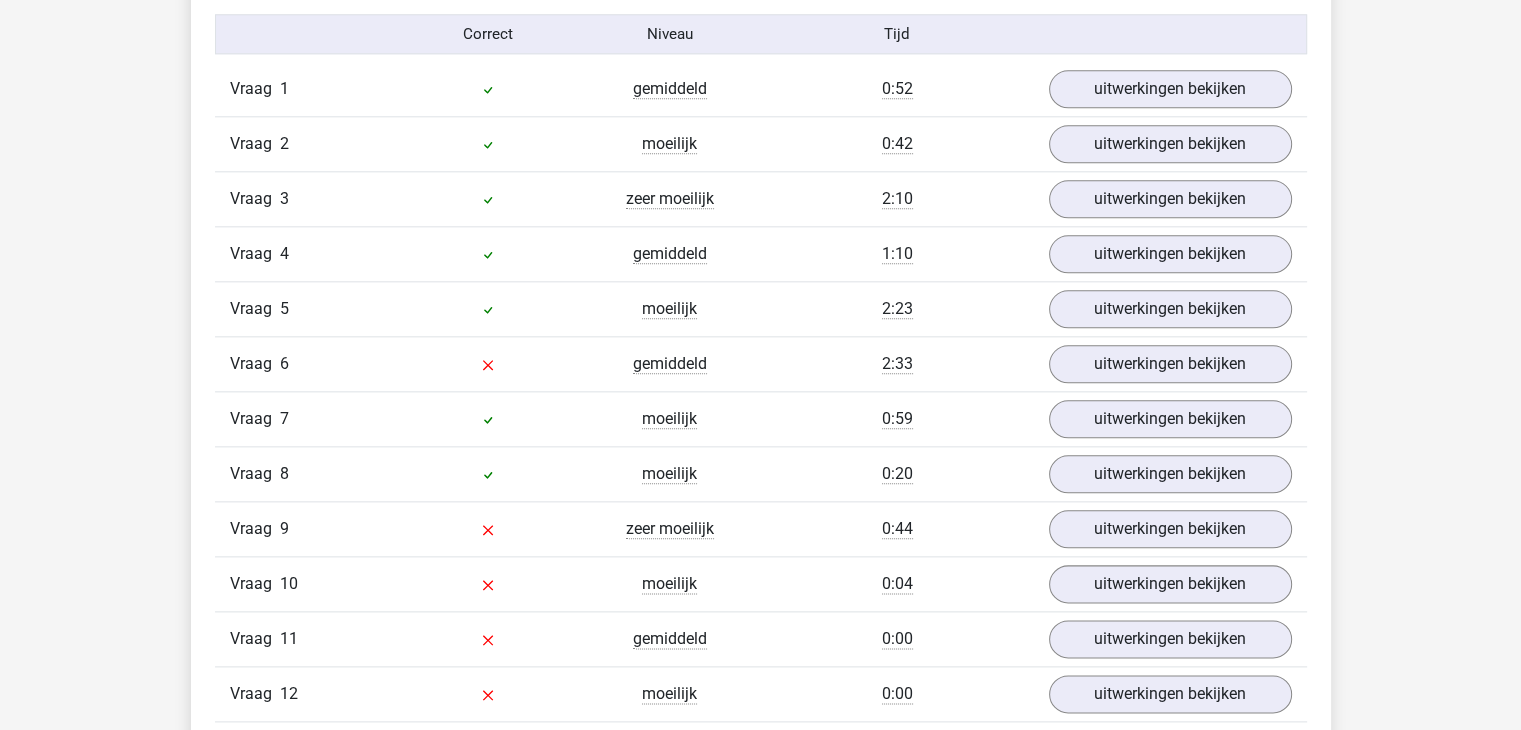 scroll, scrollTop: 2120, scrollLeft: 0, axis: vertical 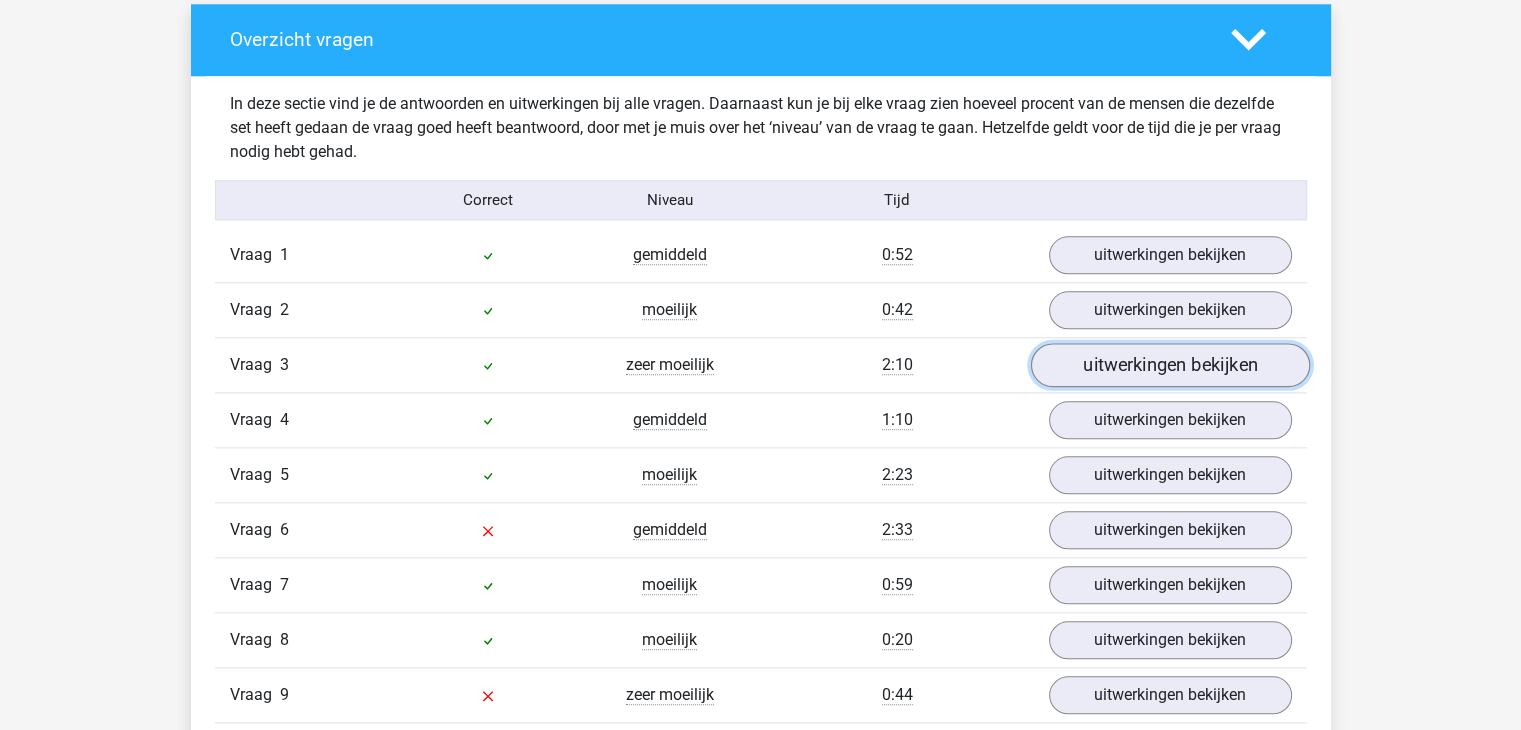 click on "uitwerkingen bekijken" at bounding box center [1169, 366] 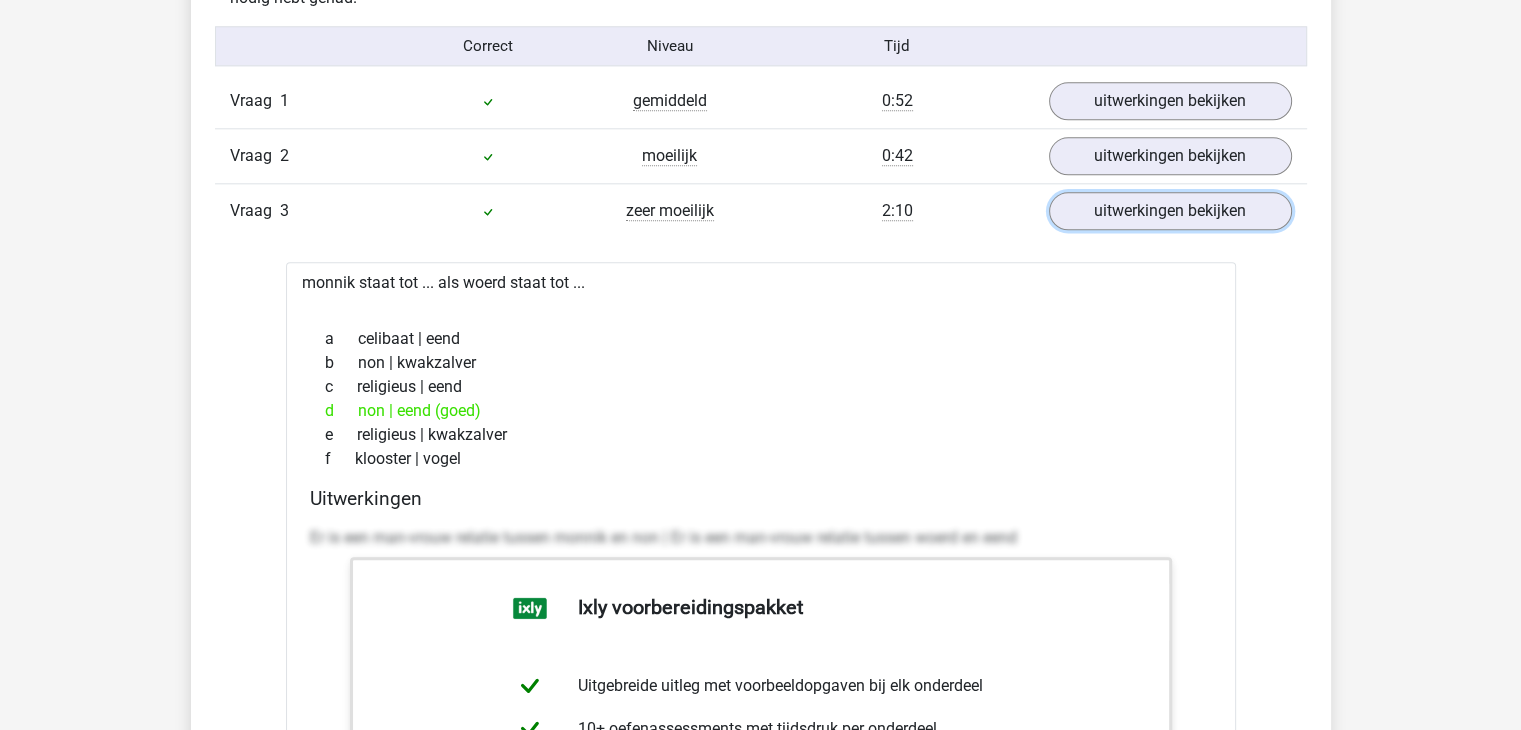 scroll, scrollTop: 2280, scrollLeft: 0, axis: vertical 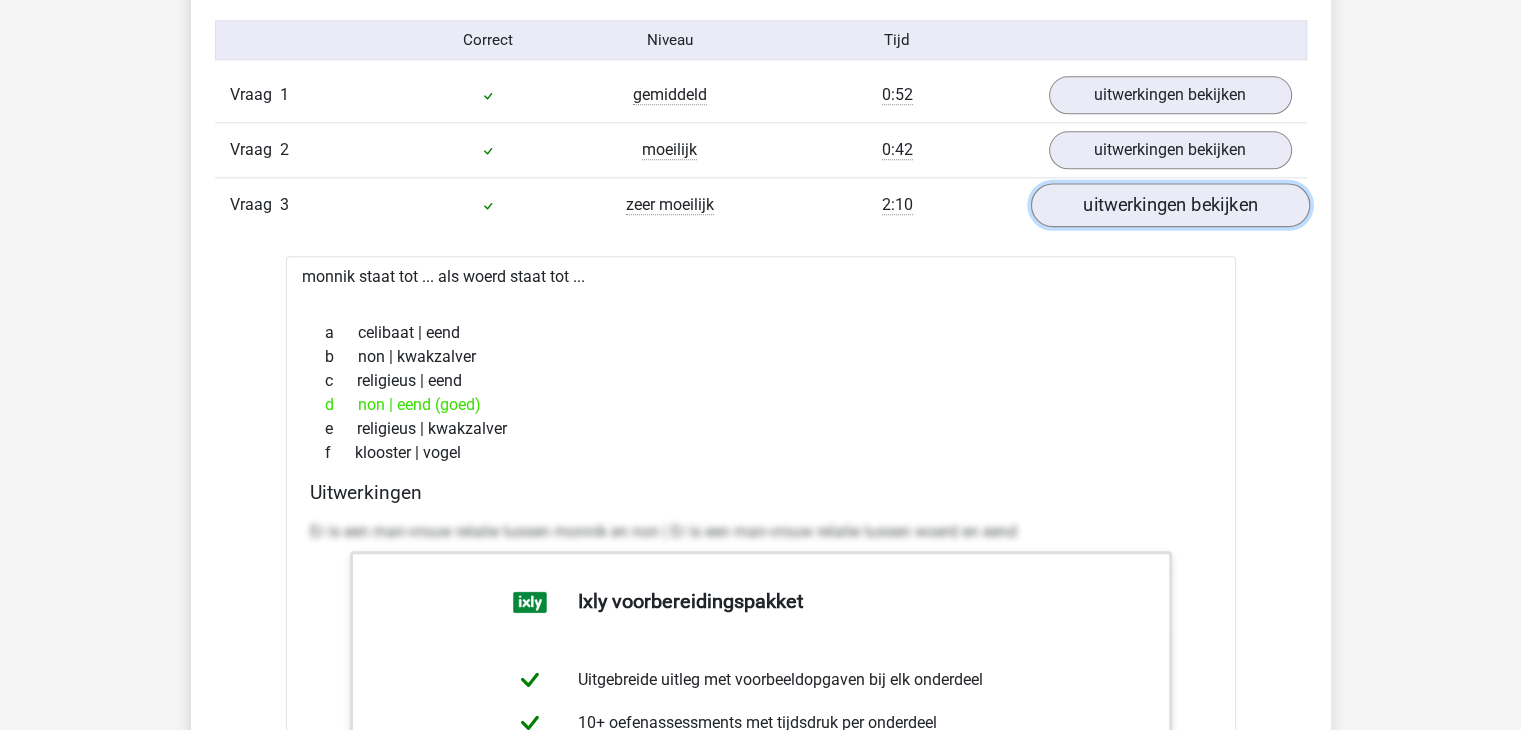 click on "uitwerkingen bekijken" at bounding box center [1169, 206] 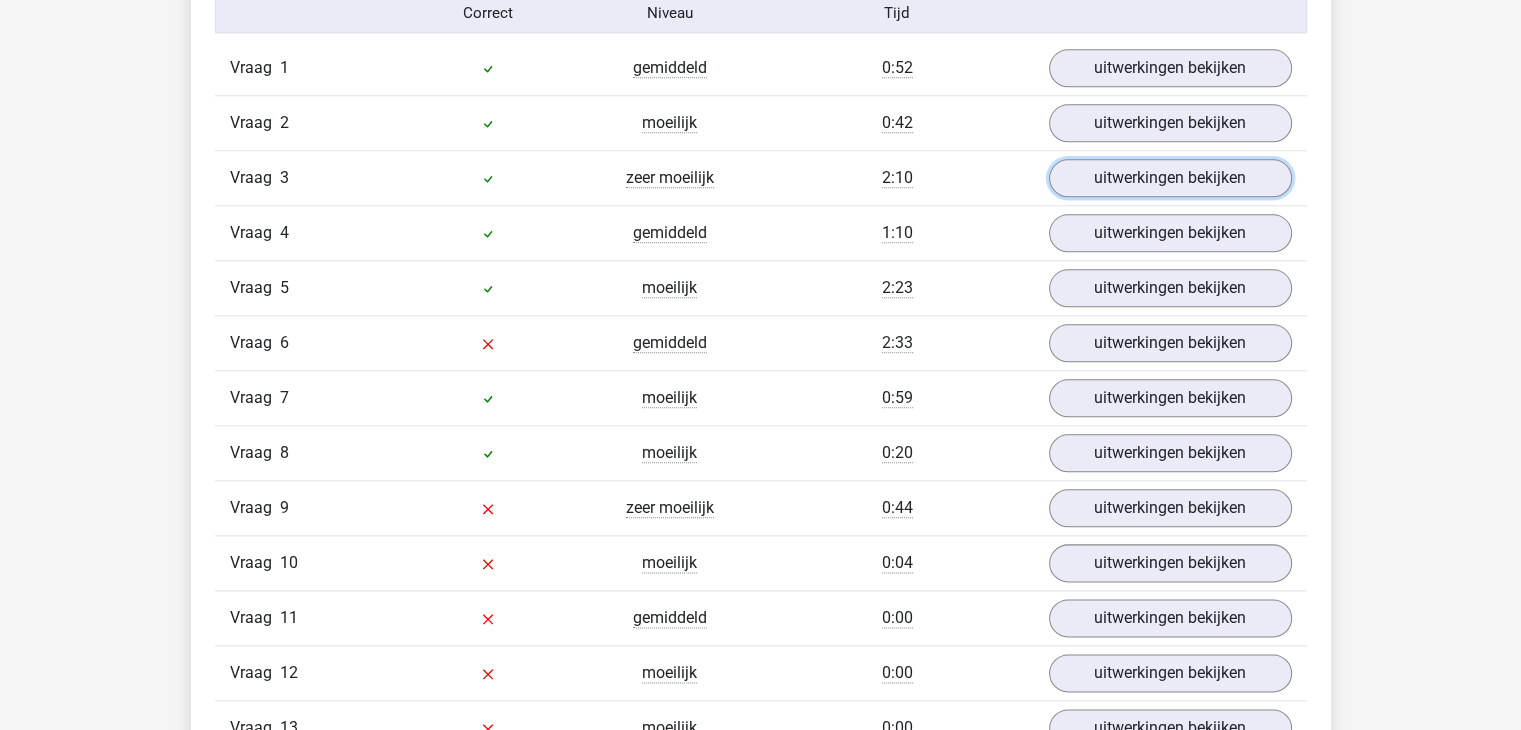 scroll, scrollTop: 2300, scrollLeft: 0, axis: vertical 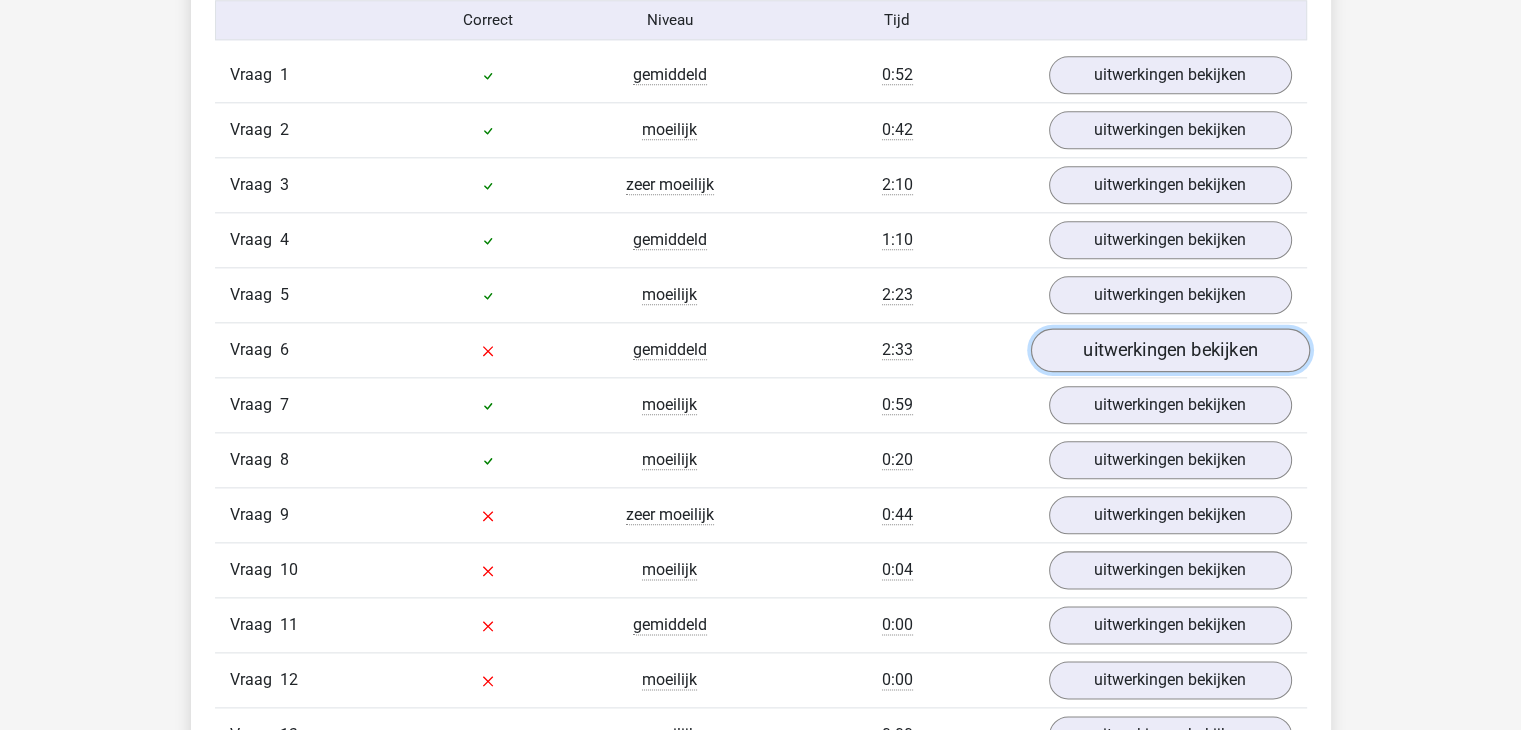 click on "uitwerkingen bekijken" at bounding box center [1169, 351] 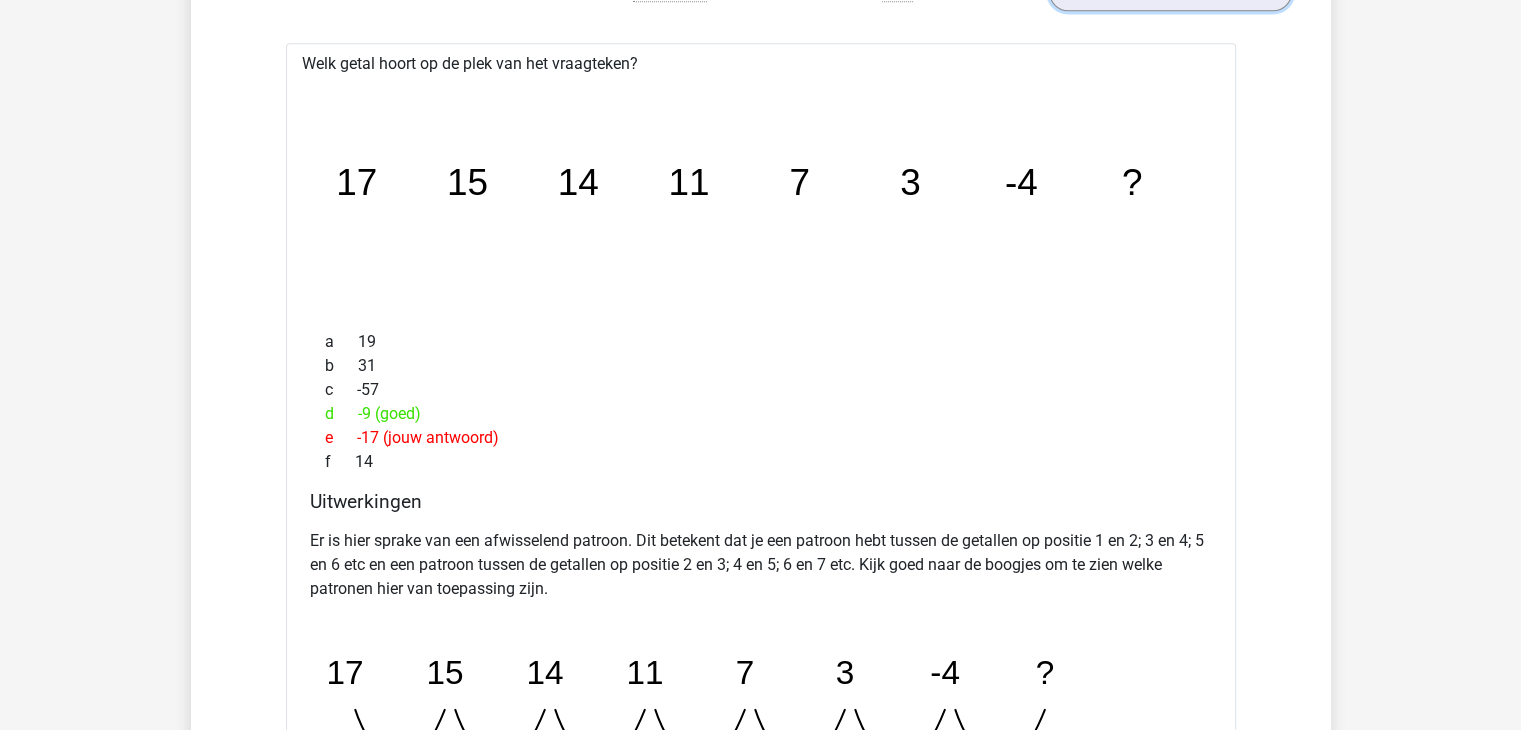 scroll, scrollTop: 2504, scrollLeft: 0, axis: vertical 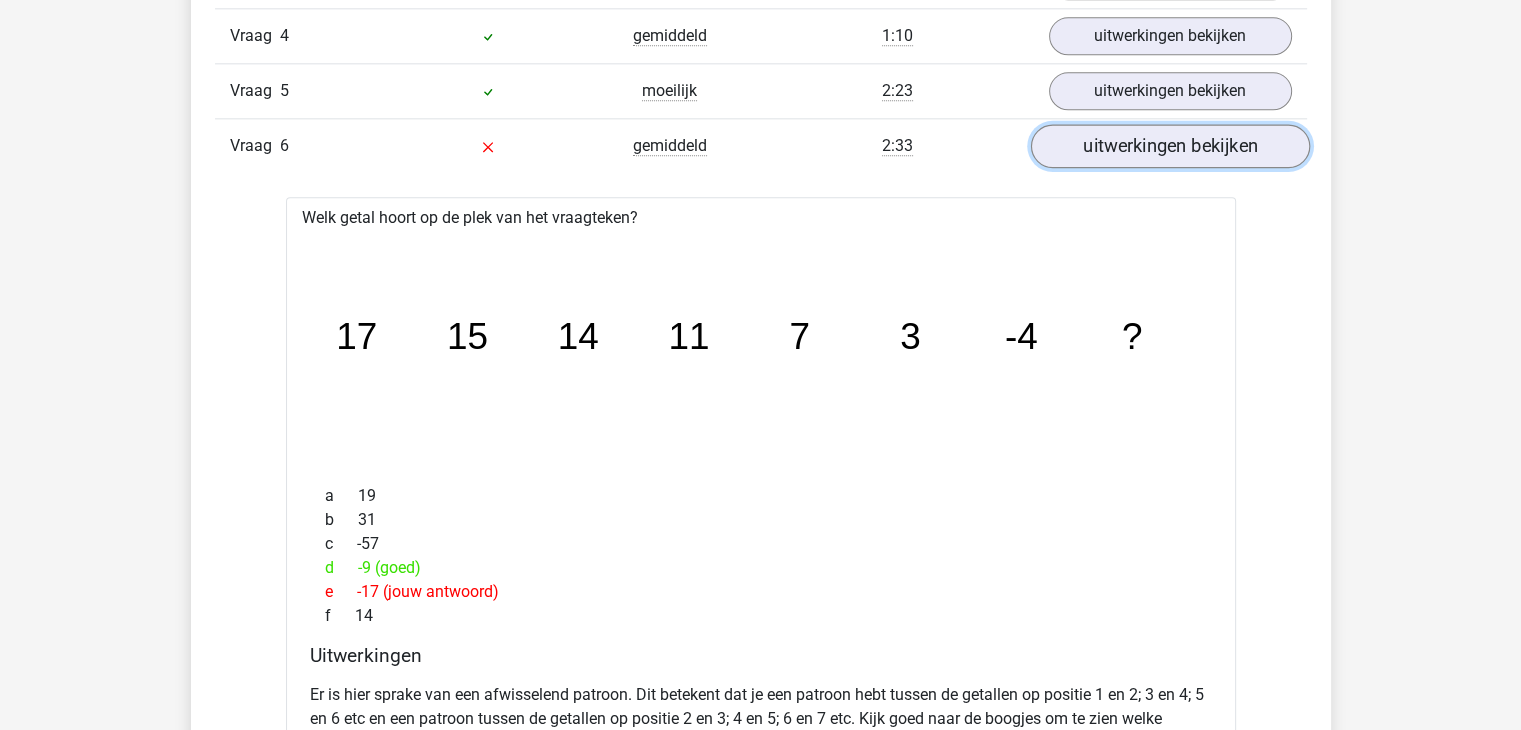 click on "uitwerkingen bekijken" at bounding box center (1169, 147) 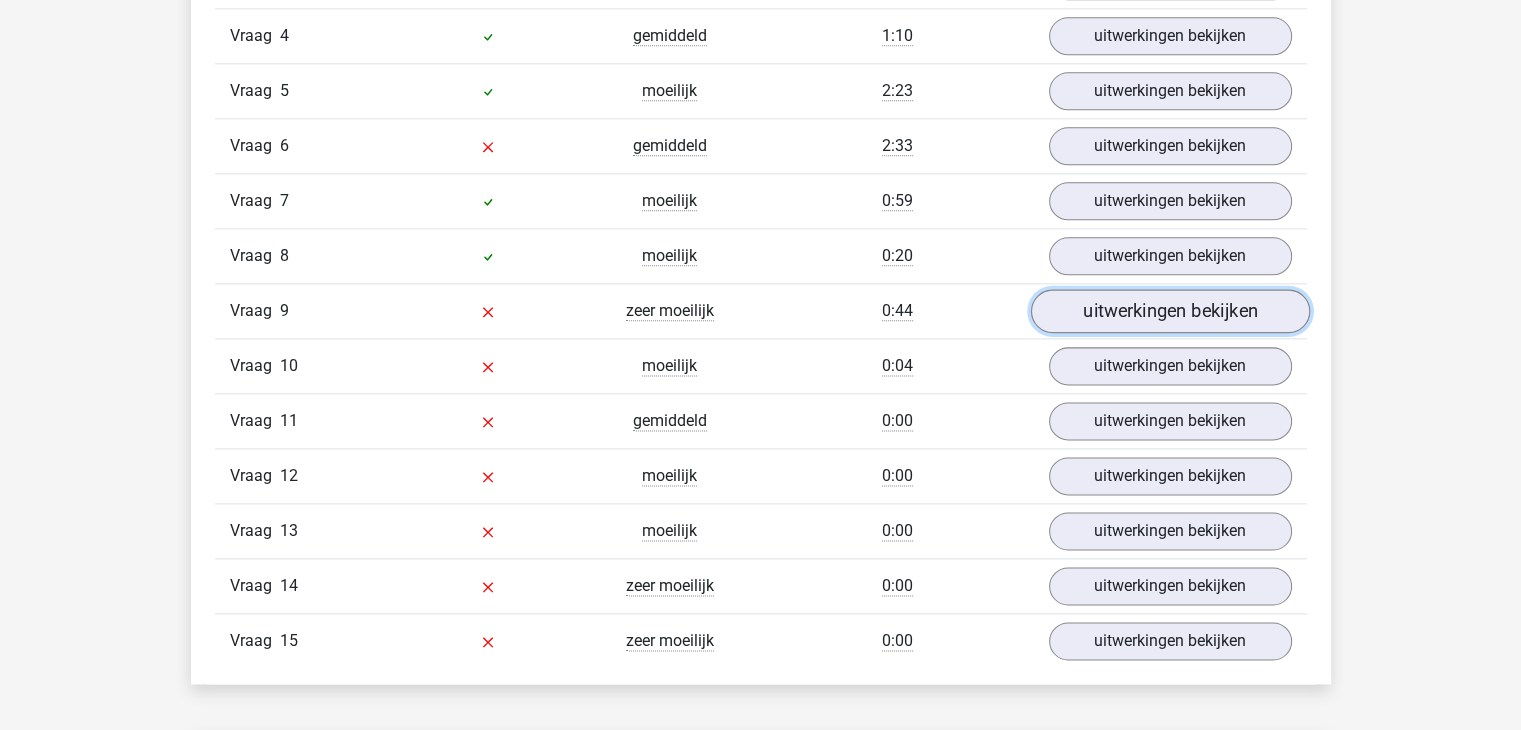 click on "uitwerkingen bekijken" at bounding box center [1169, 312] 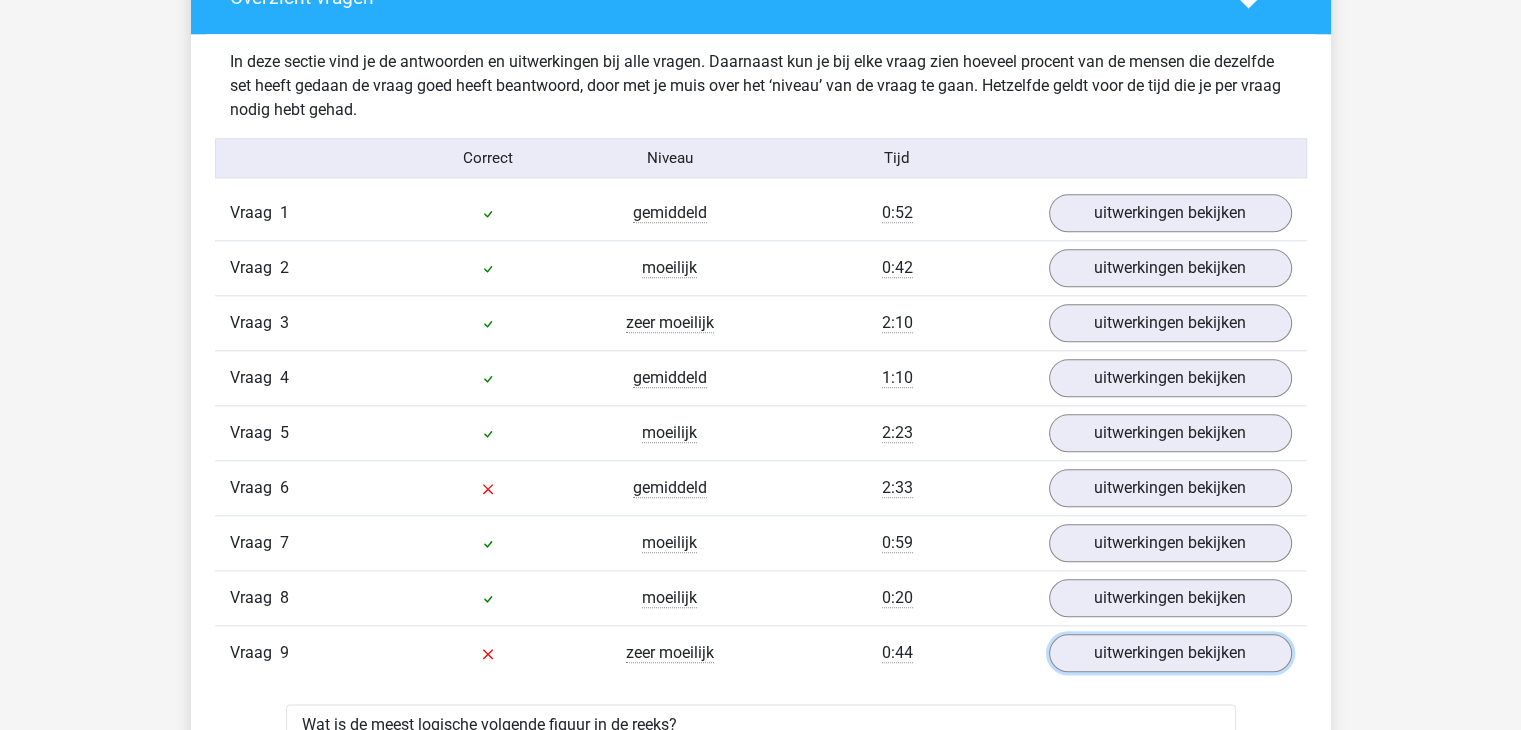 scroll, scrollTop: 2163, scrollLeft: 0, axis: vertical 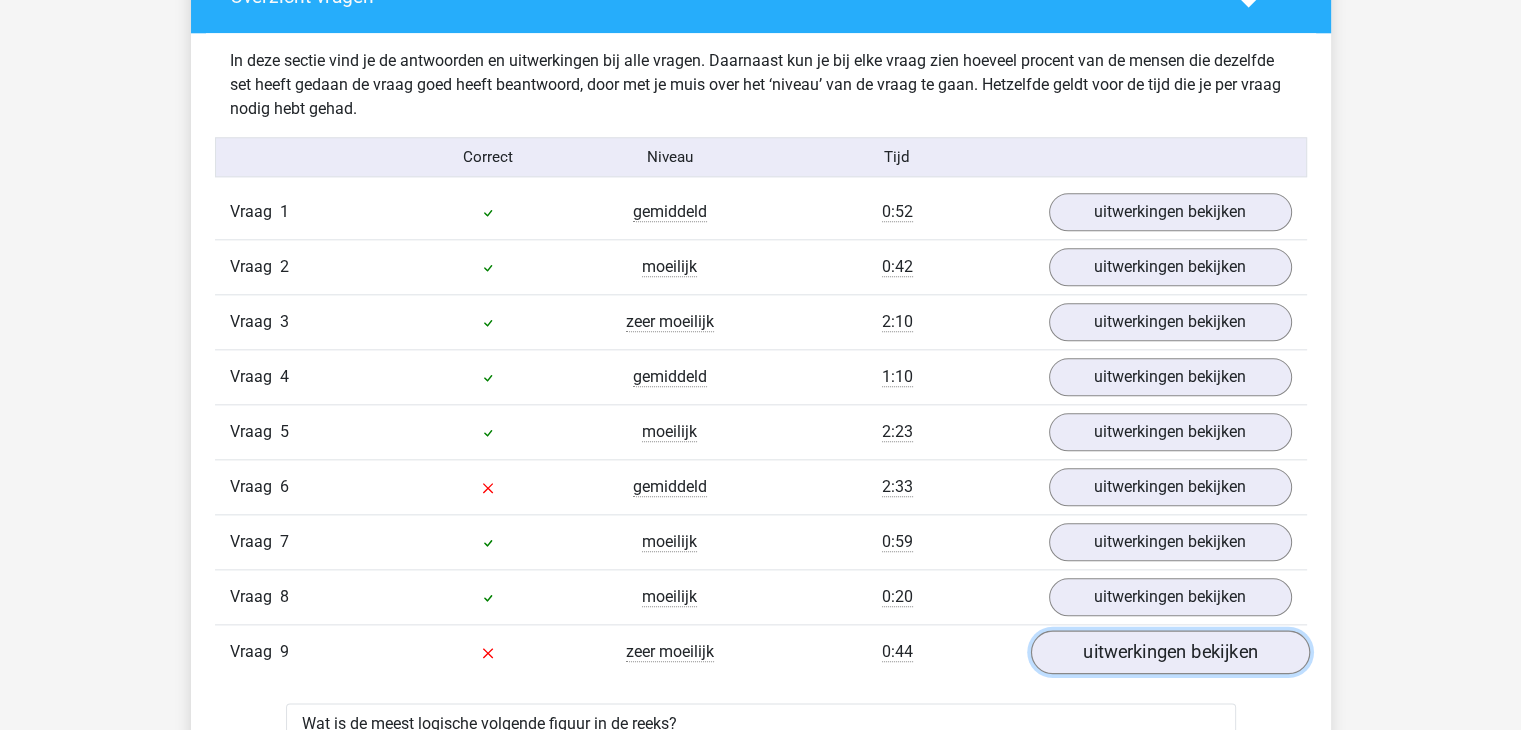 click on "uitwerkingen bekijken" at bounding box center (1169, 653) 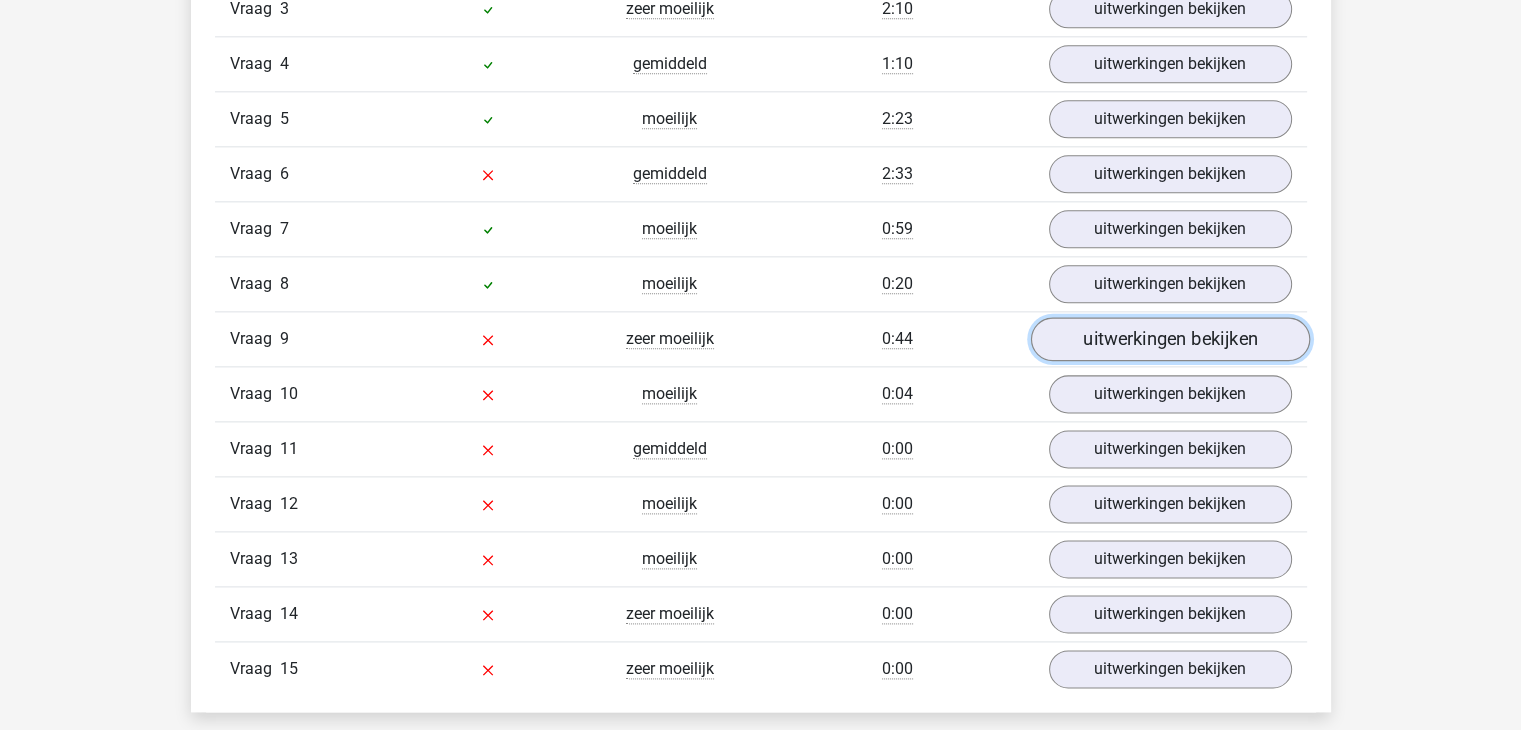 scroll, scrollTop: 2476, scrollLeft: 0, axis: vertical 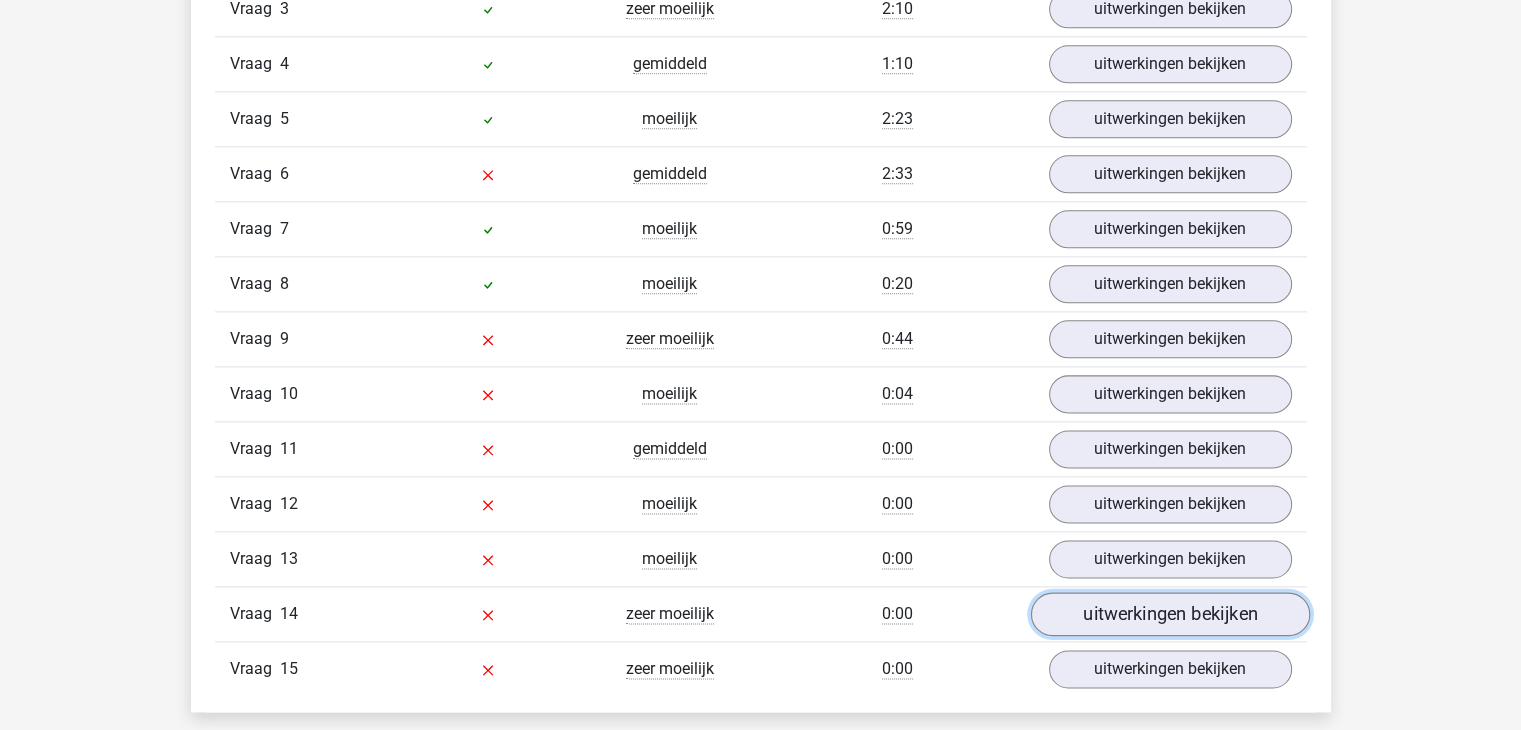 click on "uitwerkingen bekijken" at bounding box center [1169, 615] 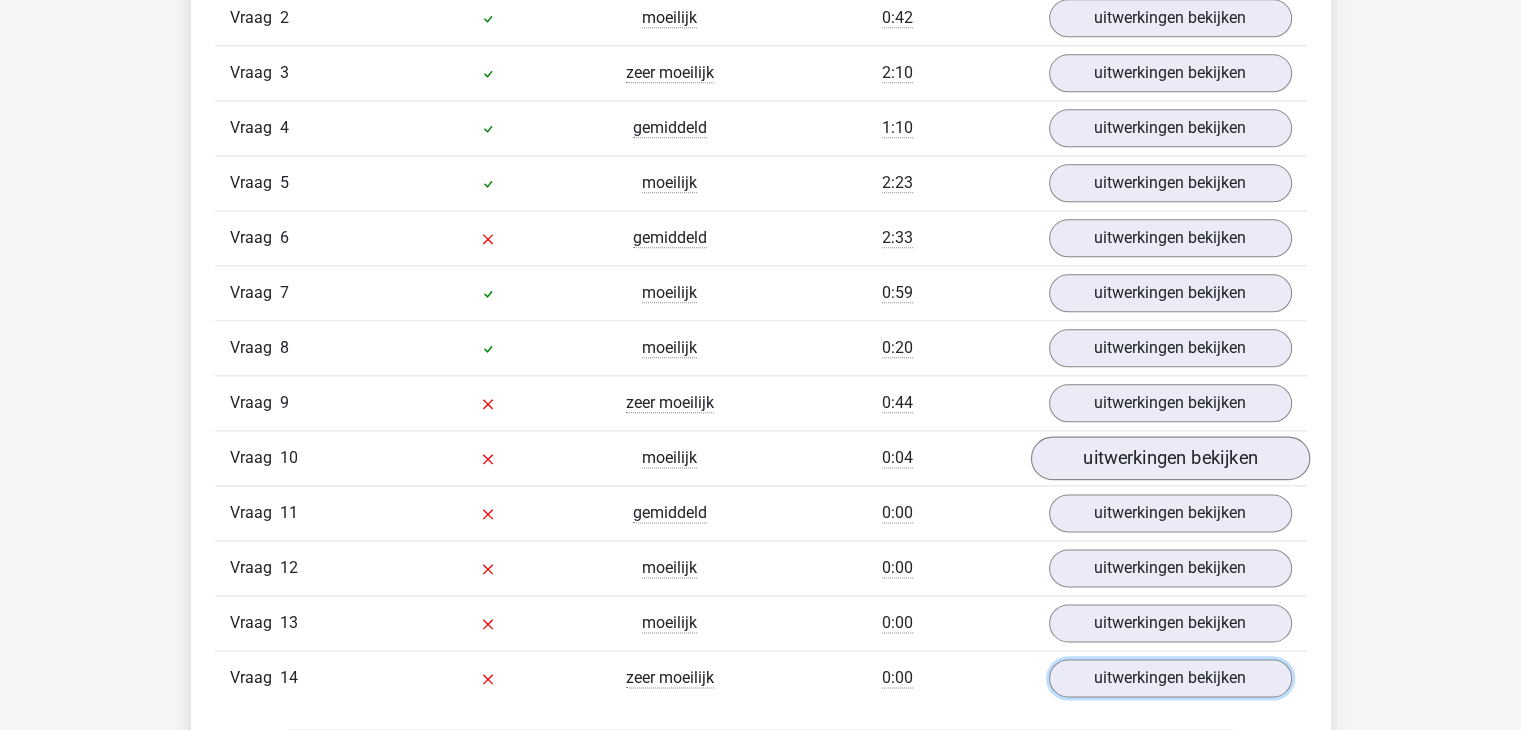 scroll, scrollTop: 2404, scrollLeft: 0, axis: vertical 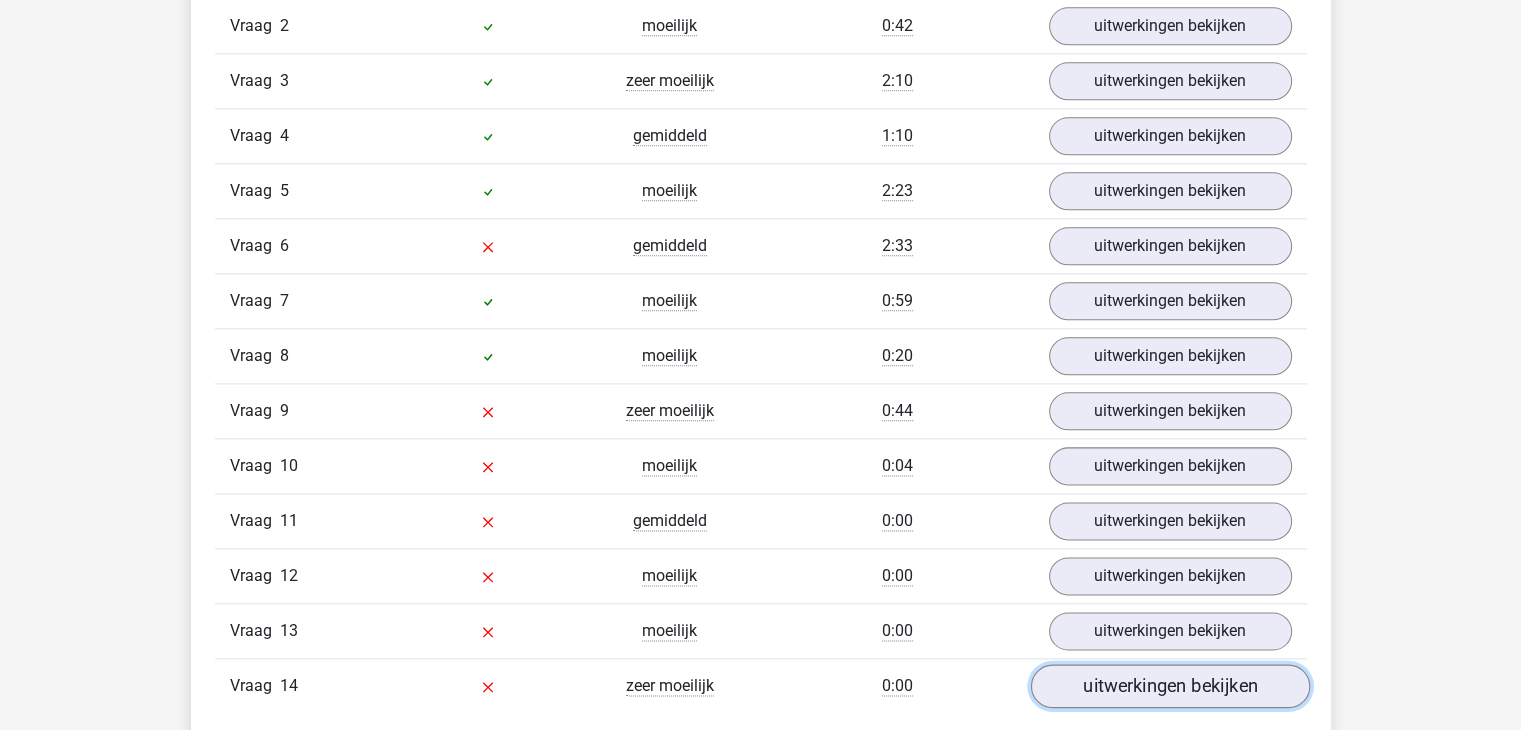 click on "uitwerkingen bekijken" at bounding box center [1169, 687] 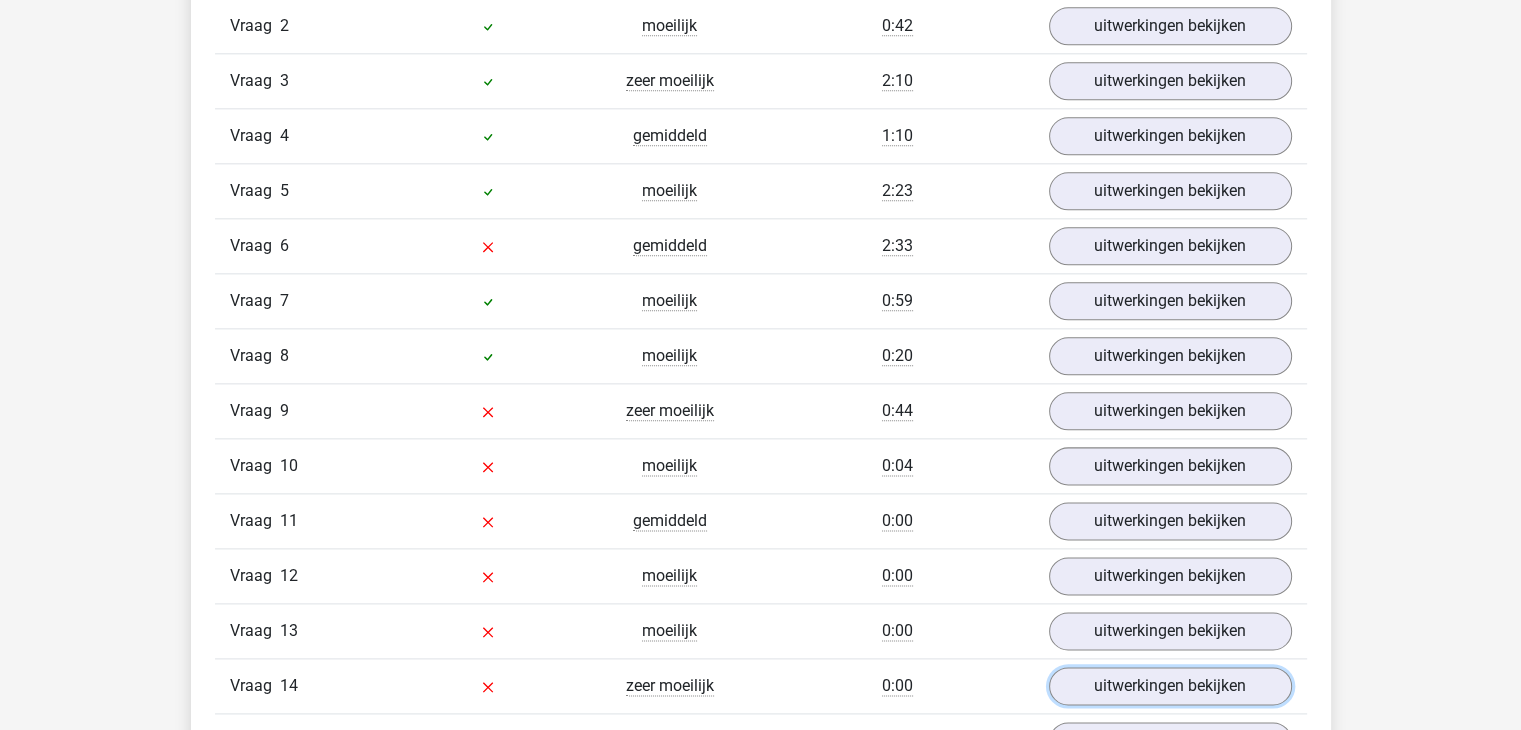 scroll, scrollTop: 2304, scrollLeft: 0, axis: vertical 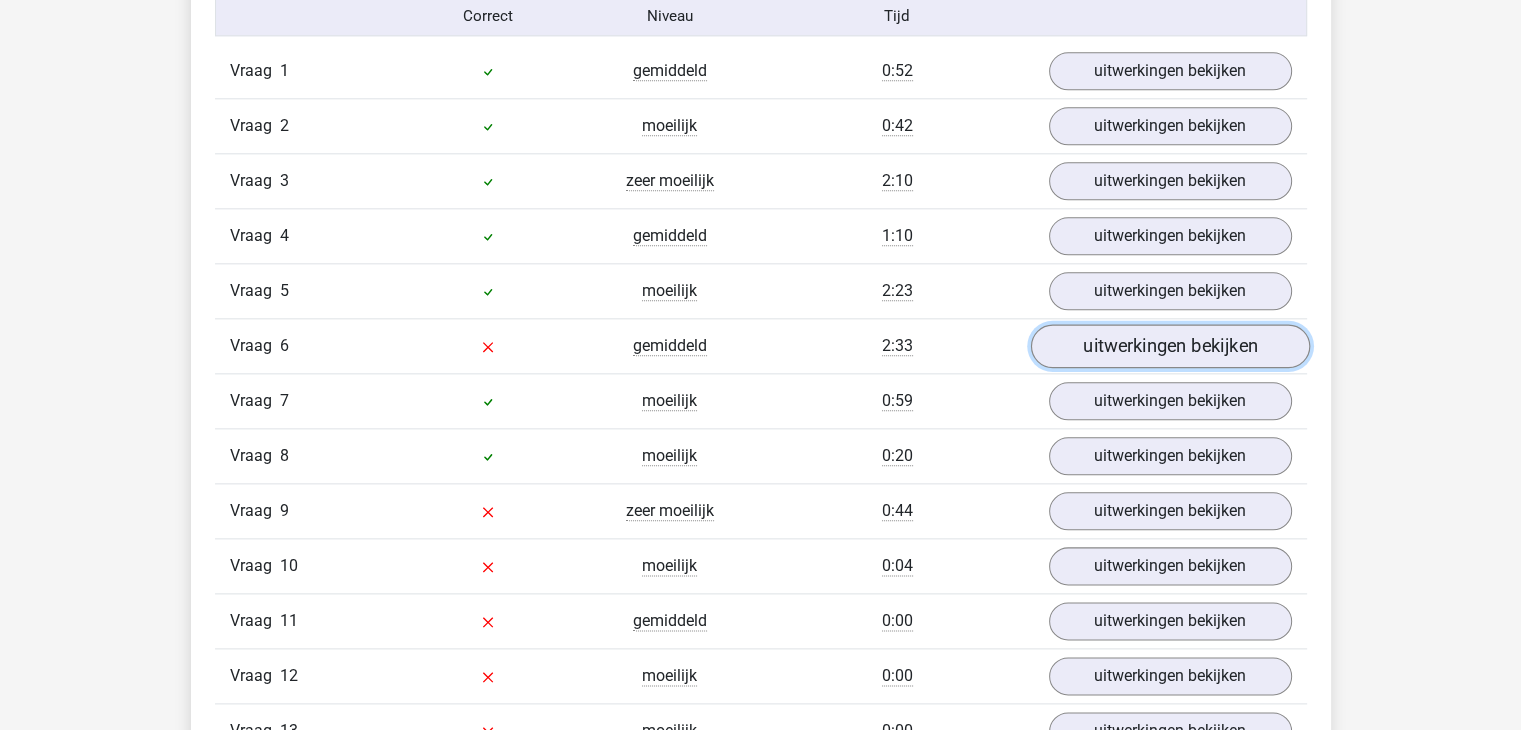 click on "uitwerkingen bekijken" at bounding box center (1169, 347) 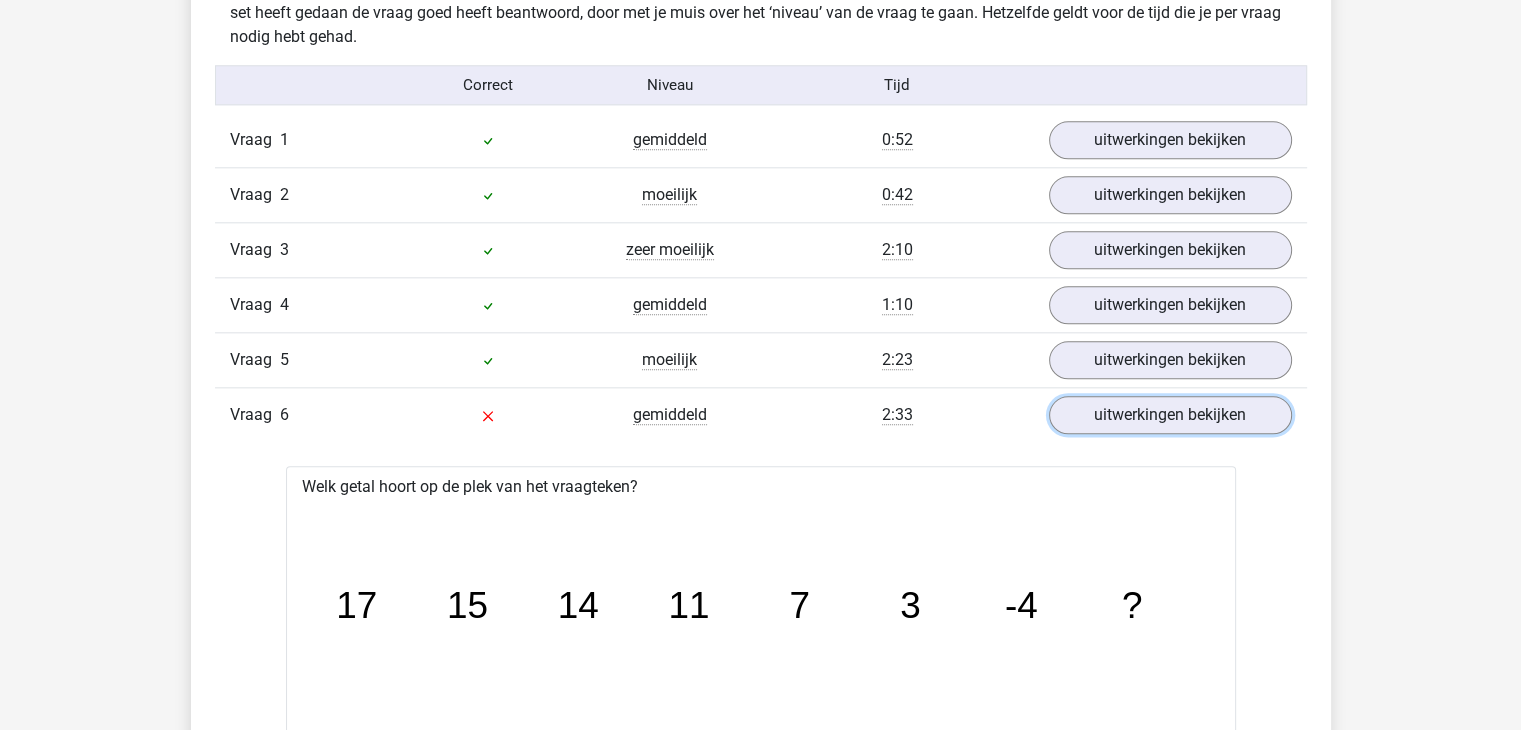 scroll, scrollTop: 2236, scrollLeft: 0, axis: vertical 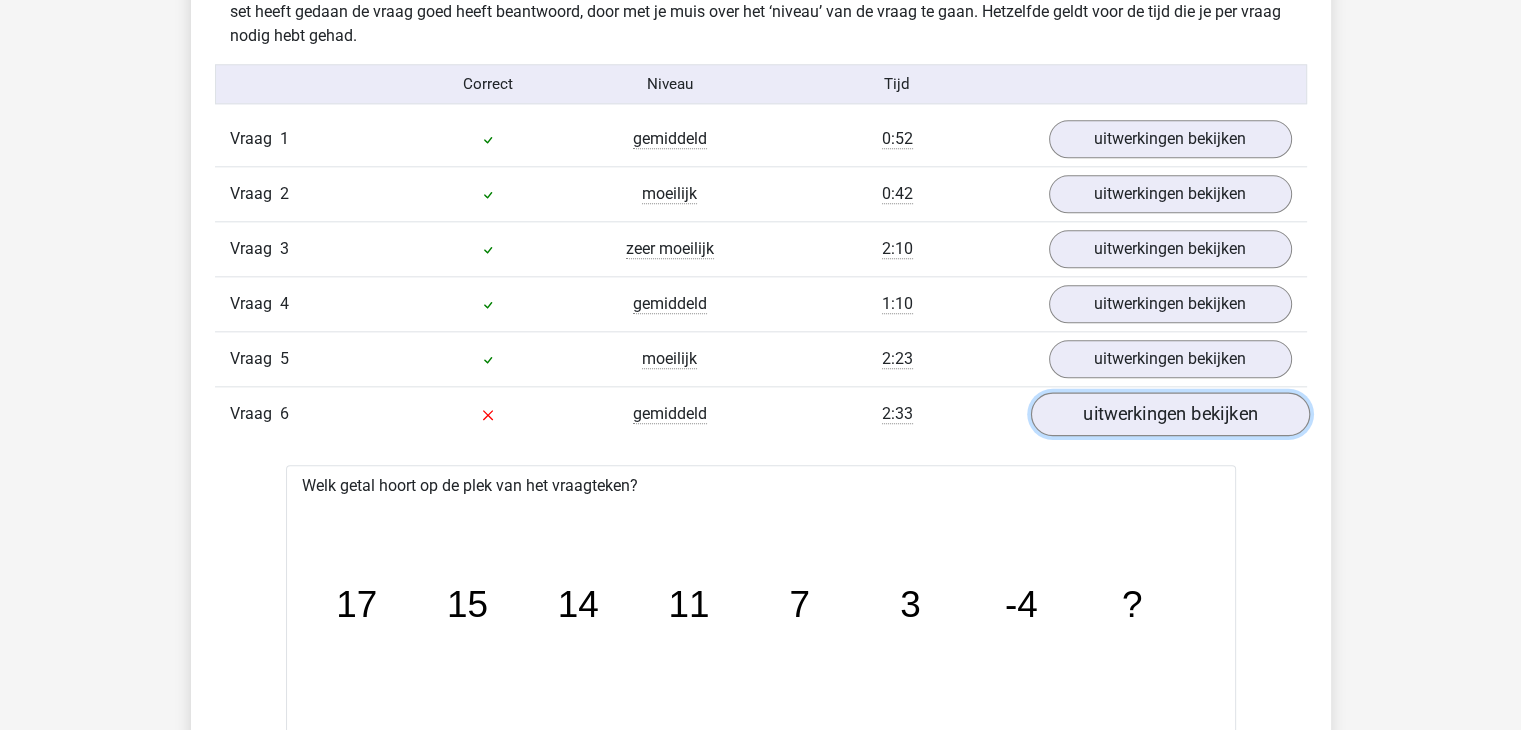 click on "uitwerkingen bekijken" at bounding box center (1169, 415) 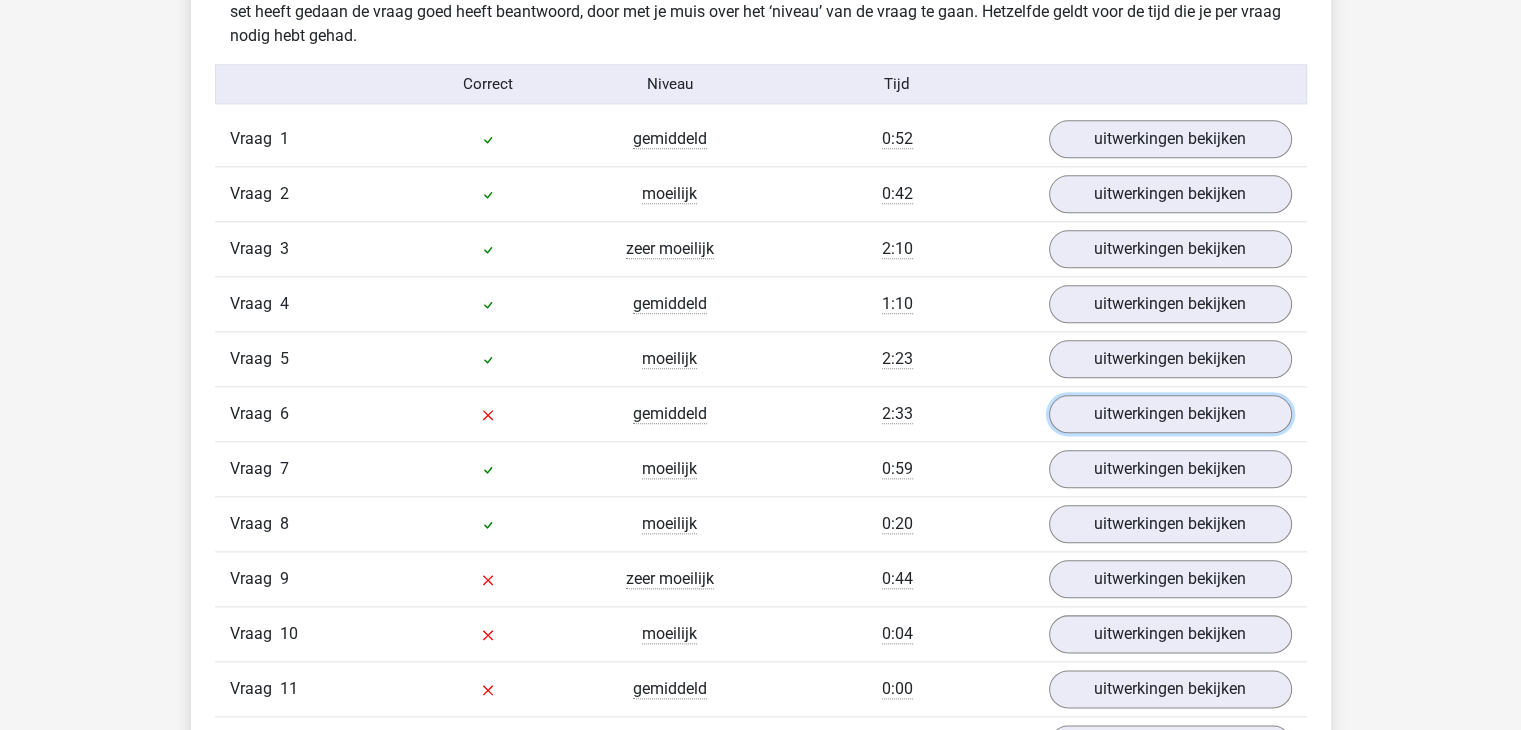 scroll, scrollTop: 2392, scrollLeft: 0, axis: vertical 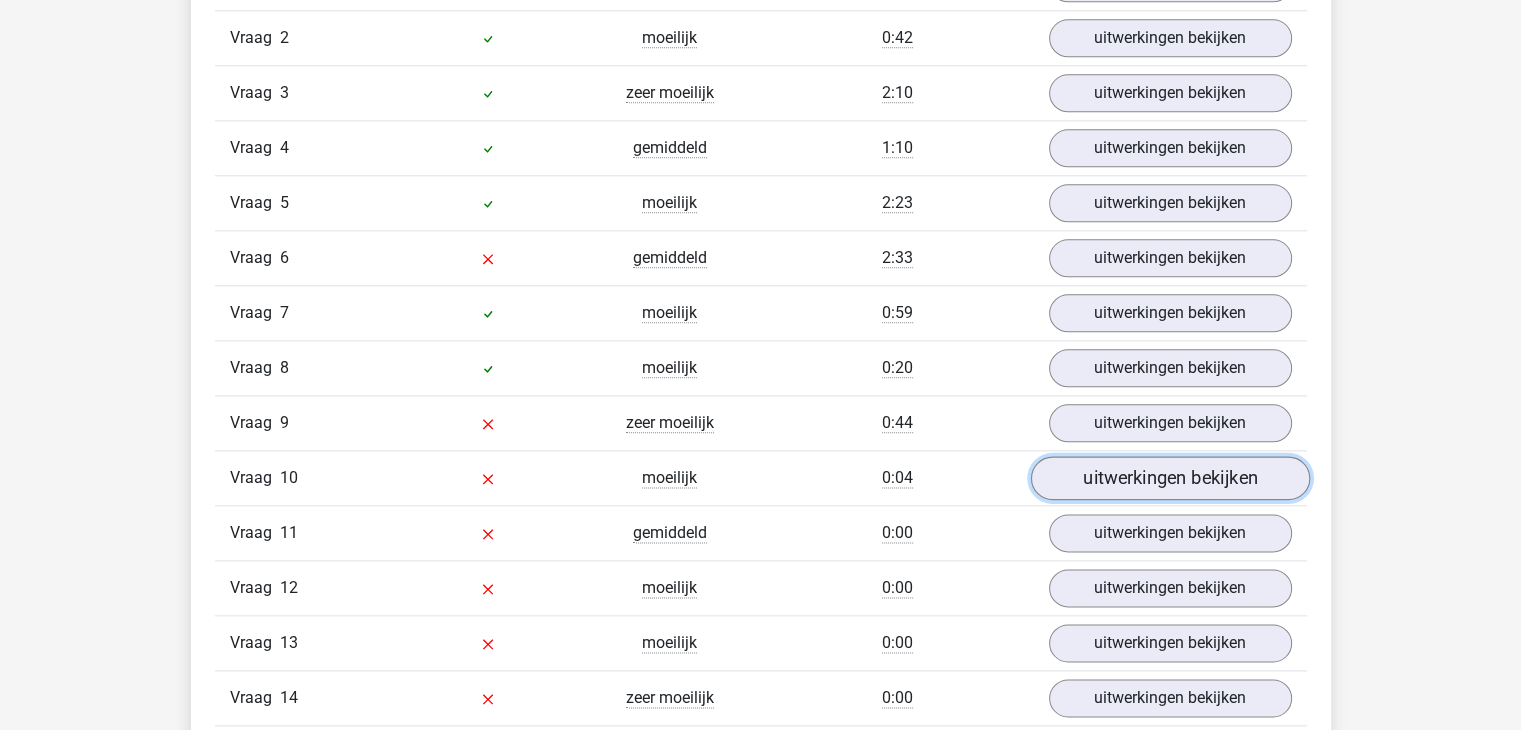 click on "uitwerkingen bekijken" at bounding box center [1169, 479] 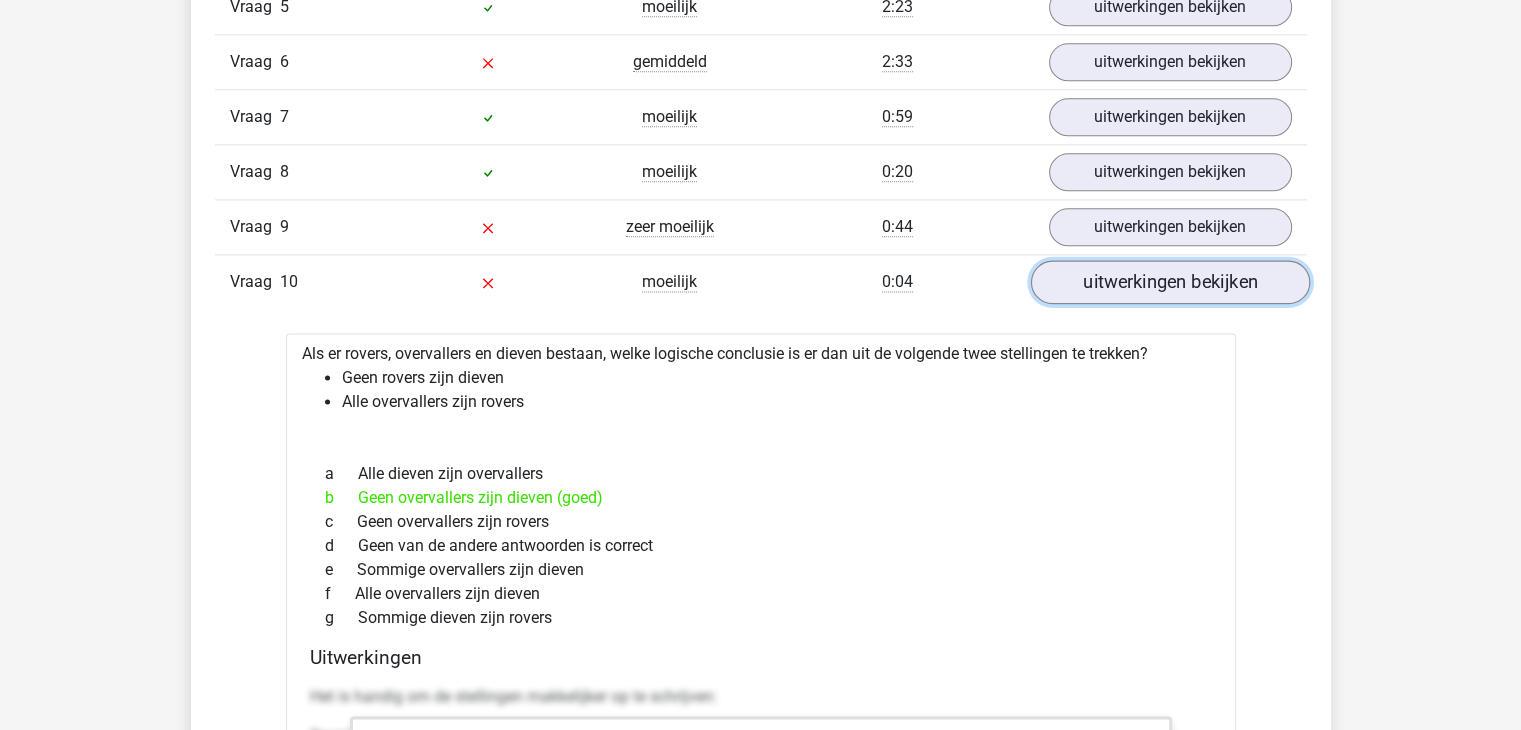 scroll, scrollTop: 2611, scrollLeft: 0, axis: vertical 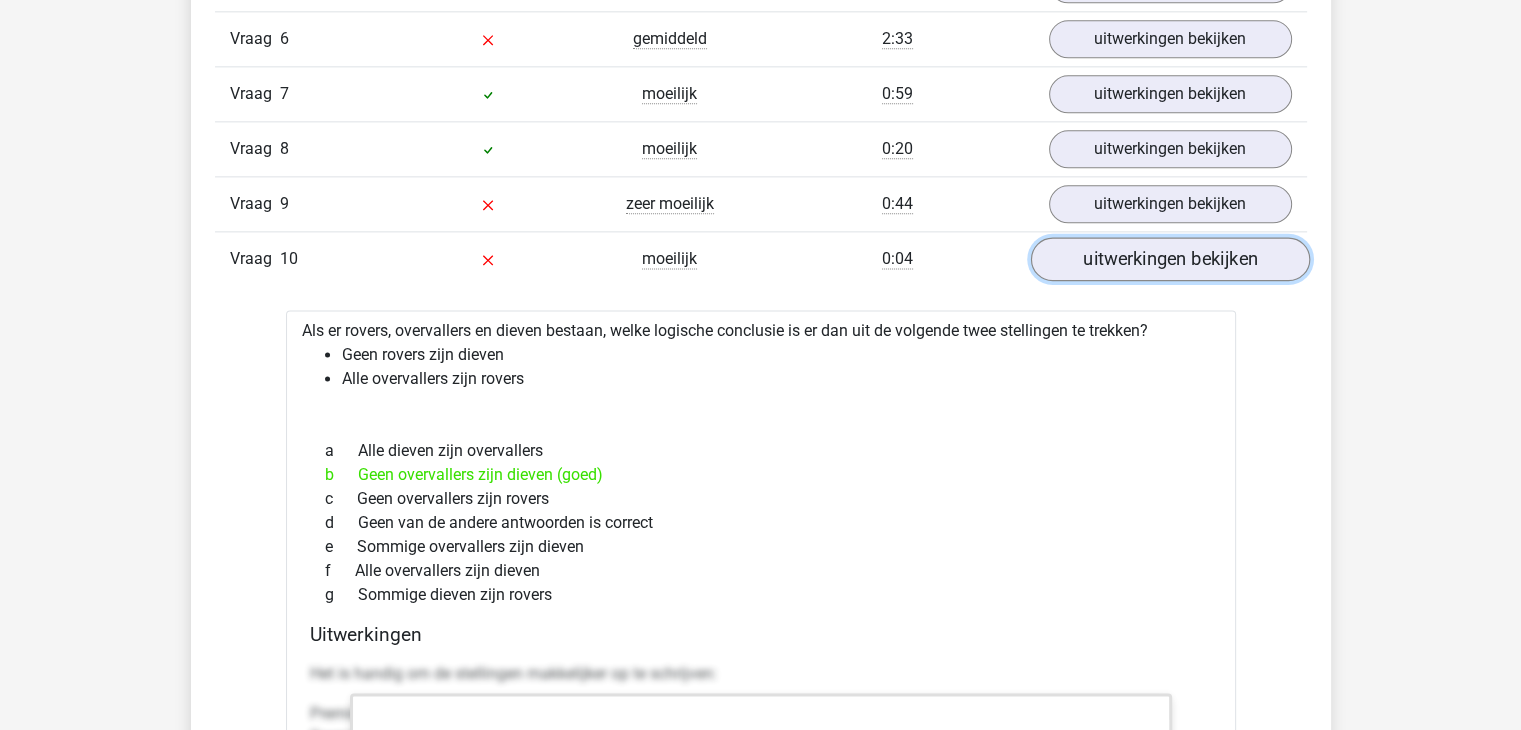 click on "uitwerkingen bekijken" at bounding box center [1169, 260] 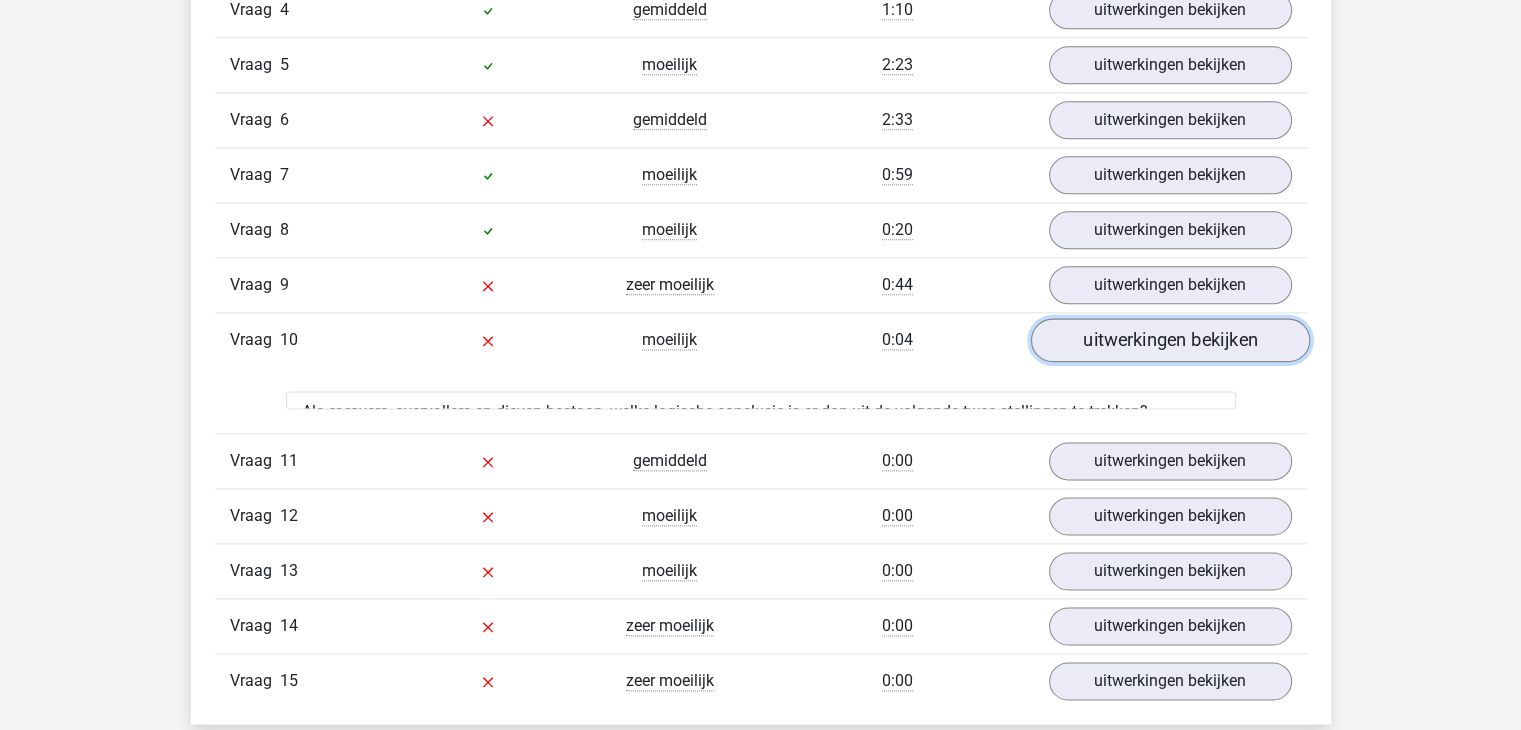scroll, scrollTop: 2527, scrollLeft: 0, axis: vertical 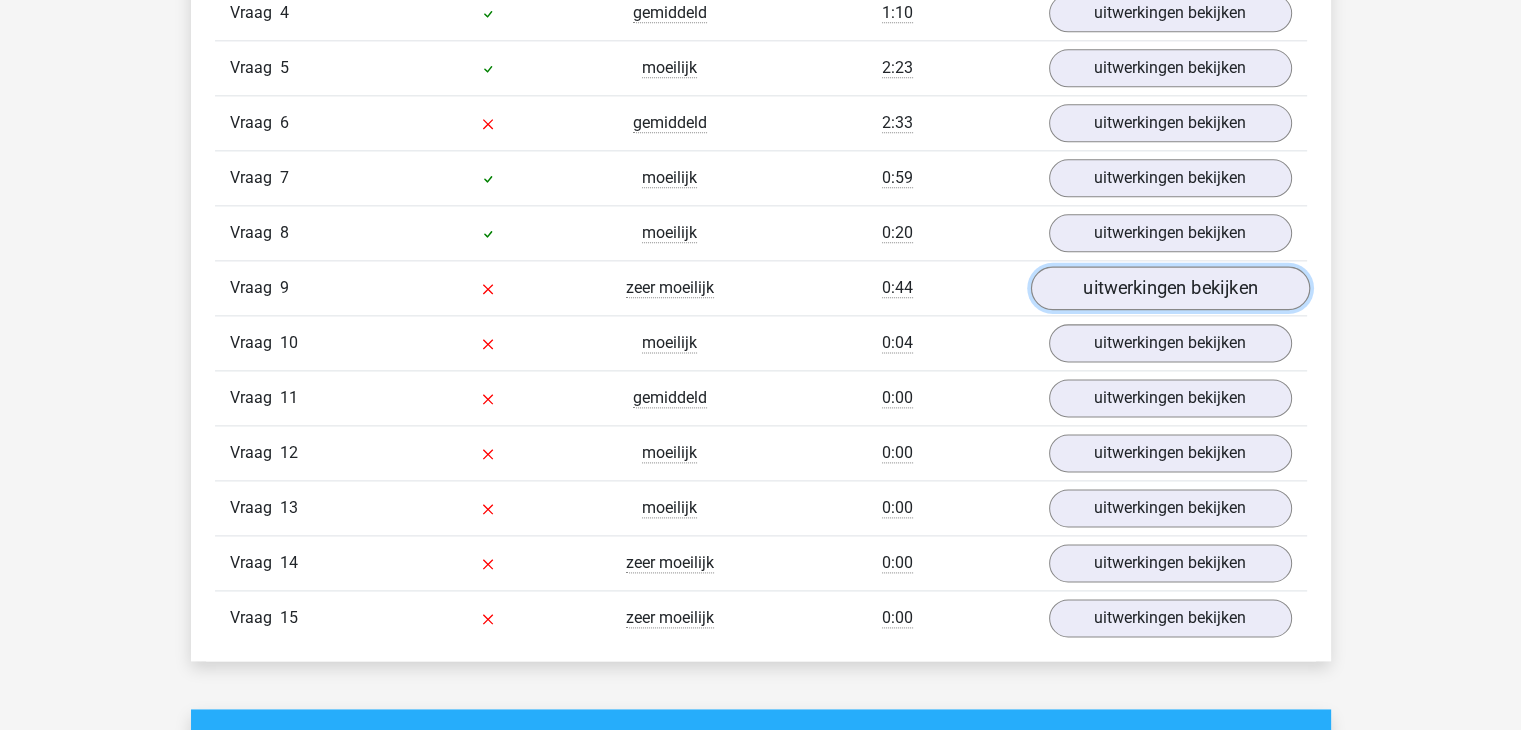 click on "uitwerkingen bekijken" at bounding box center (1169, 289) 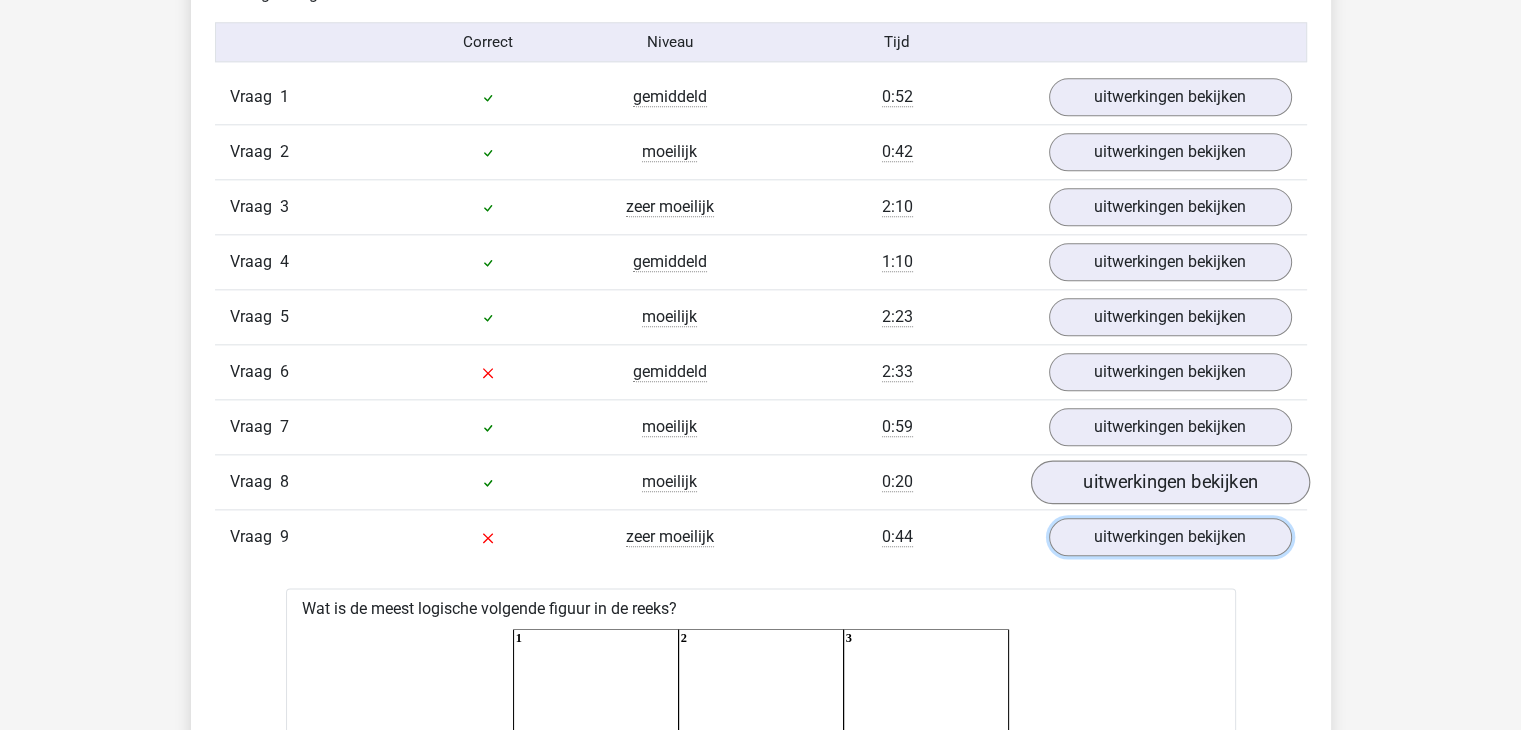 scroll, scrollTop: 2279, scrollLeft: 0, axis: vertical 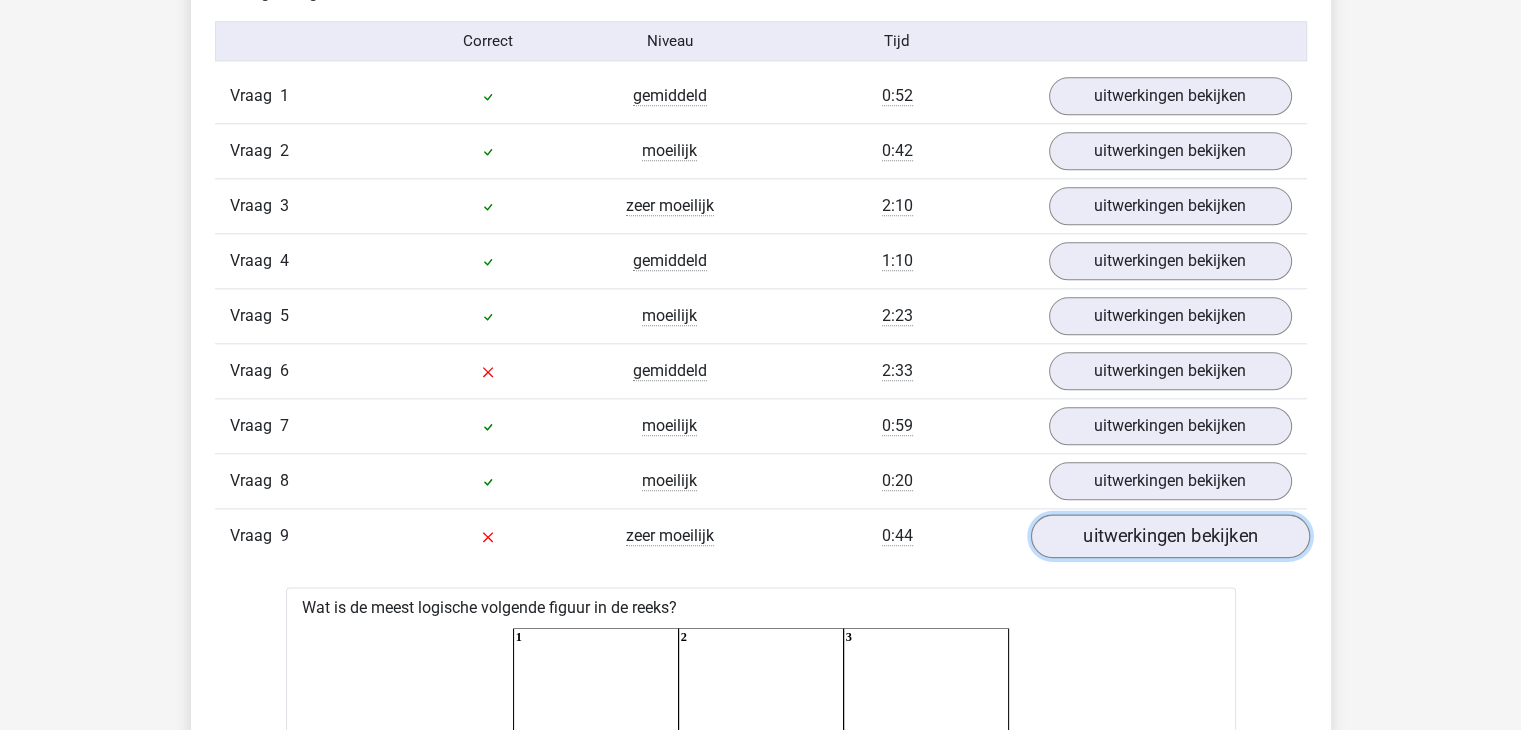 click on "uitwerkingen bekijken" at bounding box center [1169, 537] 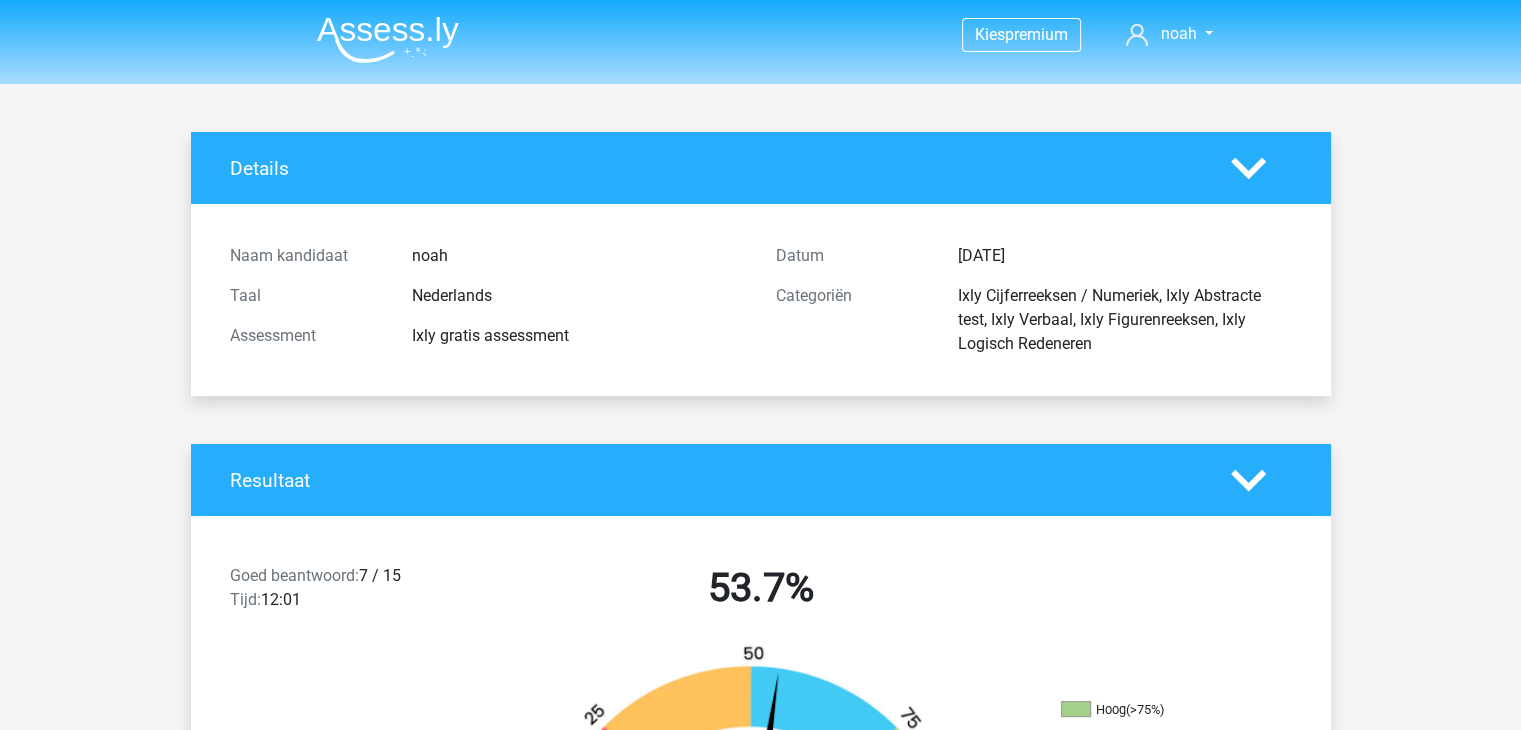 scroll, scrollTop: 78, scrollLeft: 0, axis: vertical 